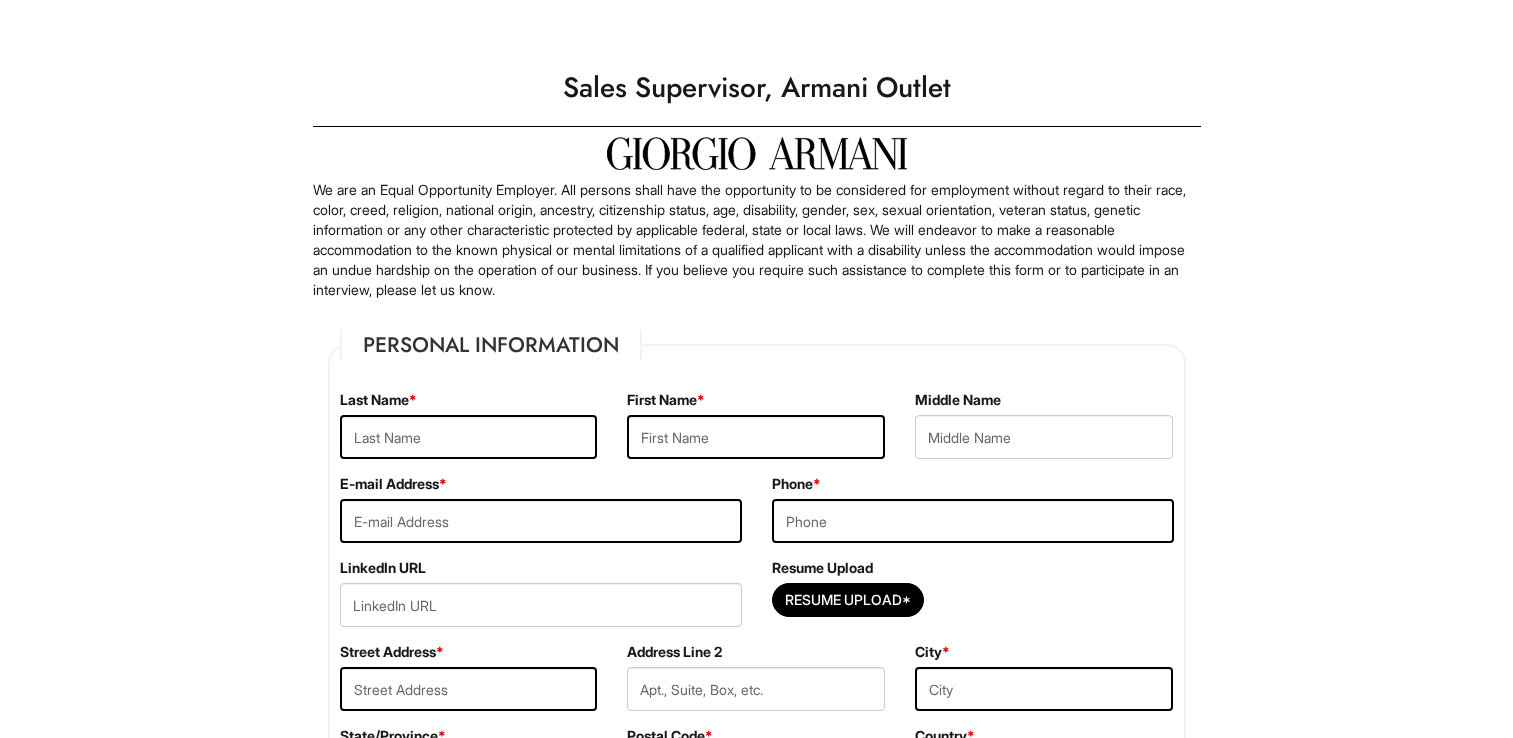 scroll, scrollTop: 0, scrollLeft: 0, axis: both 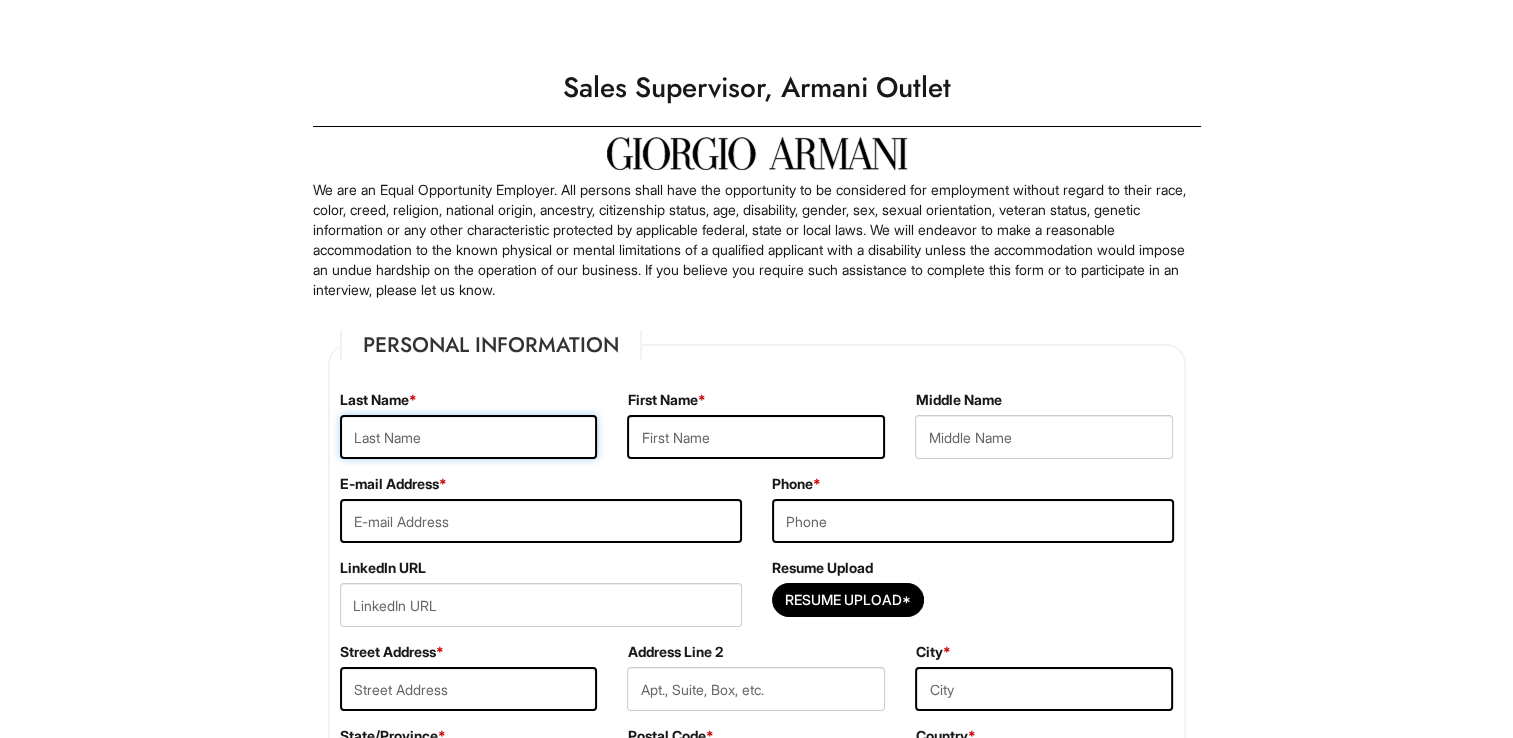 click at bounding box center (469, 437) 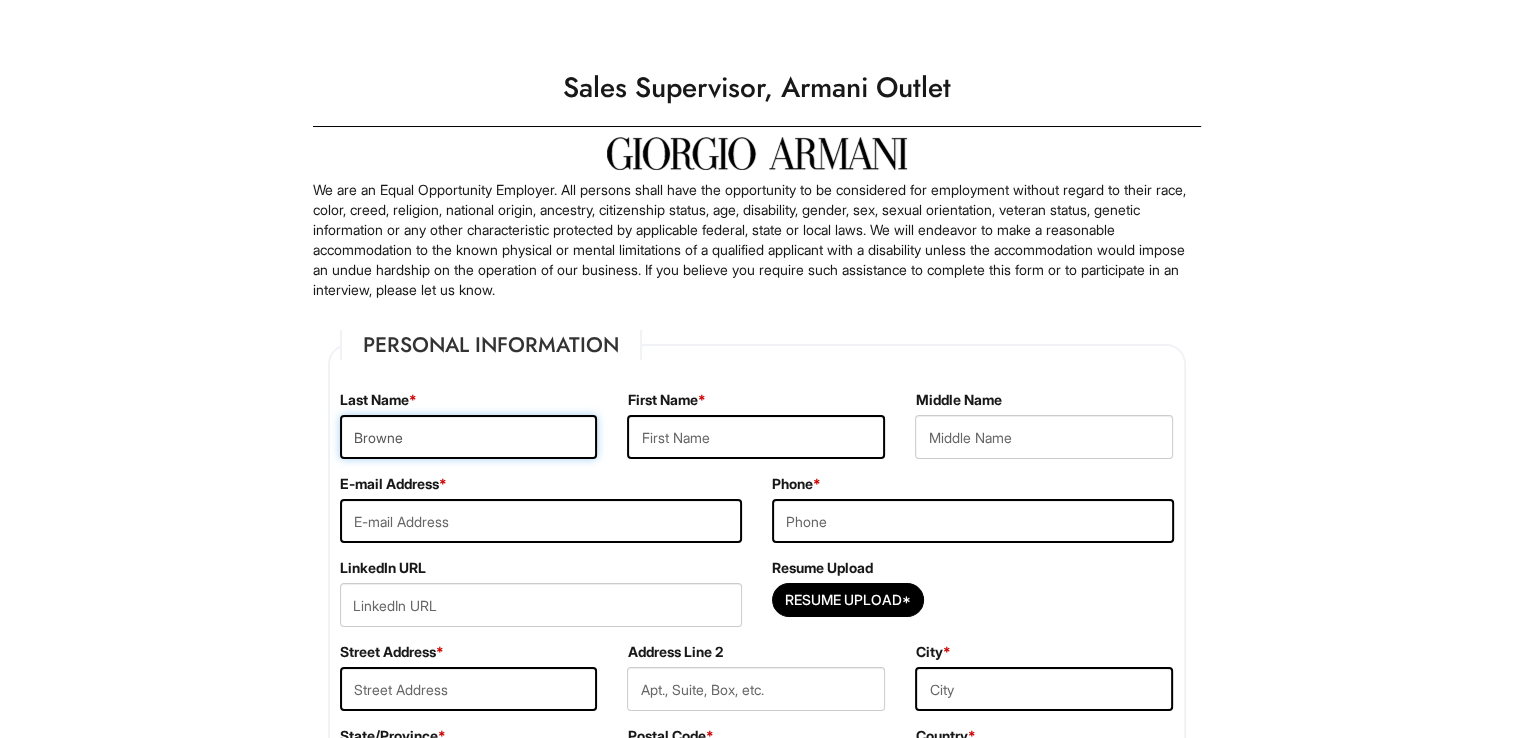 type on "Browne" 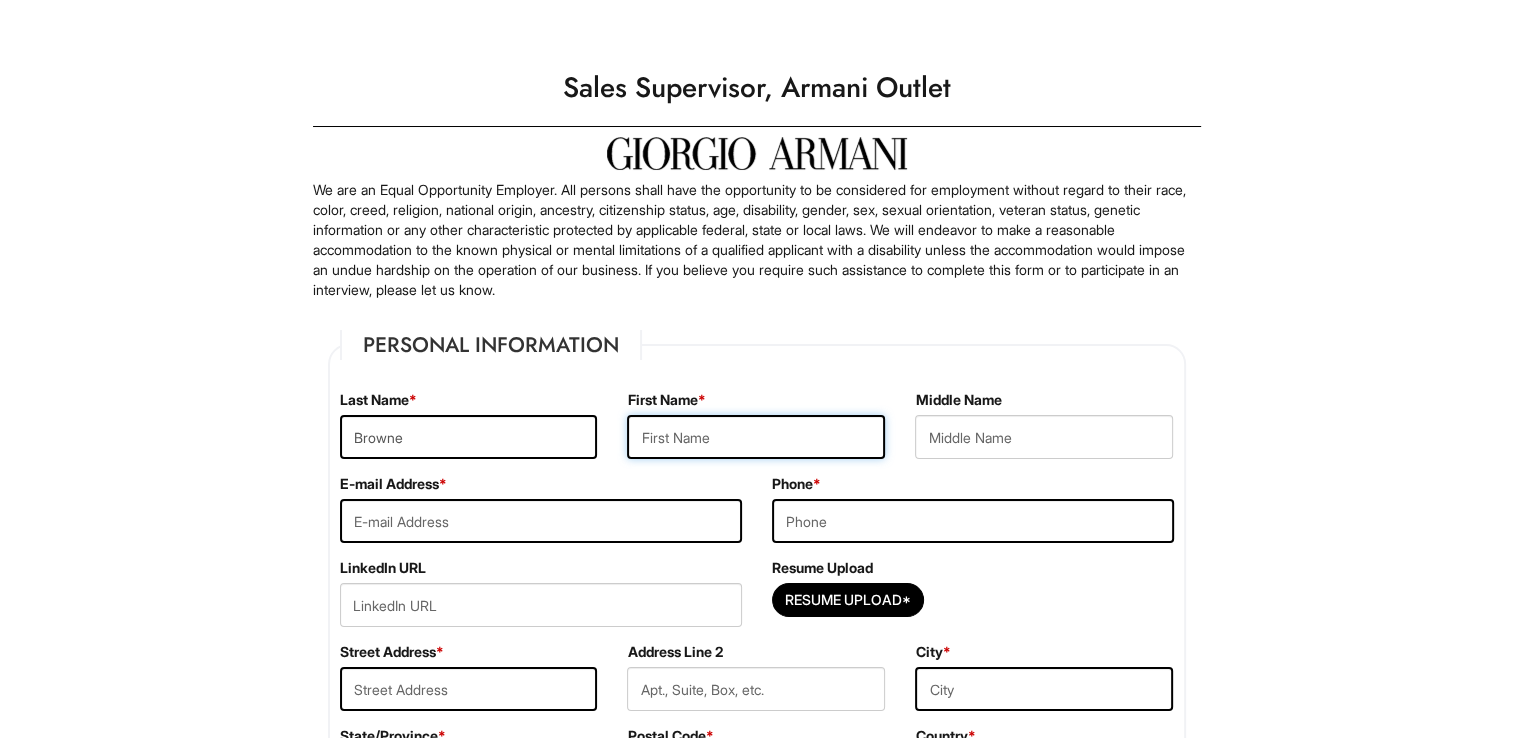 click at bounding box center [756, 437] 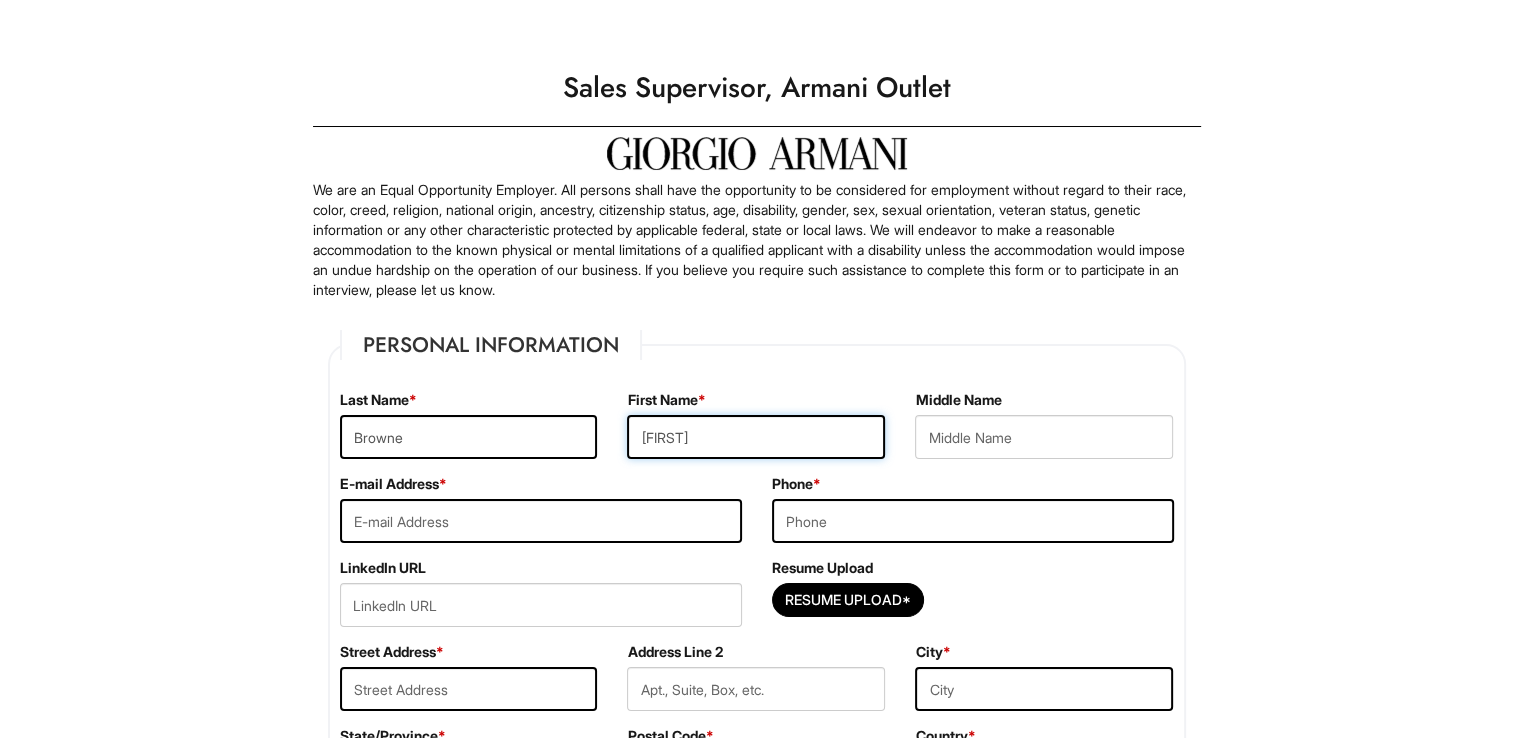 type on "Emma" 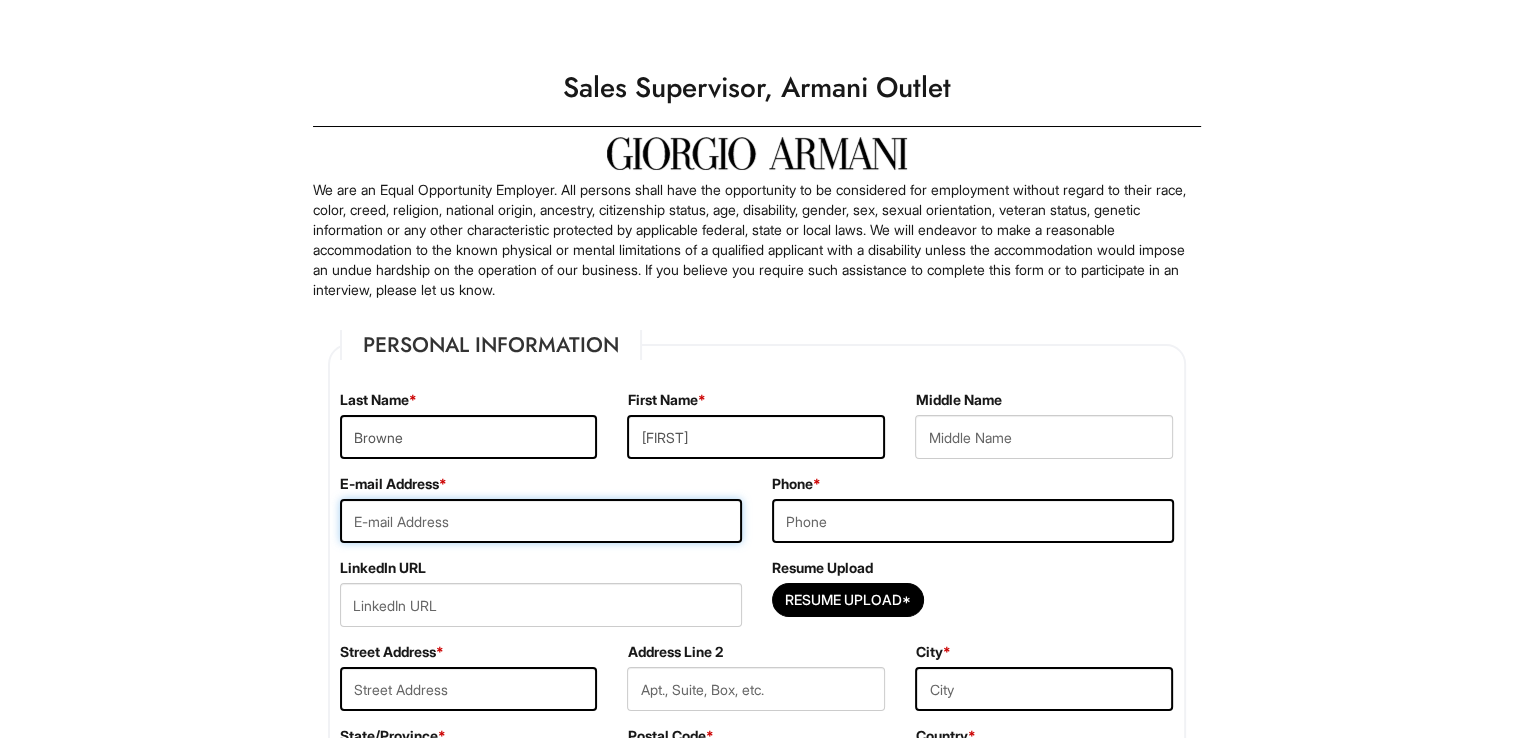 click at bounding box center (541, 521) 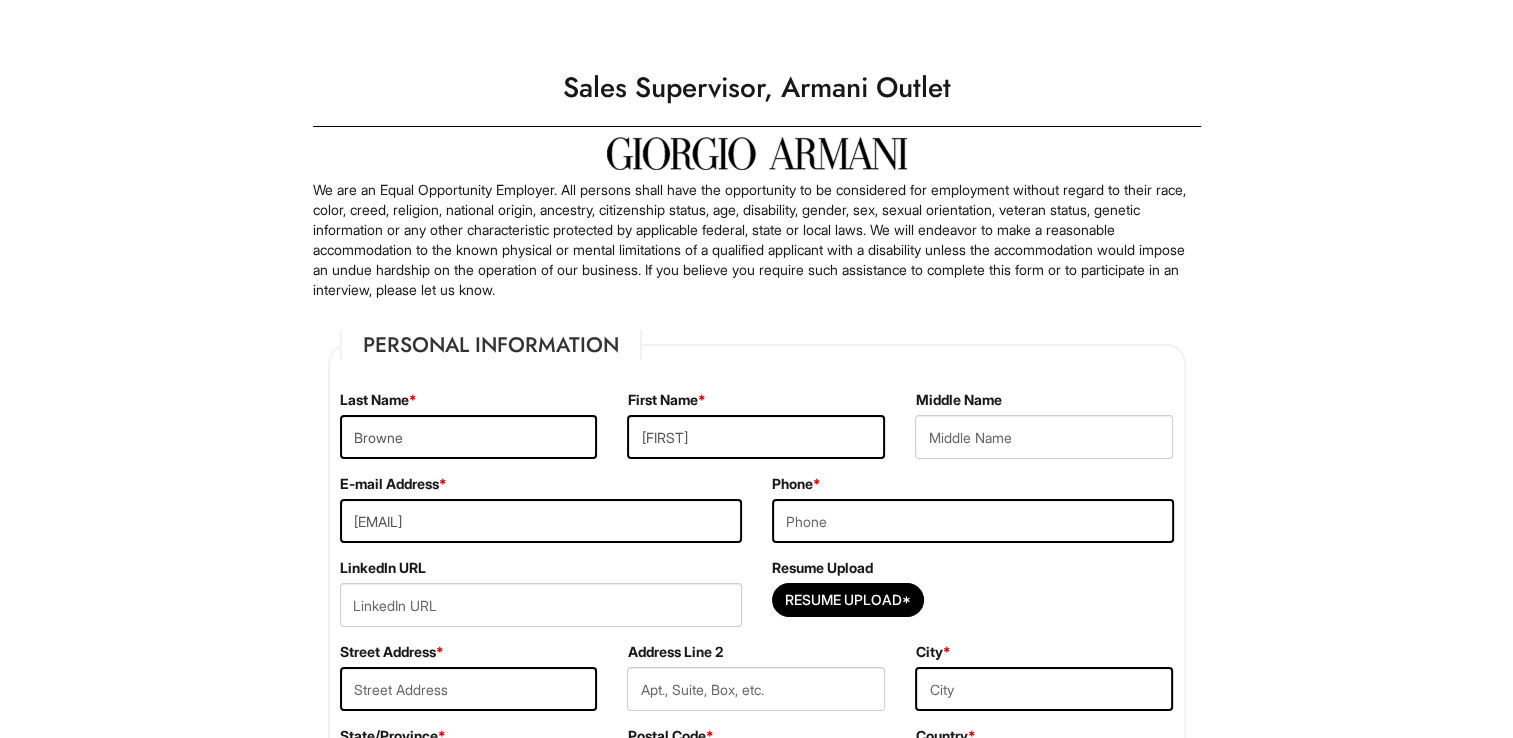 type on "8152458298" 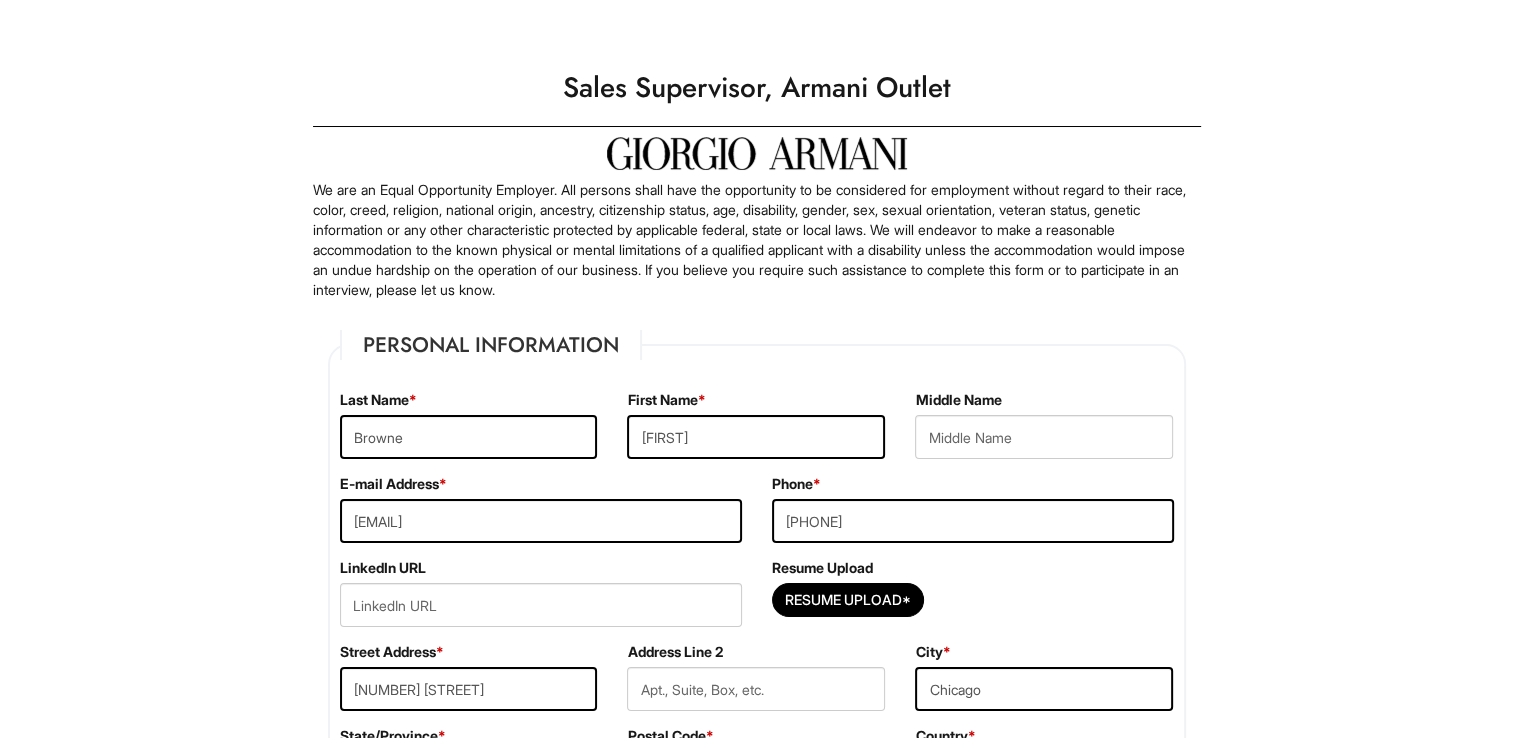 select on "IL" 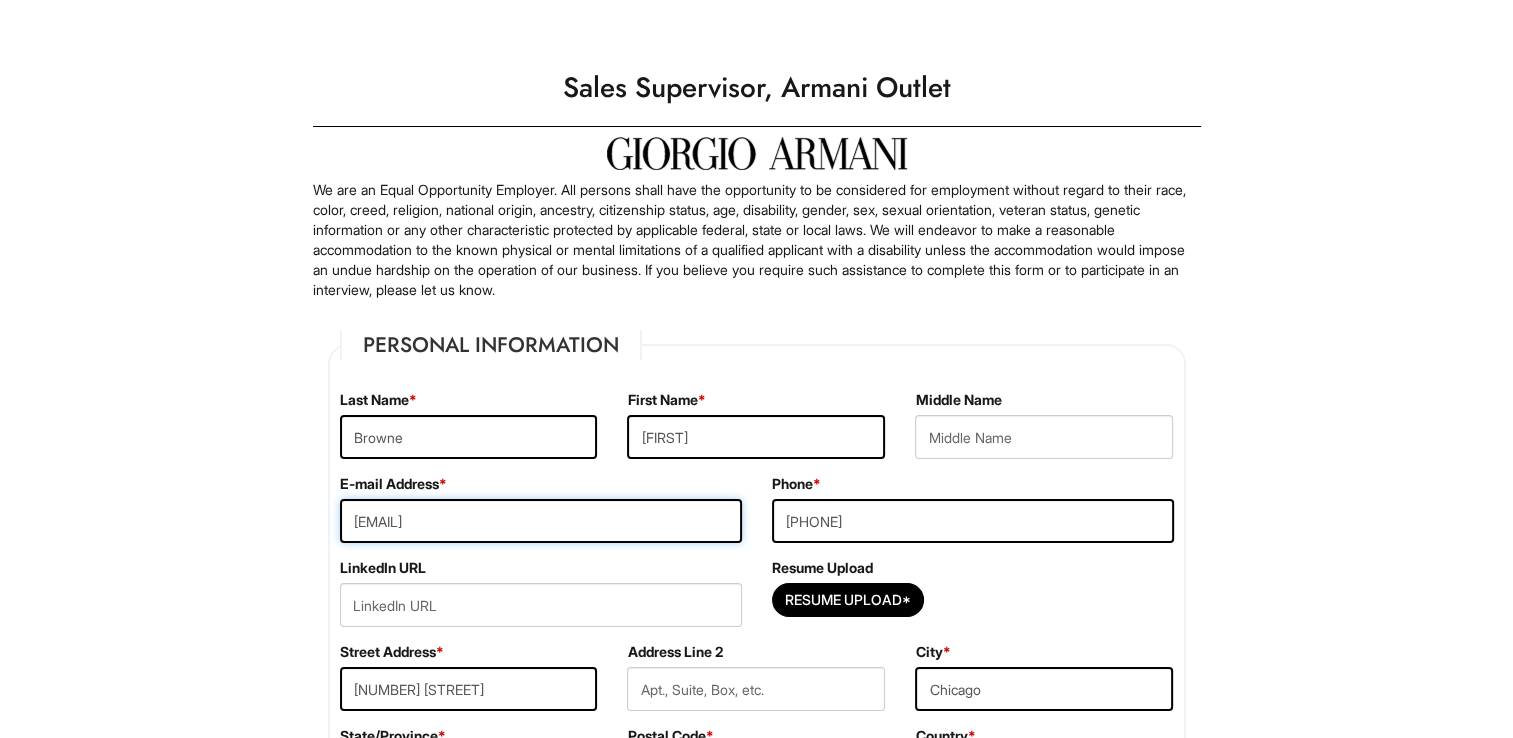 scroll, scrollTop: 284, scrollLeft: 0, axis: vertical 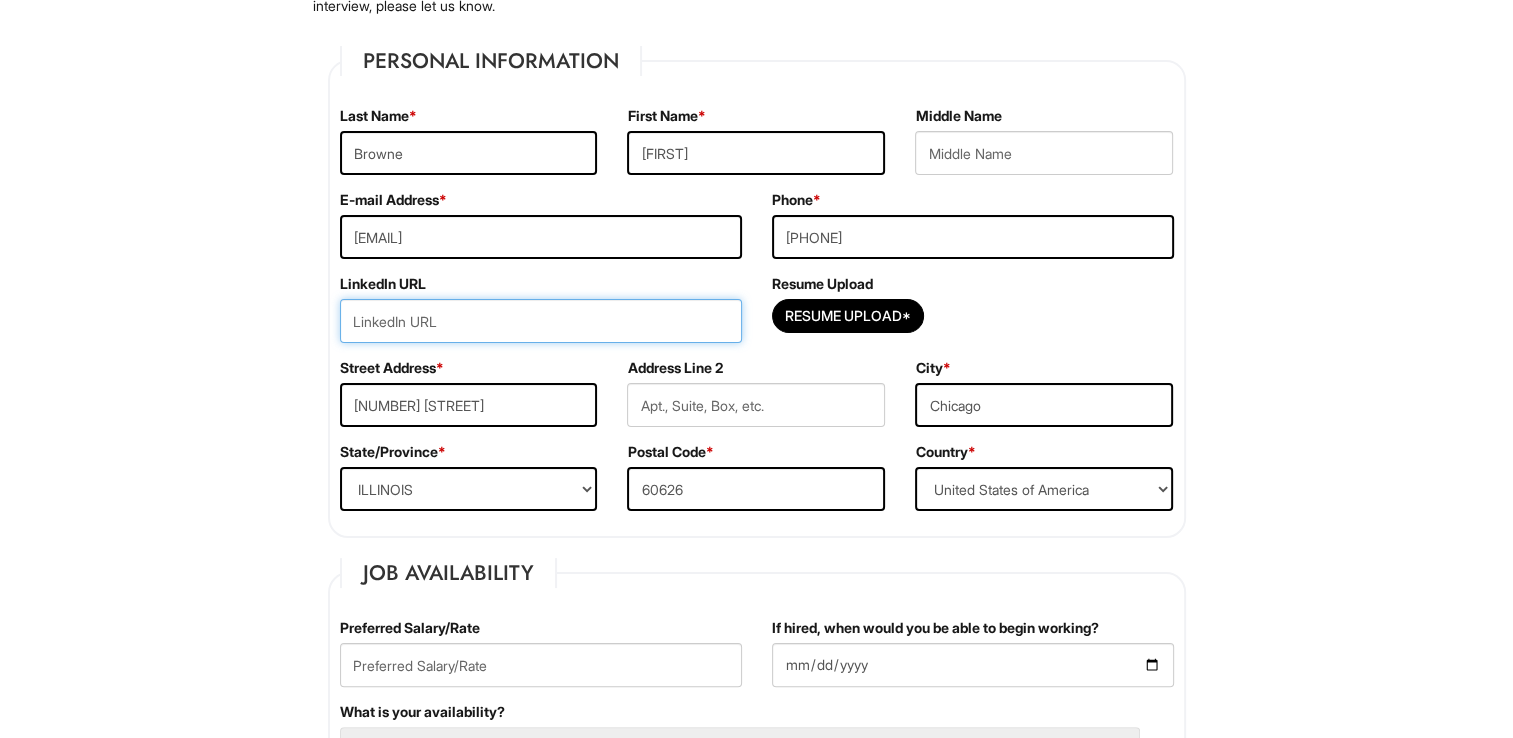 click at bounding box center (541, 321) 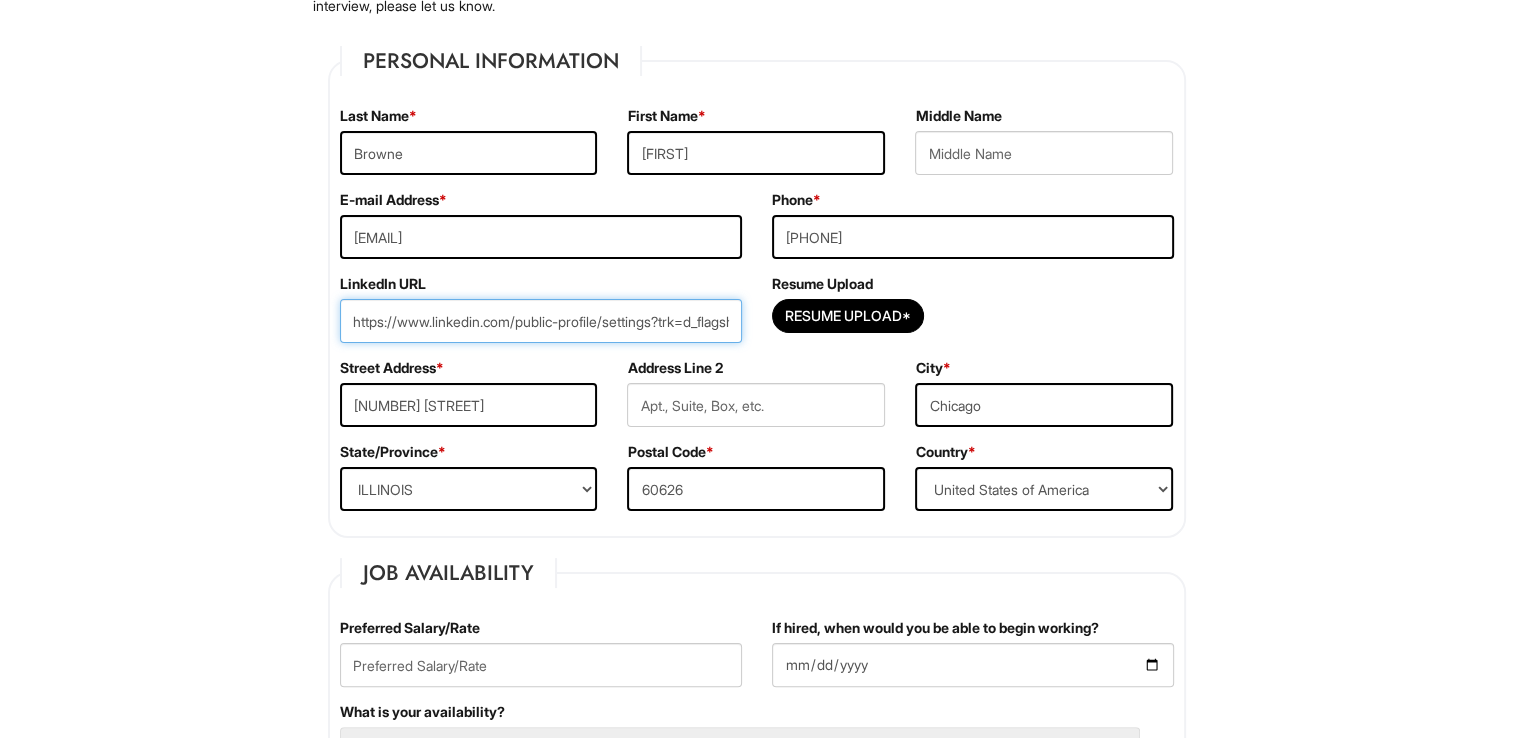 scroll, scrollTop: 0, scrollLeft: 264, axis: horizontal 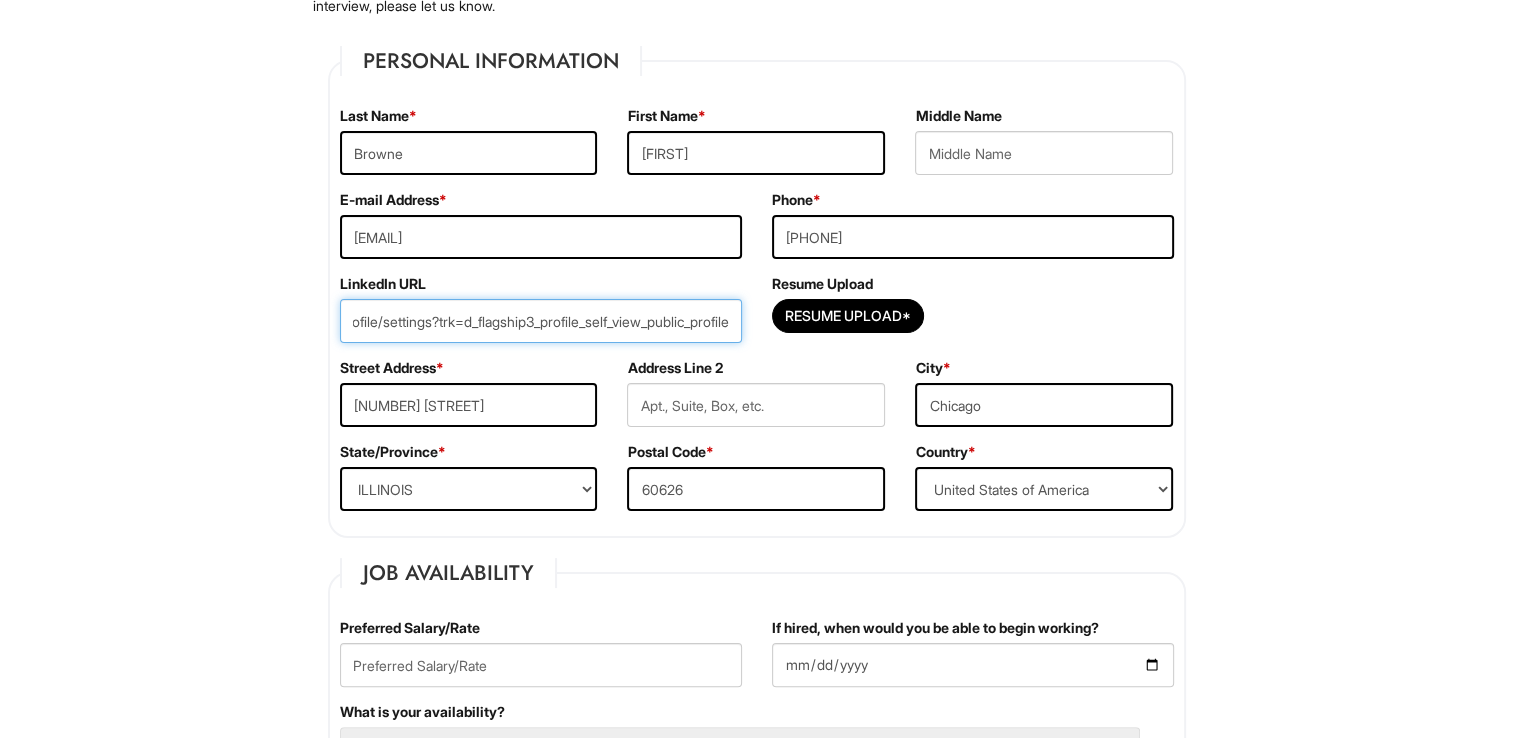 type on "https://www.linkedin.com/public-profile/settings?trk=d_flagship3_profile_self_view_public_profile" 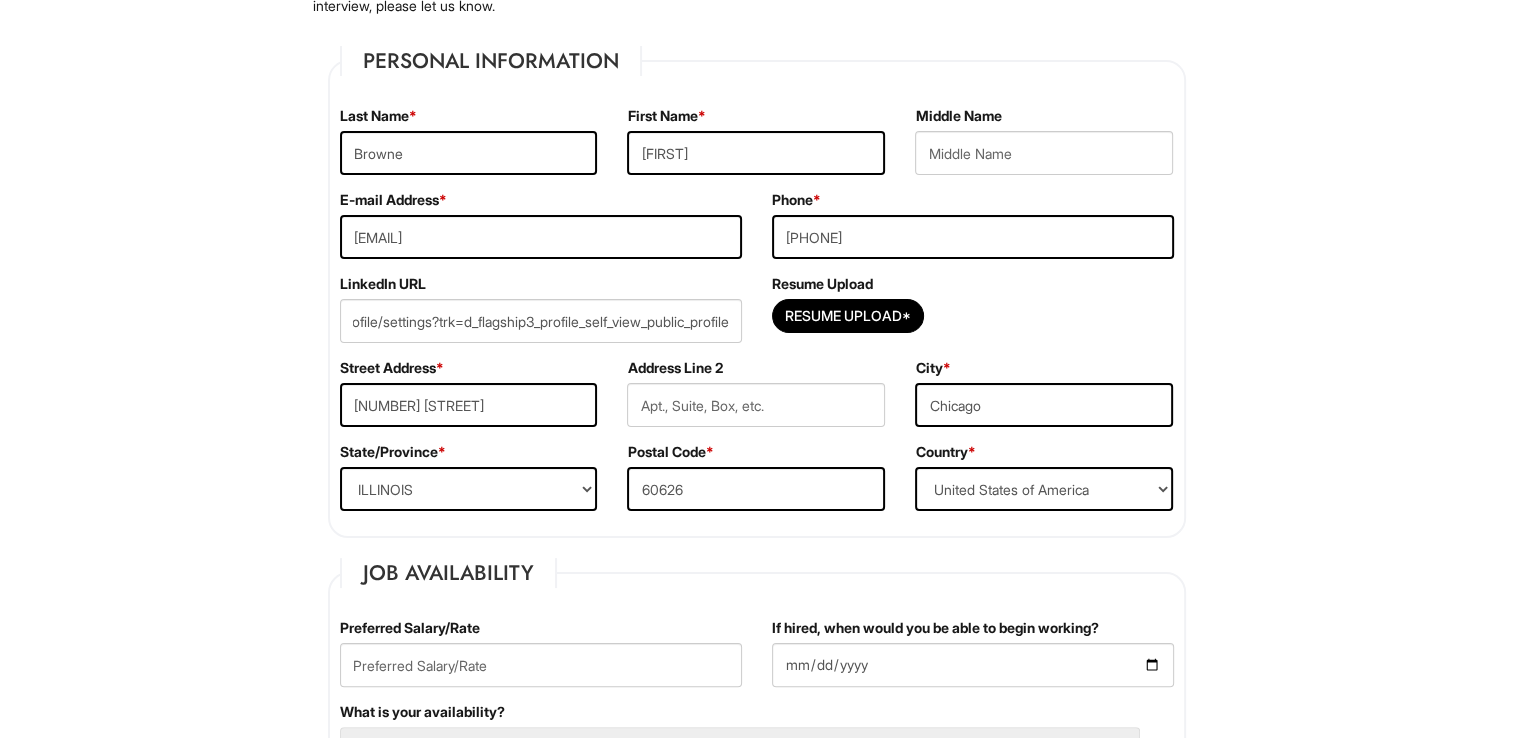 click on "Please Complete This Form 1 2 3 Sales Supervisor, Armani Outlet PLEASE COMPLETE ALL REQUIRED FIELDS
We are an Equal Opportunity Employer. All persons shall have the opportunity to be considered for employment without regard to their race, color, creed, religion, national origin, ancestry, citizenship status, age, disability, gender, sex, sexual orientation, veteran status, genetic information or any other characteristic protected by applicable federal, state or local laws. We will endeavor to make a reasonable accommodation to the known physical or mental limitations of a qualified applicant with a disability unless the accommodation would impose an undue hardship on the operation of our business. If you believe you require such assistance to complete this form or to participate in an interview, please let us know.
Personal Information
Last Name  *   Browne
First Name  *   Emma
Middle Name
E-mail Address  *   ebrowne2915@gmail.com
Phone  *   8152458298
LinkedIn URL" at bounding box center [756, 1669] 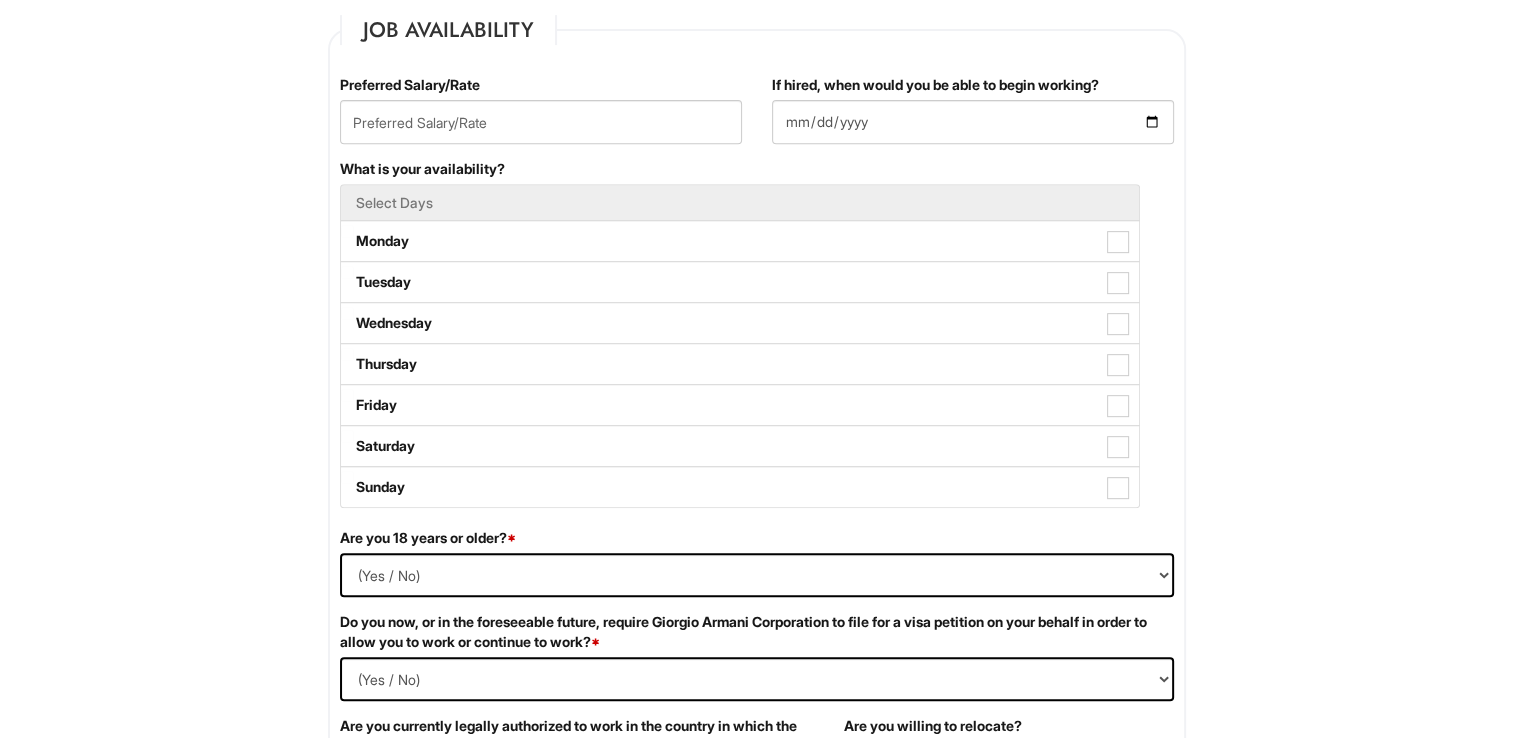 scroll, scrollTop: 826, scrollLeft: 0, axis: vertical 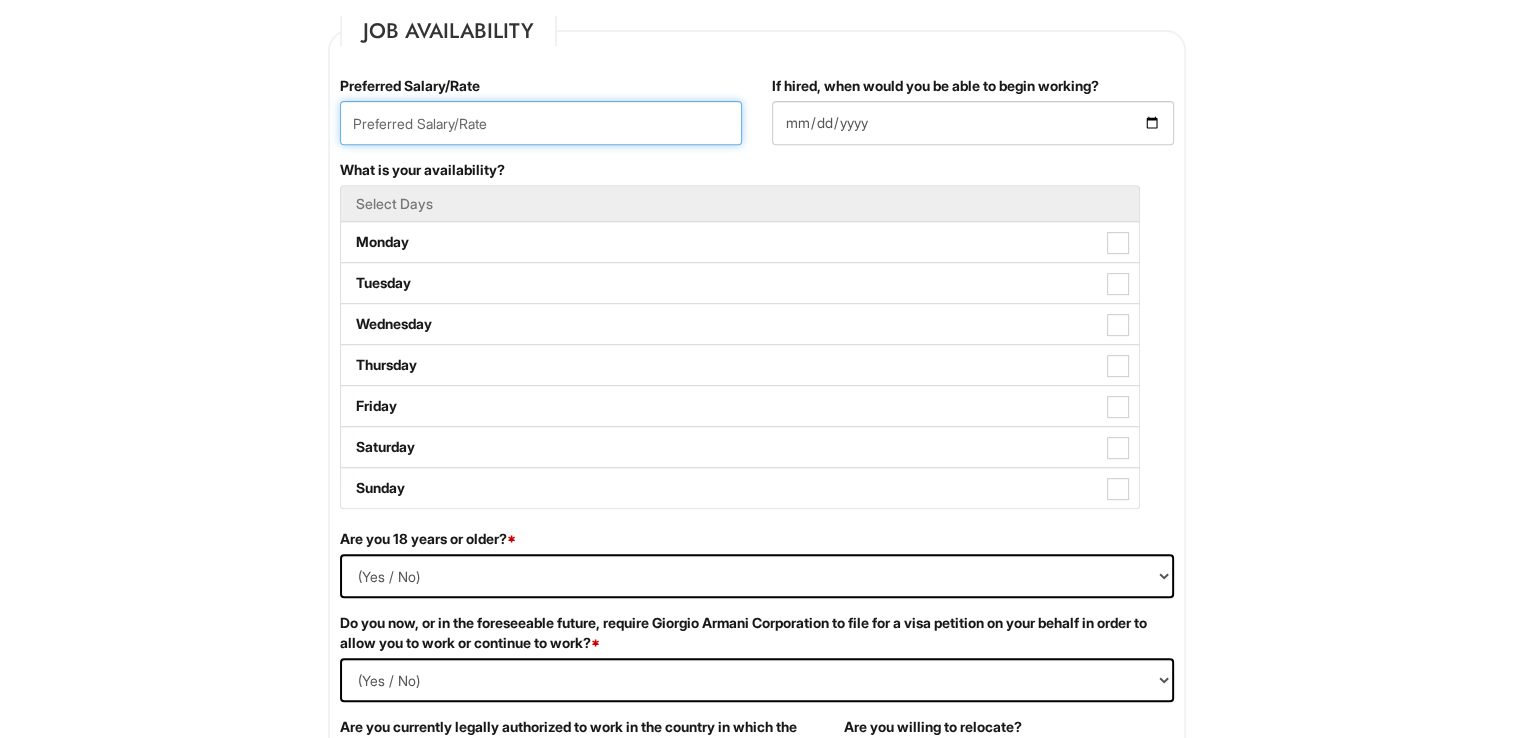 click at bounding box center [541, 123] 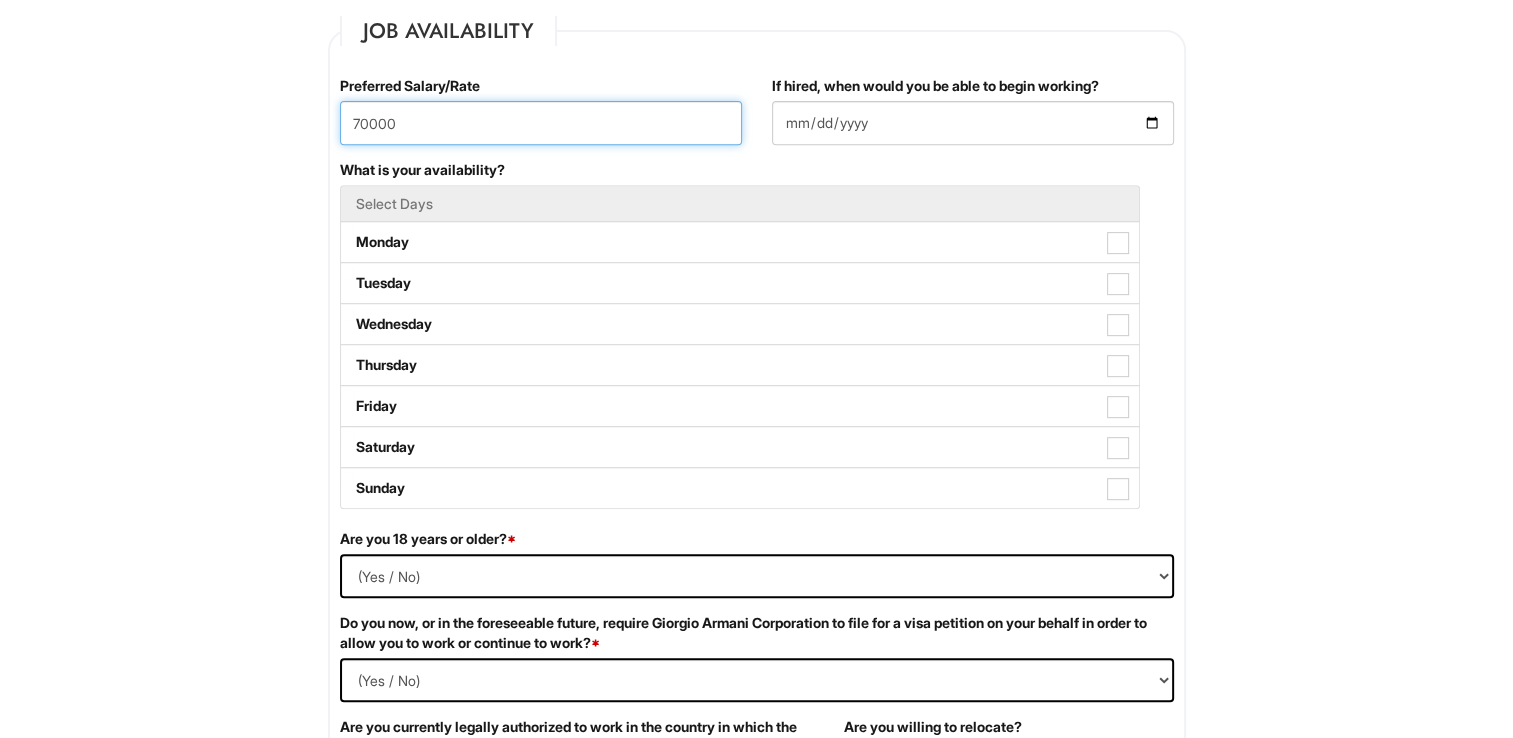 type on "70000" 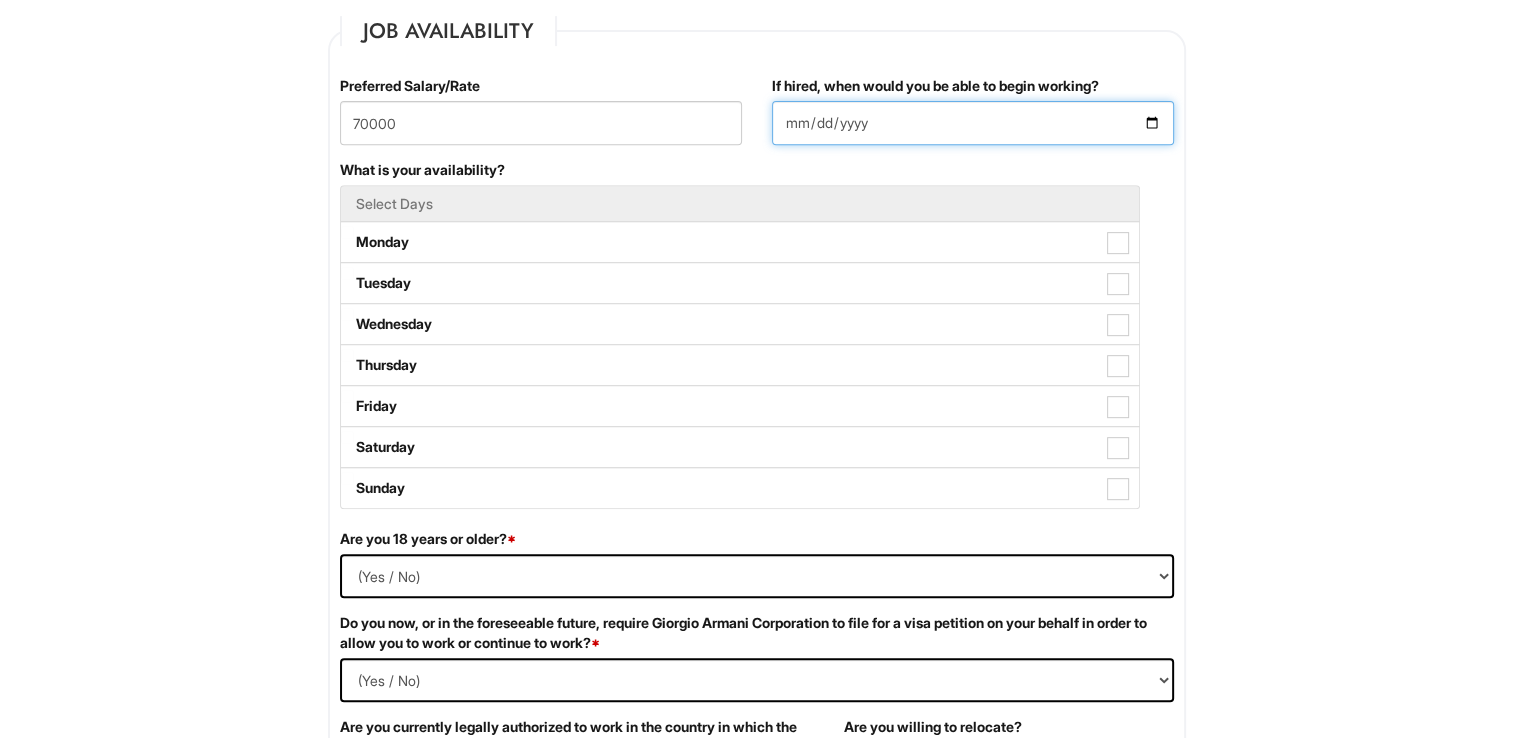 click on "If hired, when would you be able to begin working?" at bounding box center (973, 123) 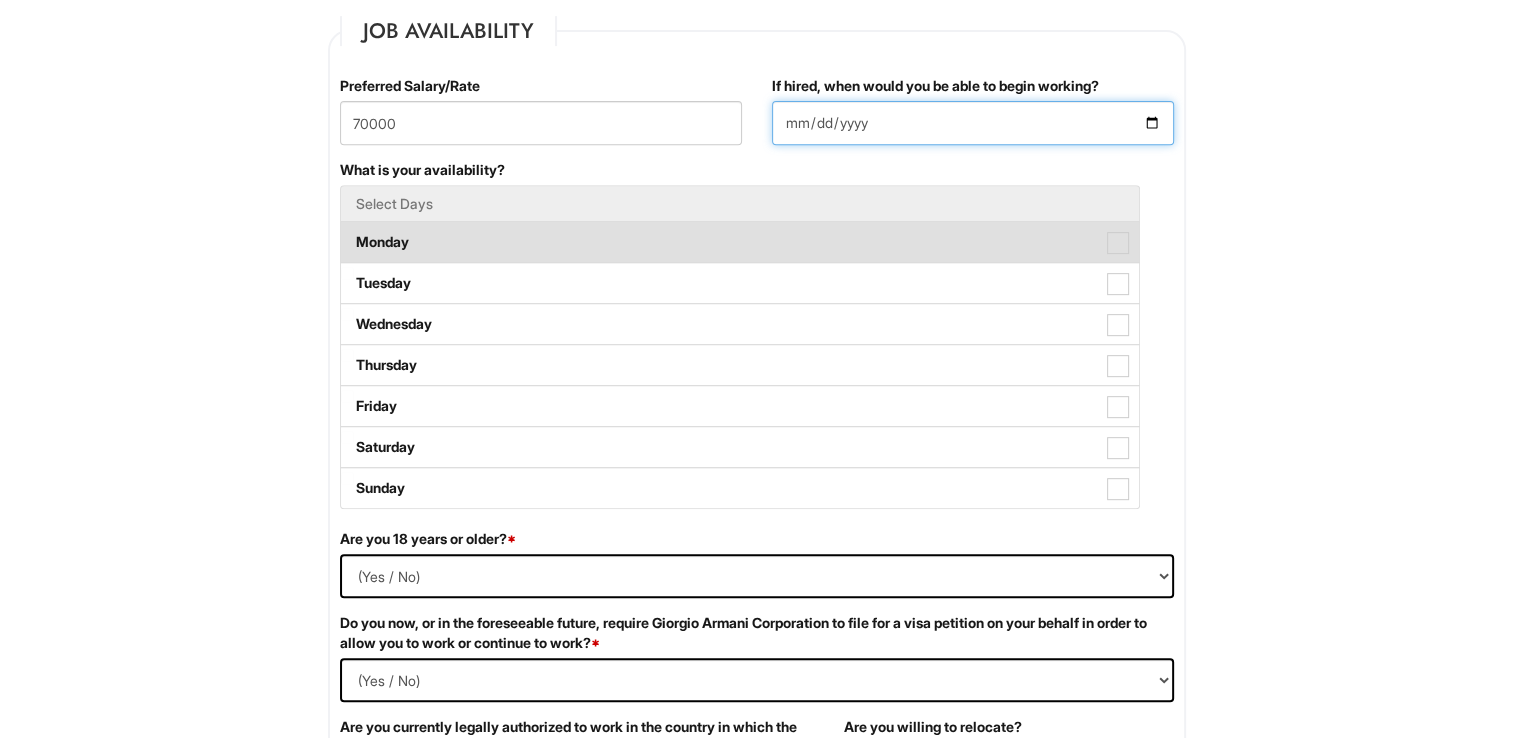 type on "2025-08-11" 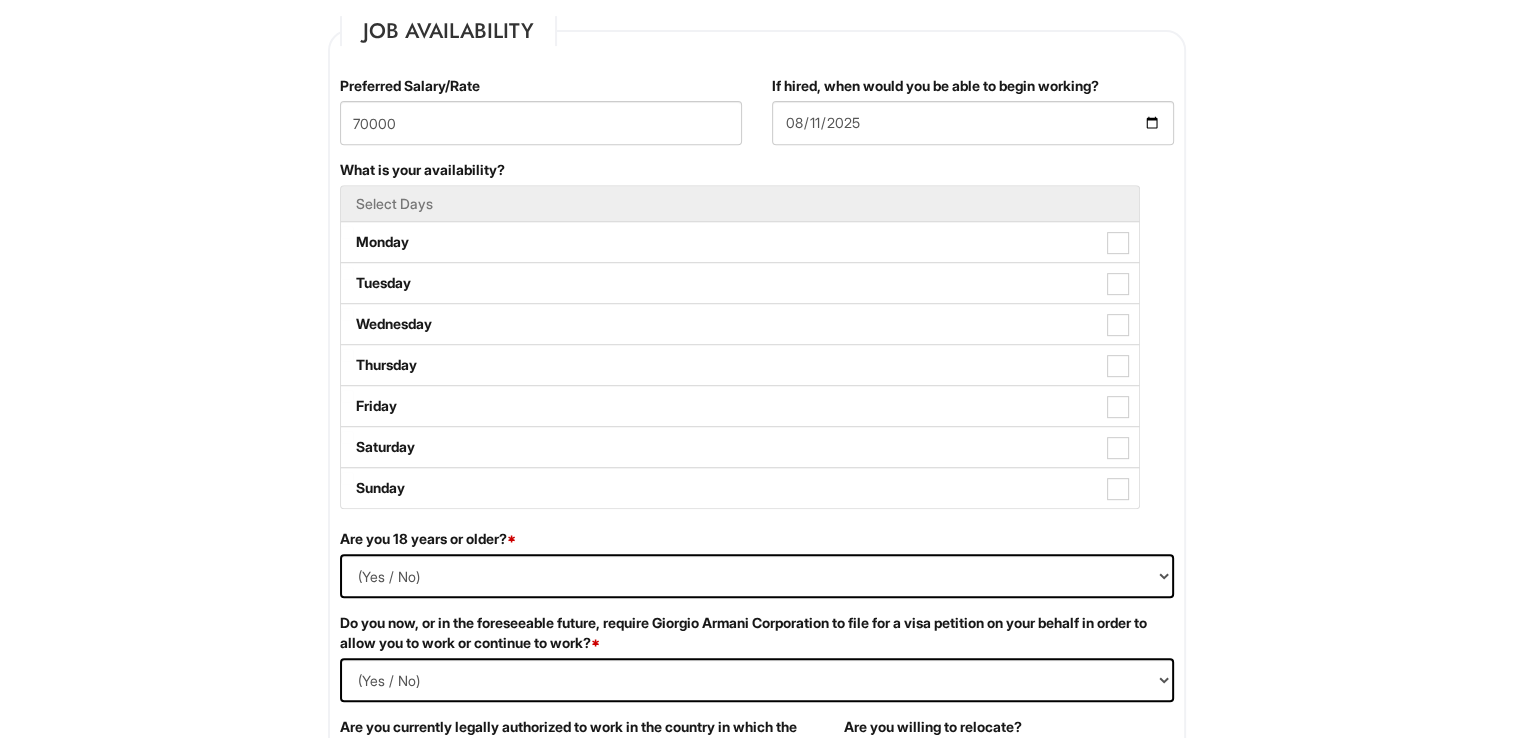 click on "Please Complete This Form 1 2 3 Sales Supervisor, Armani Outlet PLEASE COMPLETE ALL REQUIRED FIELDS
We are an Equal Opportunity Employer. All persons shall have the opportunity to be considered for employment without regard to their race, color, creed, religion, national origin, ancestry, citizenship status, age, disability, gender, sex, sexual orientation, veteran status, genetic information or any other characteristic protected by applicable federal, state or local laws. We will endeavor to make a reasonable accommodation to the known physical or mental limitations of a qualified applicant with a disability unless the accommodation would impose an undue hardship on the operation of our business. If you believe you require such assistance to complete this form or to participate in an interview, please let us know.
Personal Information
Last Name  *   Browne
First Name  *   Emma
Middle Name
E-mail Address  *   ebrowne2915@gmail.com
Phone  *   8152458298
LinkedIn URL" at bounding box center [756, 1127] 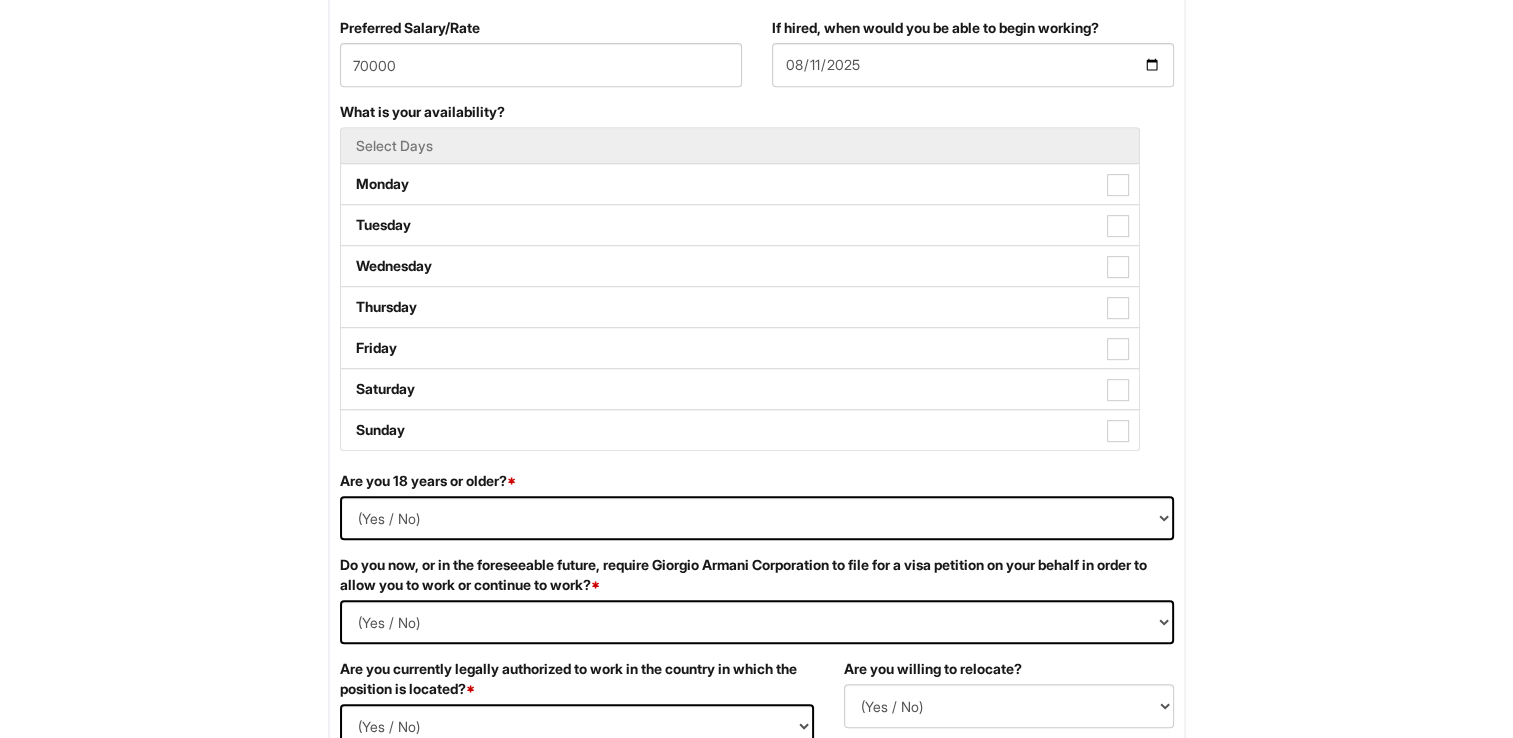 scroll, scrollTop: 896, scrollLeft: 0, axis: vertical 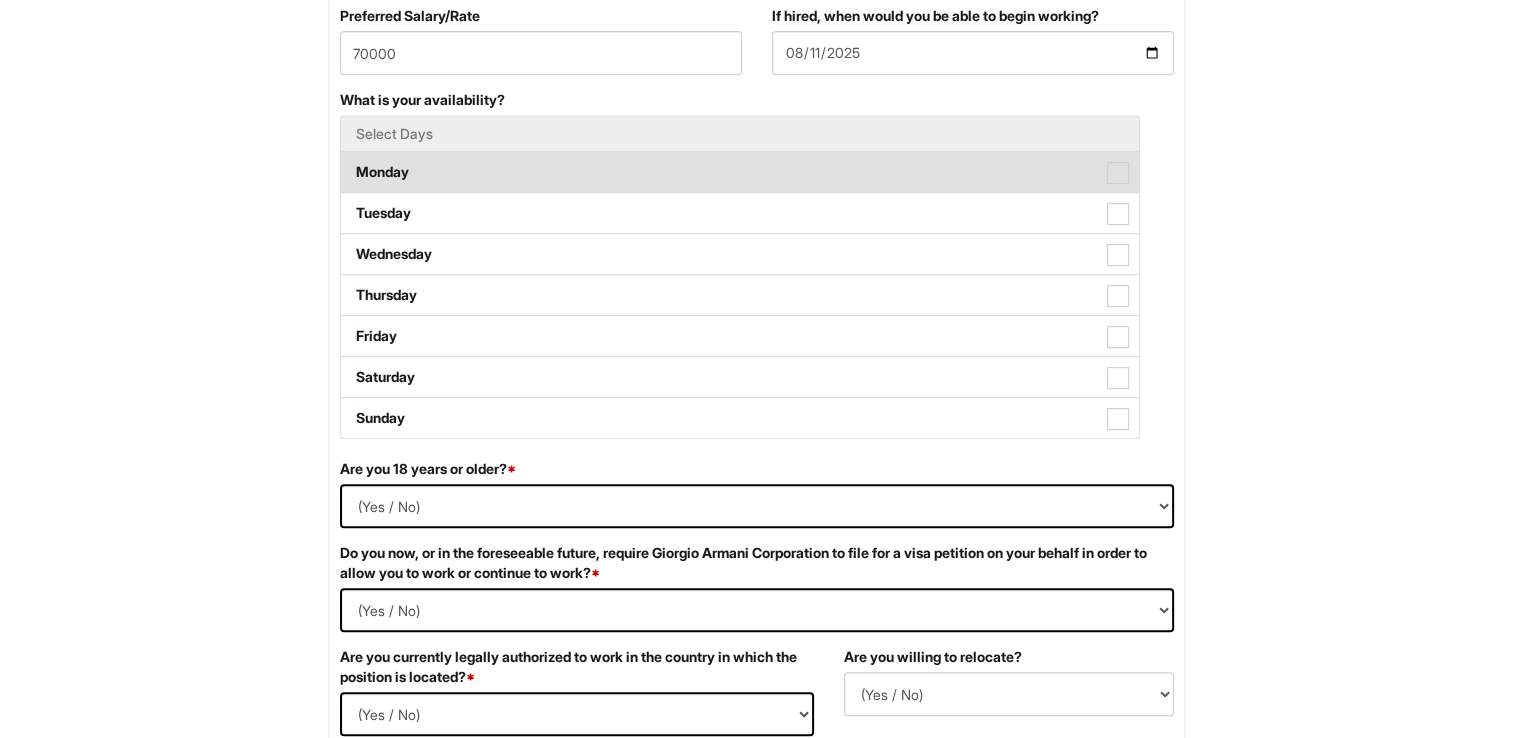 click on "Monday" at bounding box center (740, 172) 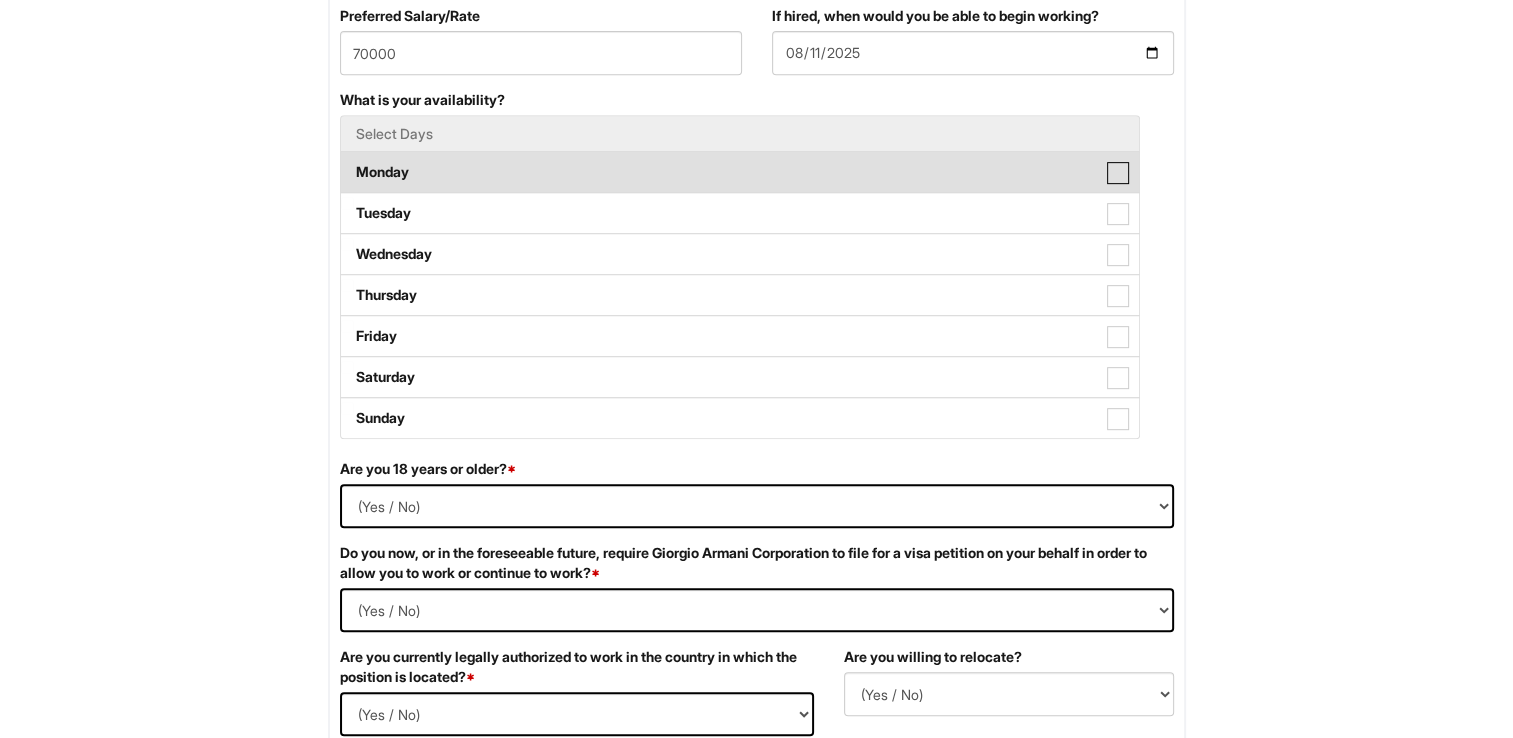 click on "Monday" at bounding box center [347, 162] 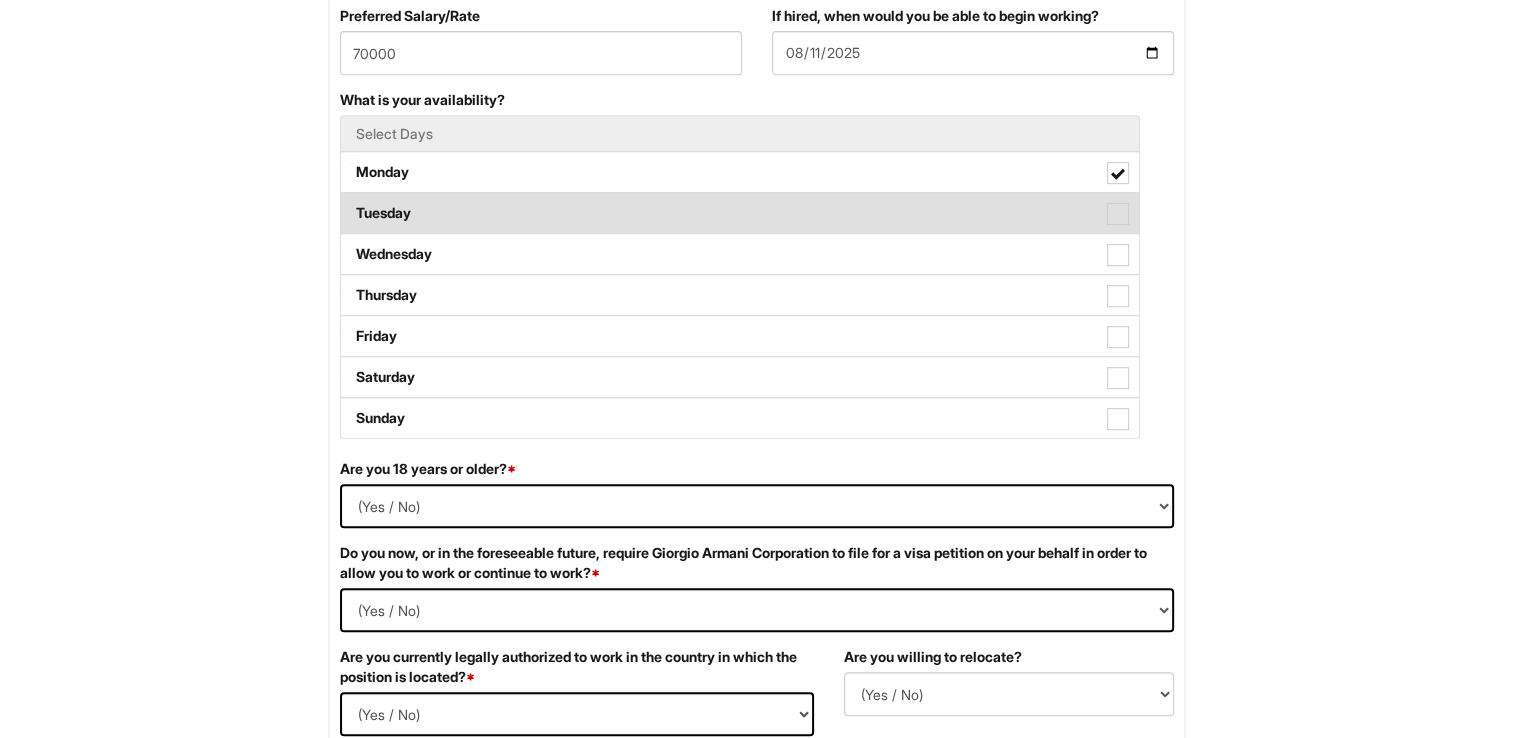 click on "Tuesday" at bounding box center [740, 213] 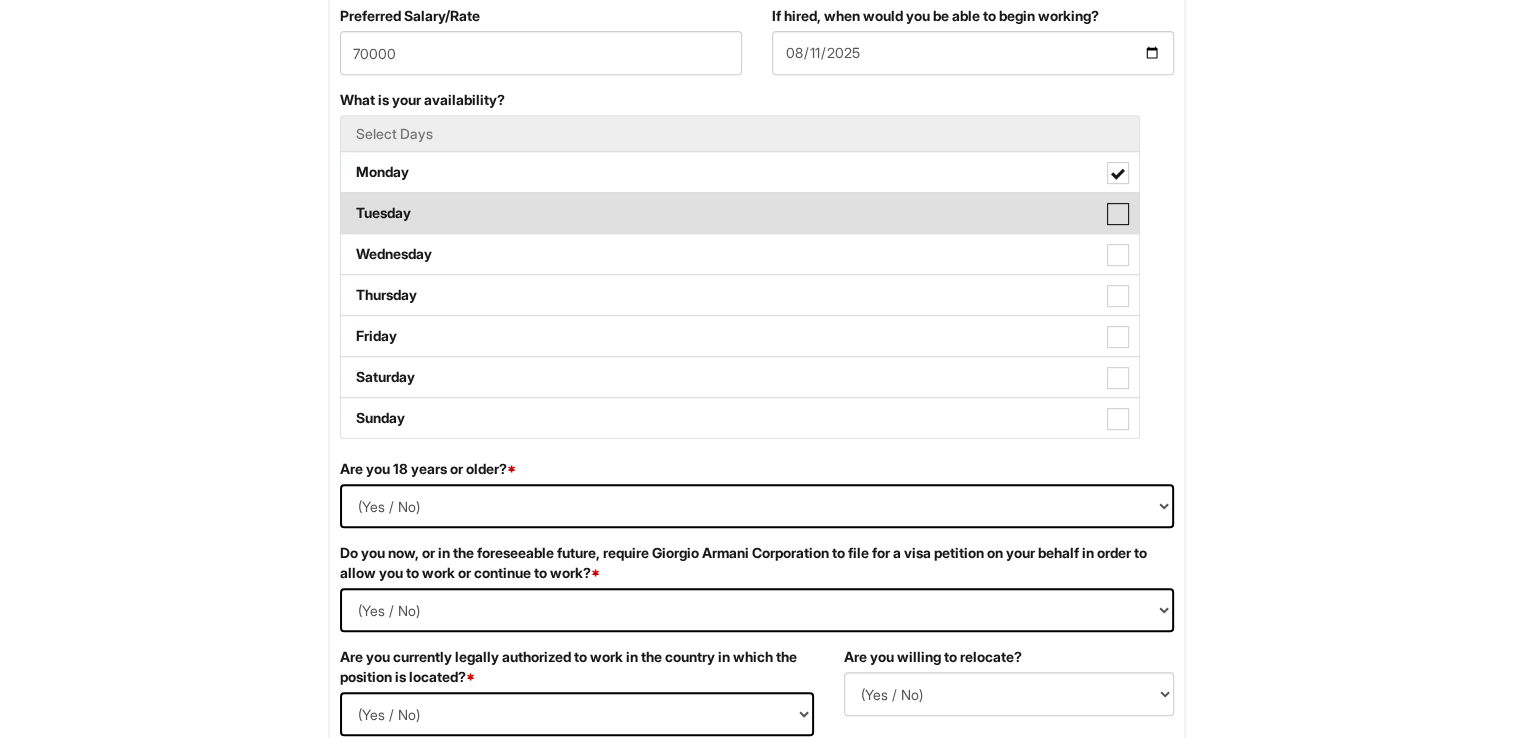 click on "Tuesday" at bounding box center (347, 203) 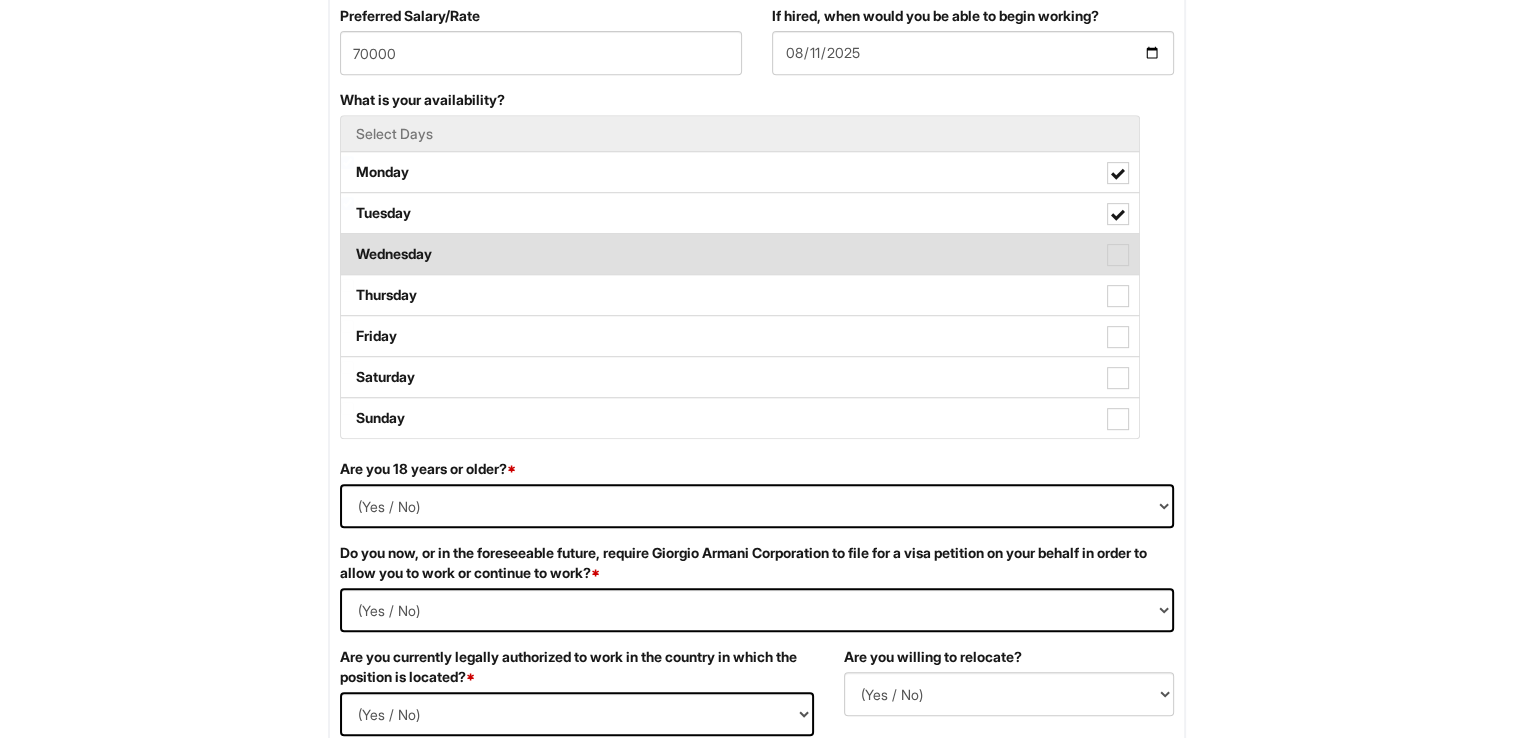 click on "Wednesday" at bounding box center (740, 254) 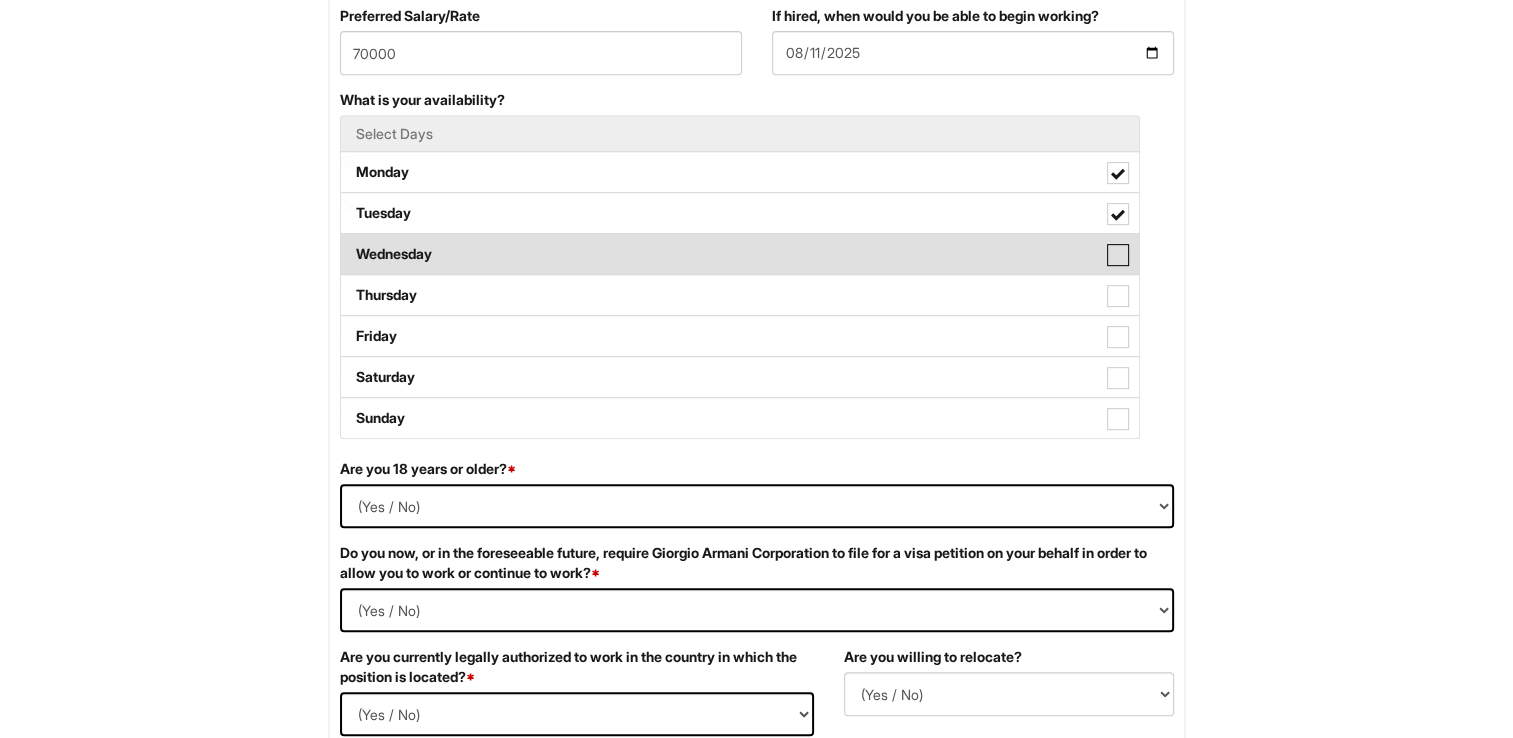 click on "Wednesday" at bounding box center (347, 244) 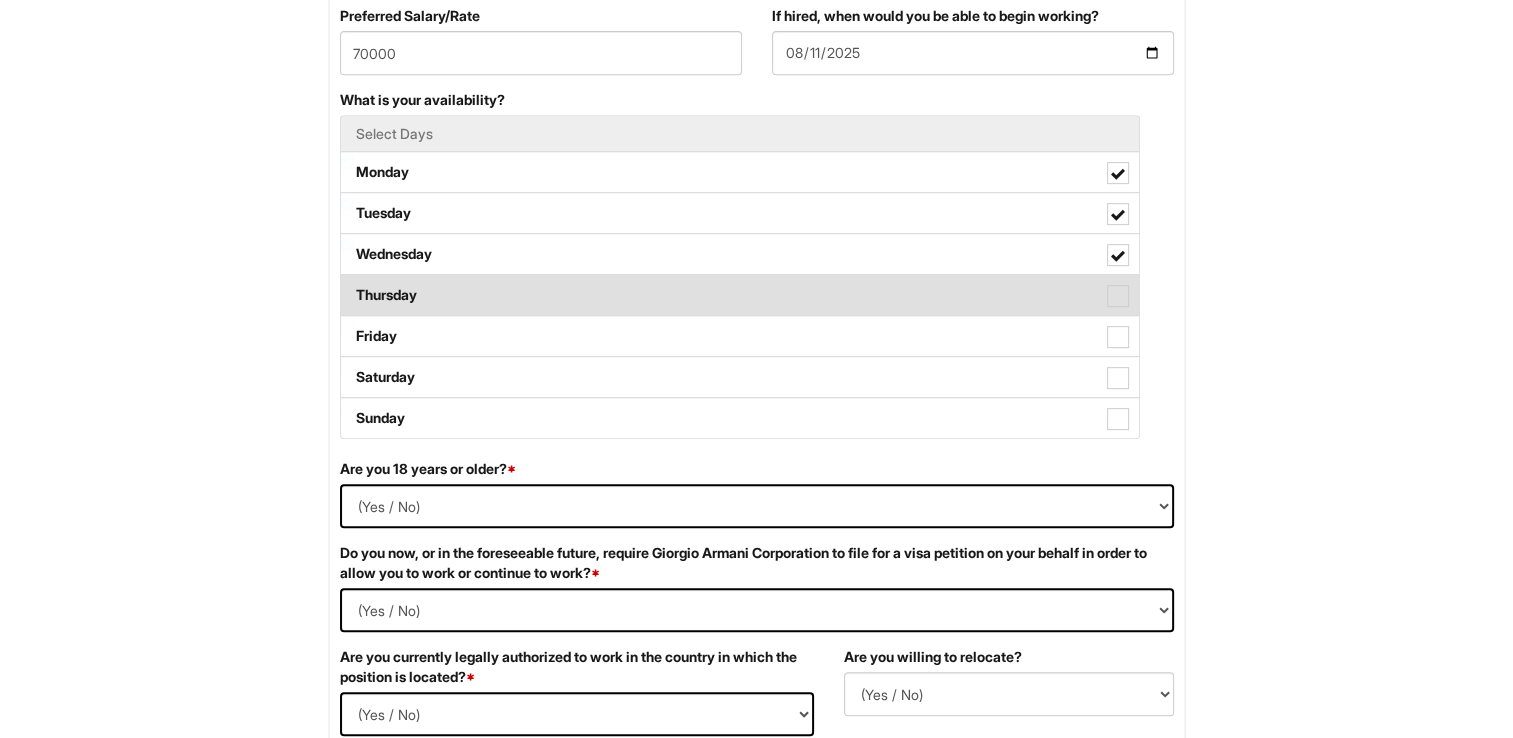 click on "Thursday" at bounding box center (740, 295) 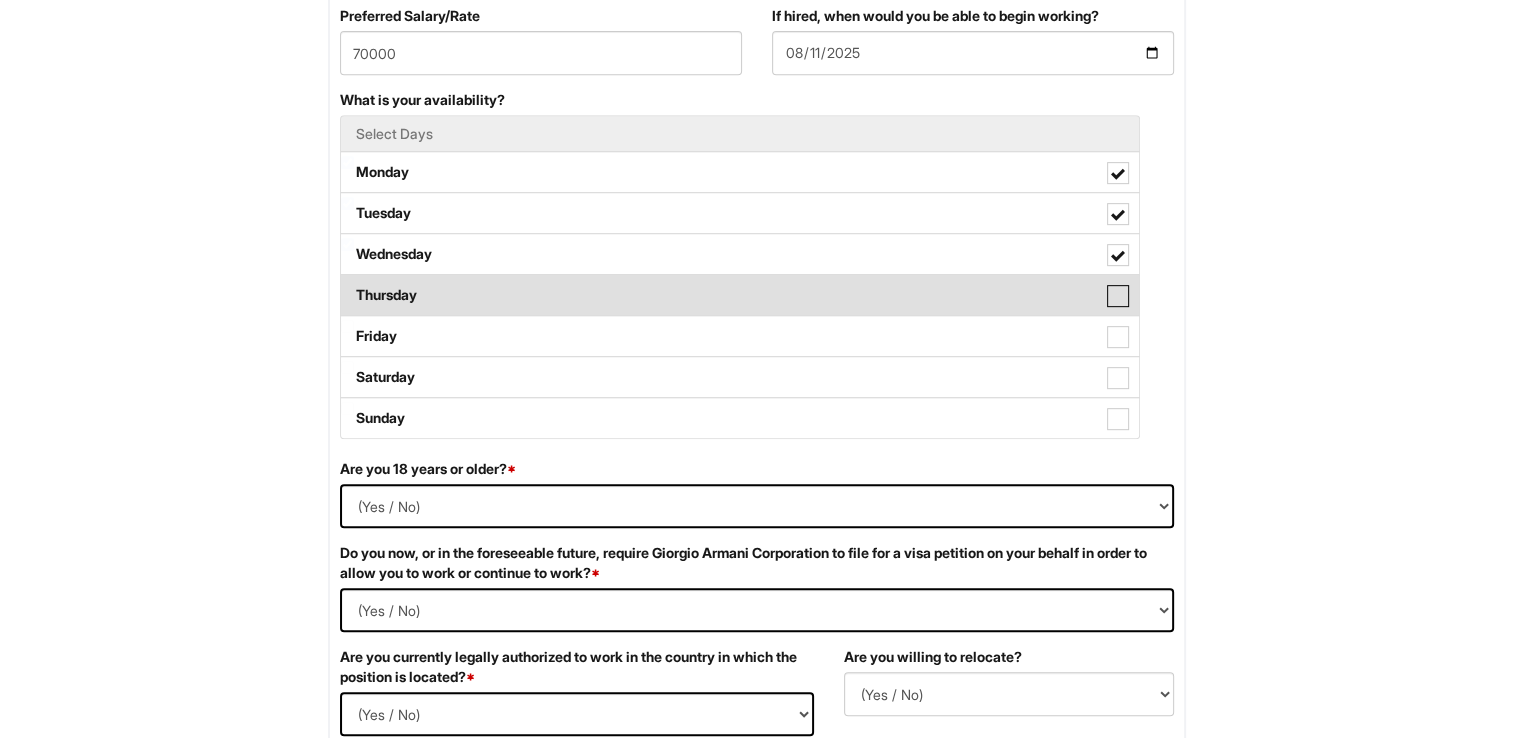 click on "Thursday" at bounding box center (347, 285) 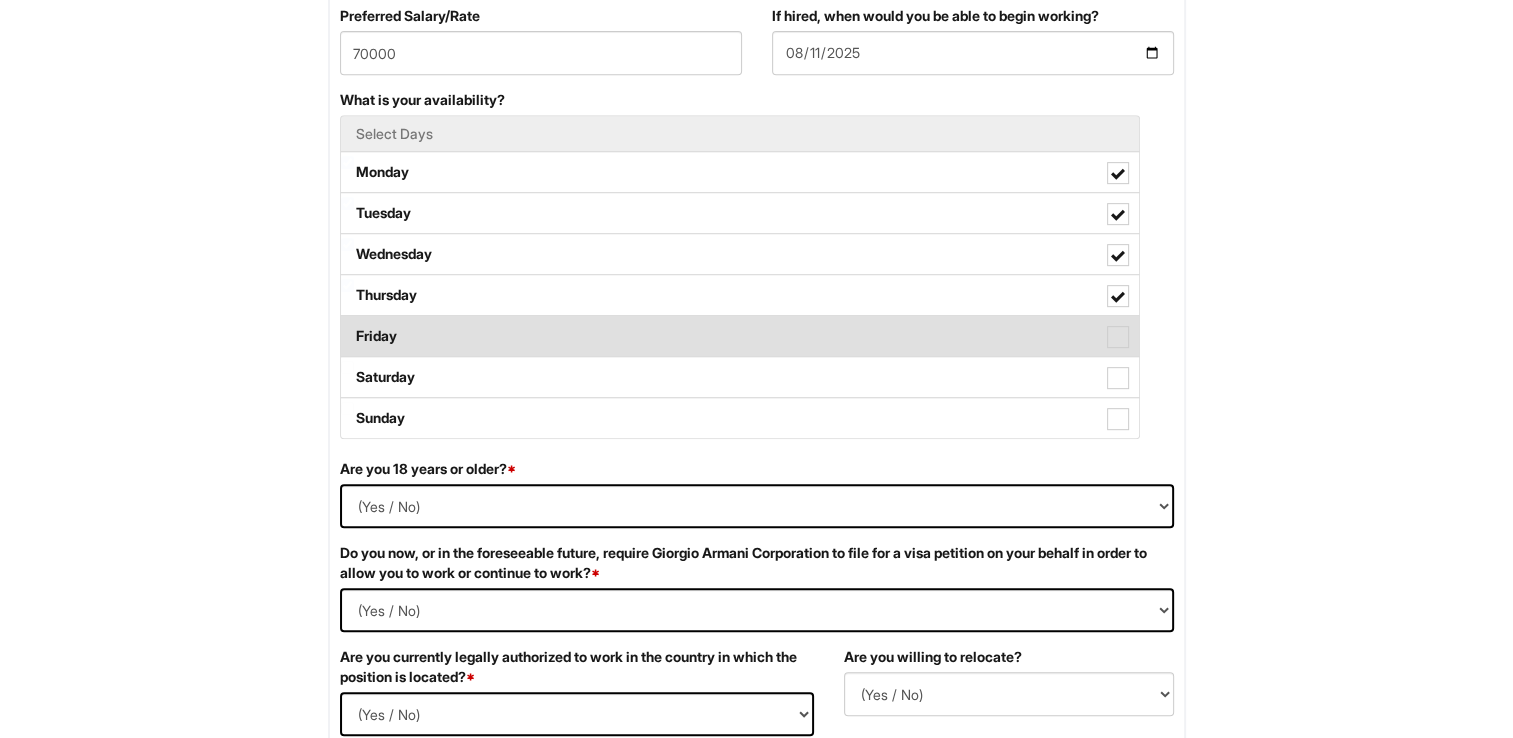 click on "Friday" at bounding box center (740, 336) 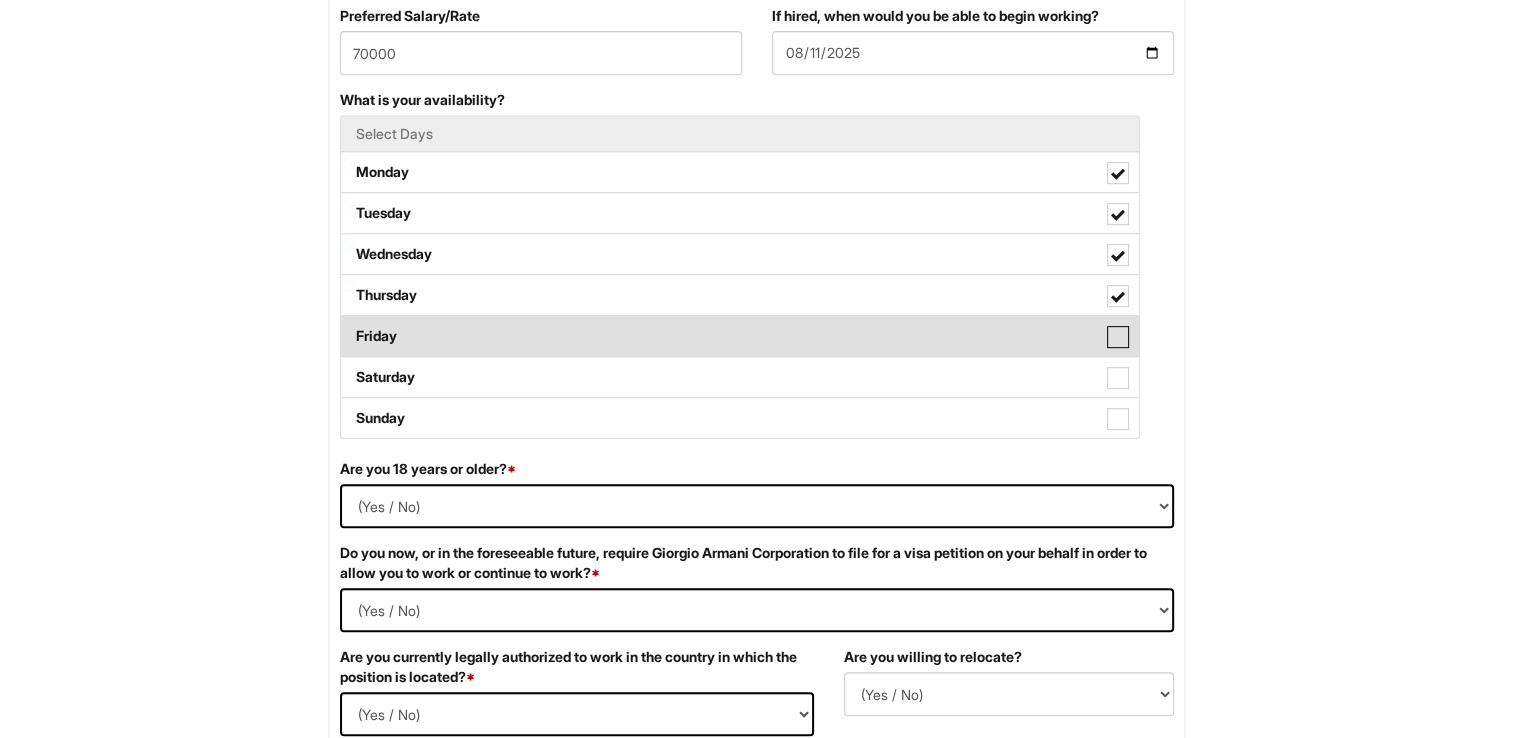 click on "Friday" at bounding box center (347, 326) 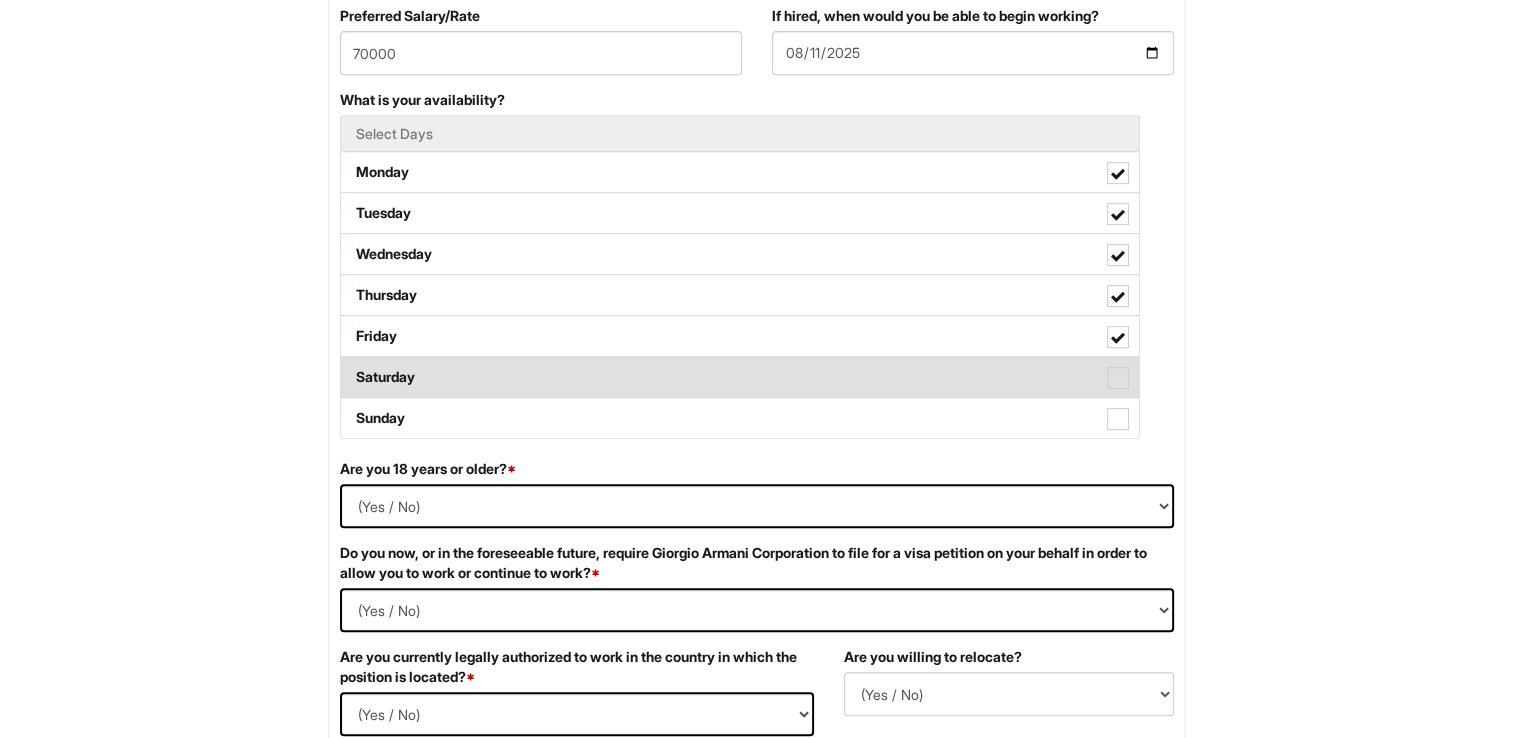 click on "Saturday" at bounding box center (740, 377) 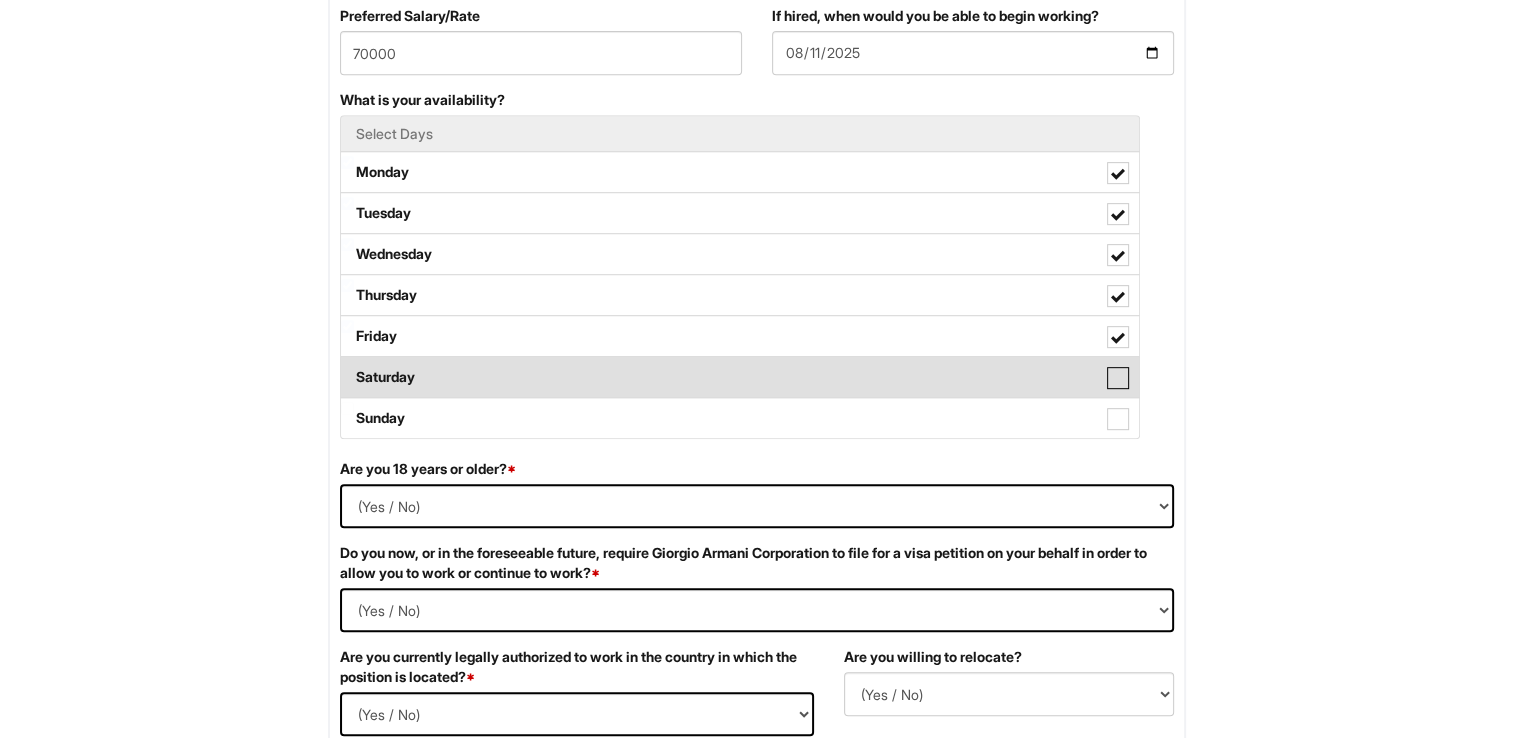 click on "Saturday" at bounding box center (347, 367) 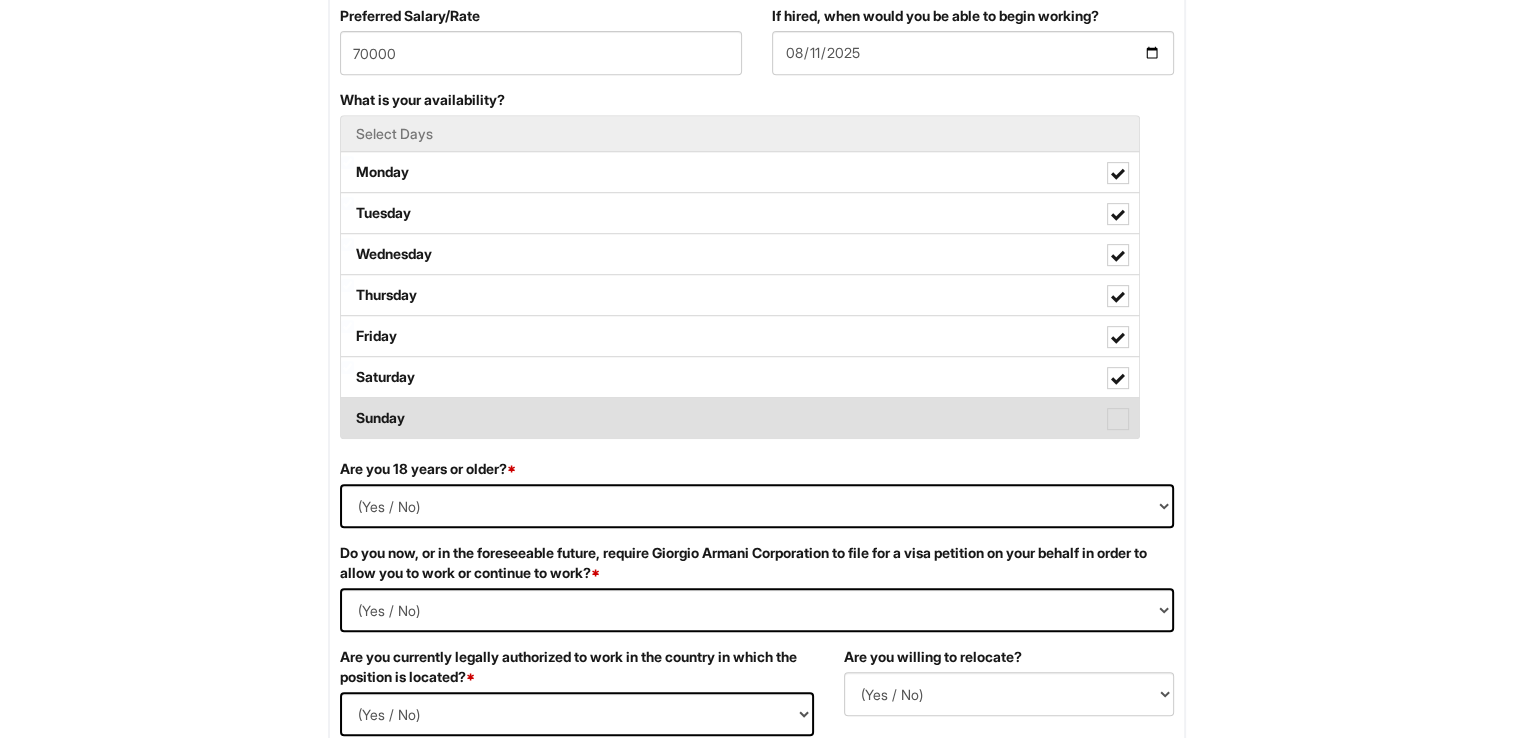 click on "Sunday" at bounding box center (740, 418) 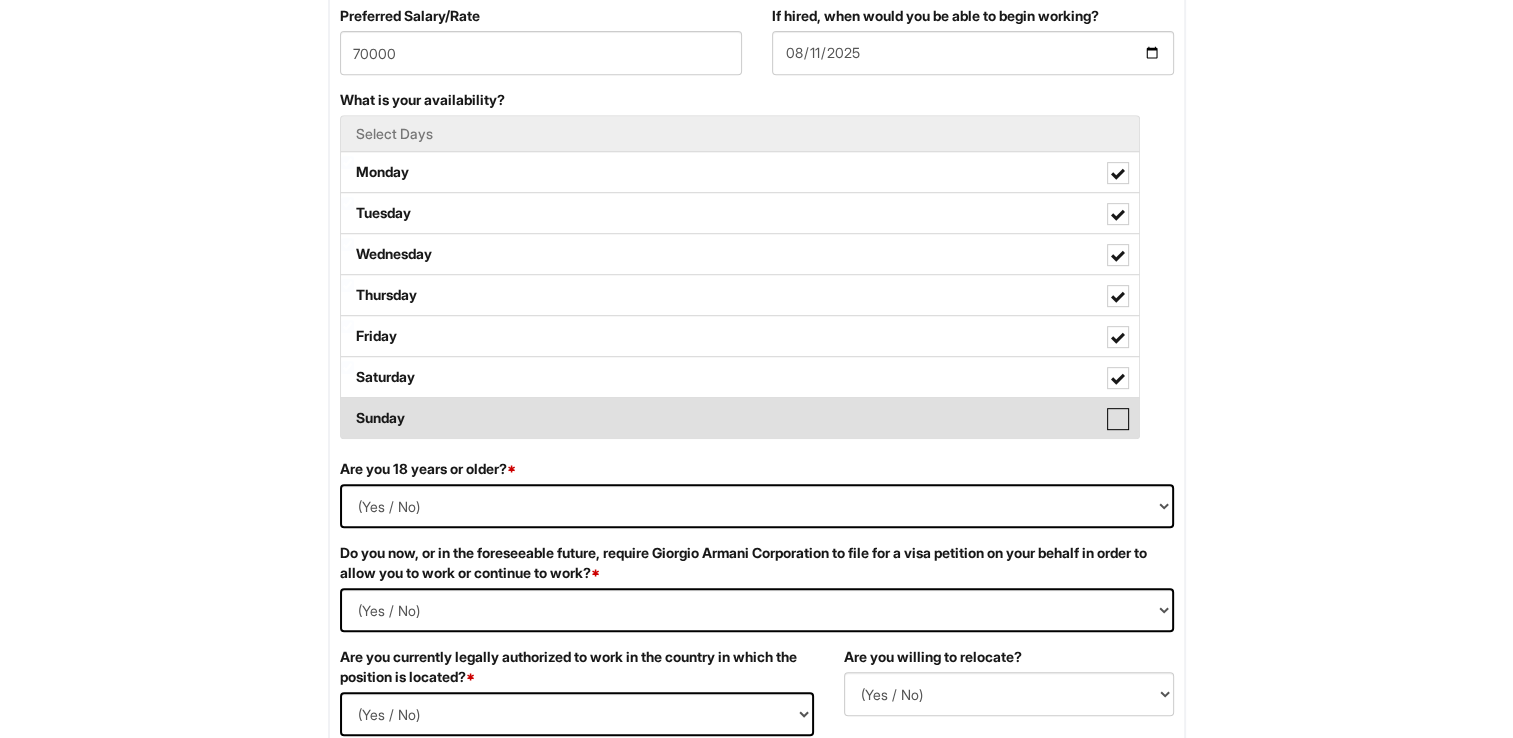 click on "Sunday" at bounding box center (347, 408) 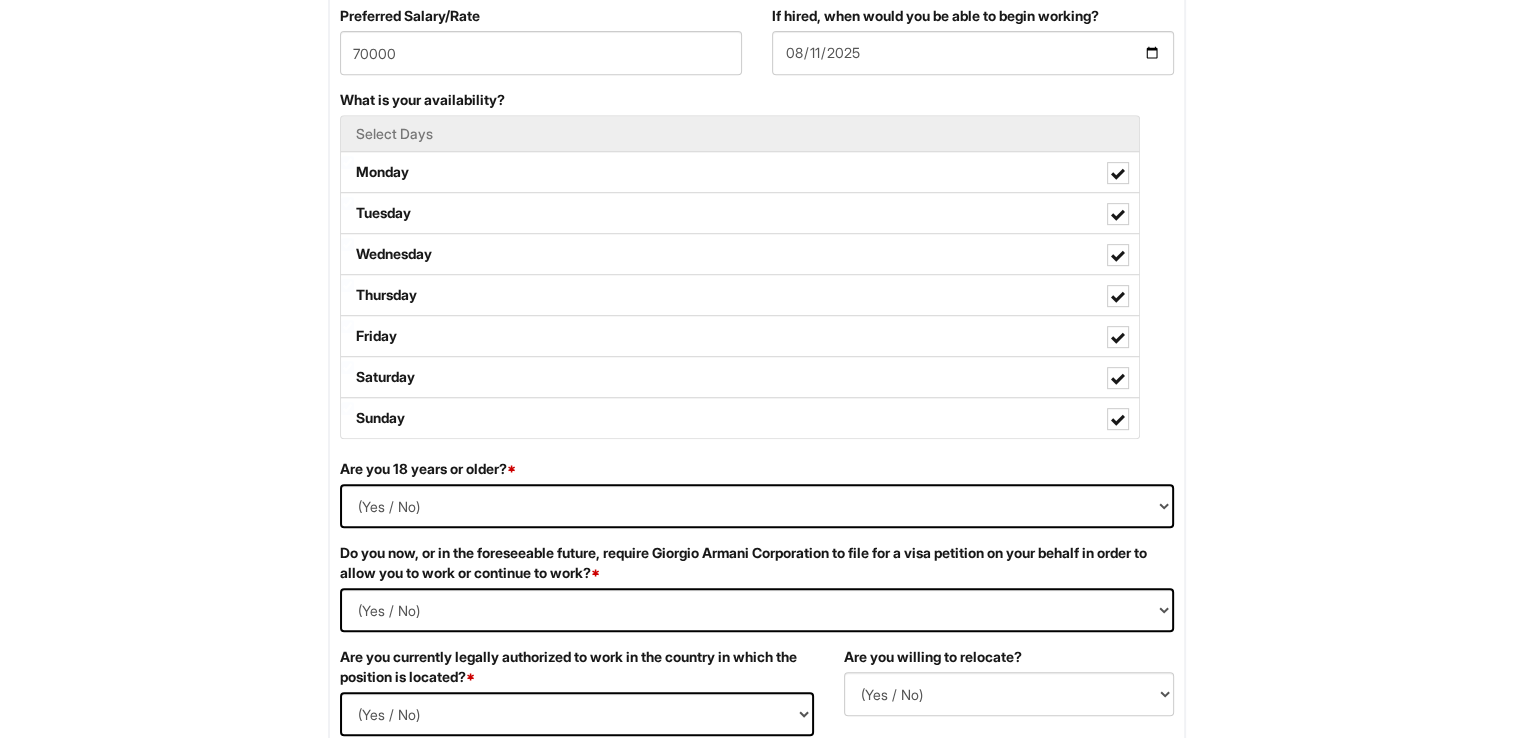 click on "Please Complete This Form 1 2 3 Sales Supervisor, Armani Outlet PLEASE COMPLETE ALL REQUIRED FIELDS
We are an Equal Opportunity Employer. All persons shall have the opportunity to be considered for employment without regard to their race, color, creed, religion, national origin, ancestry, citizenship status, age, disability, gender, sex, sexual orientation, veteran status, genetic information or any other characteristic protected by applicable federal, state or local laws. We will endeavor to make a reasonable accommodation to the known physical or mental limitations of a qualified applicant with a disability unless the accommodation would impose an undue hardship on the operation of our business. If you believe you require such assistance to complete this form or to participate in an interview, please let us know.
Personal Information
Last Name  *   Browne
First Name  *   Emma
Middle Name
E-mail Address  *   ebrowne2915@gmail.com
Phone  *   8152458298
LinkedIn URL" at bounding box center [756, 1057] 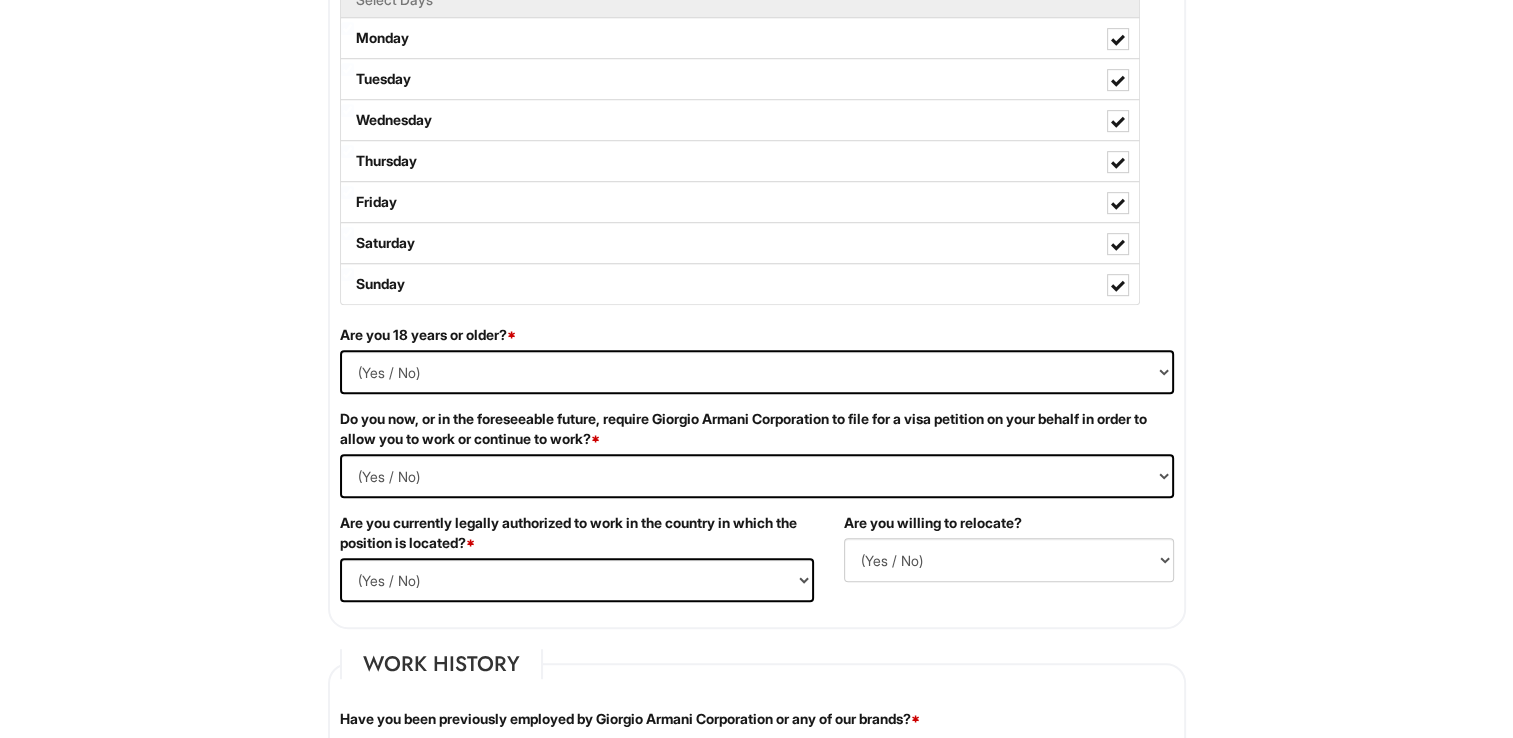scroll, scrollTop: 1047, scrollLeft: 0, axis: vertical 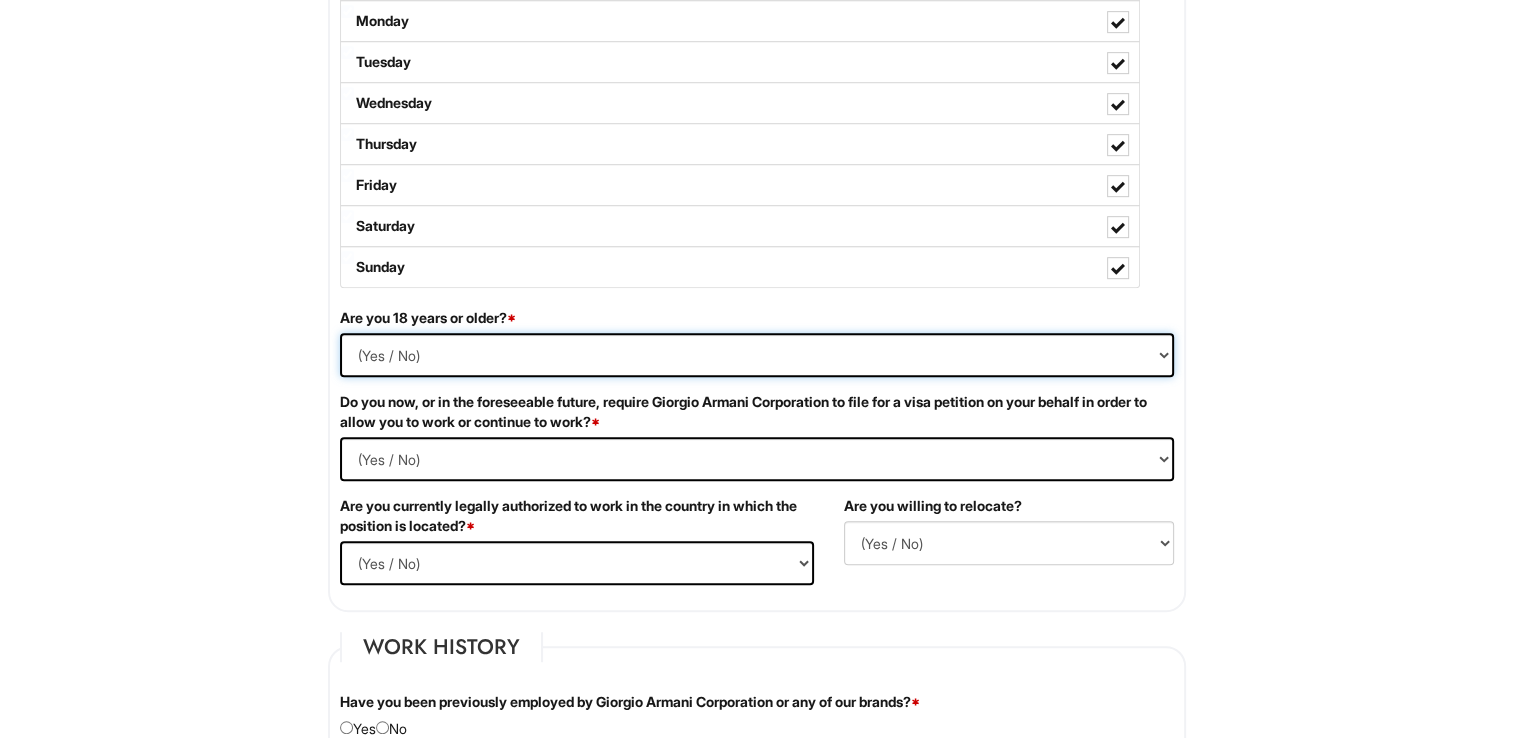 click on "(Yes / No) Yes No" at bounding box center (757, 355) 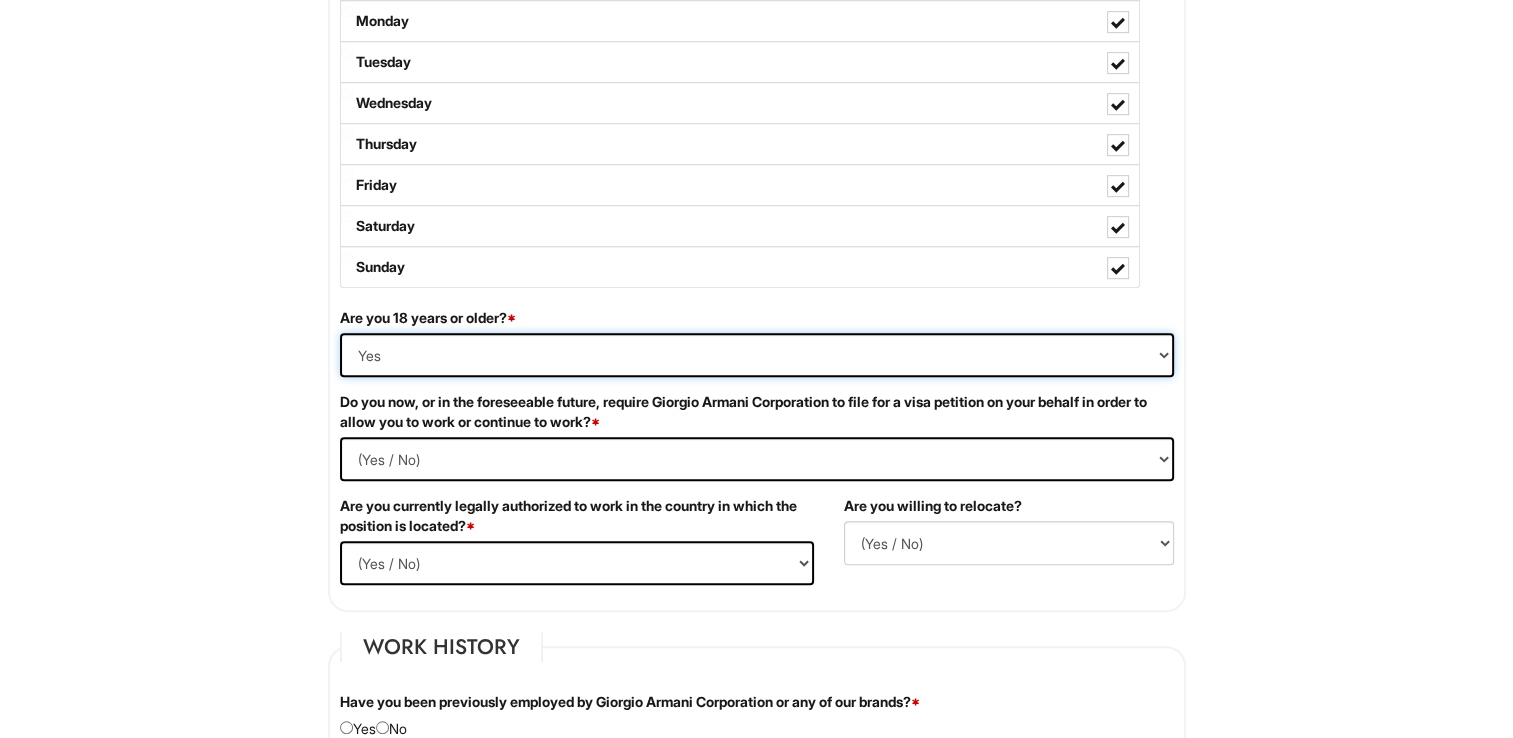 click on "(Yes / No) Yes No" at bounding box center [757, 355] 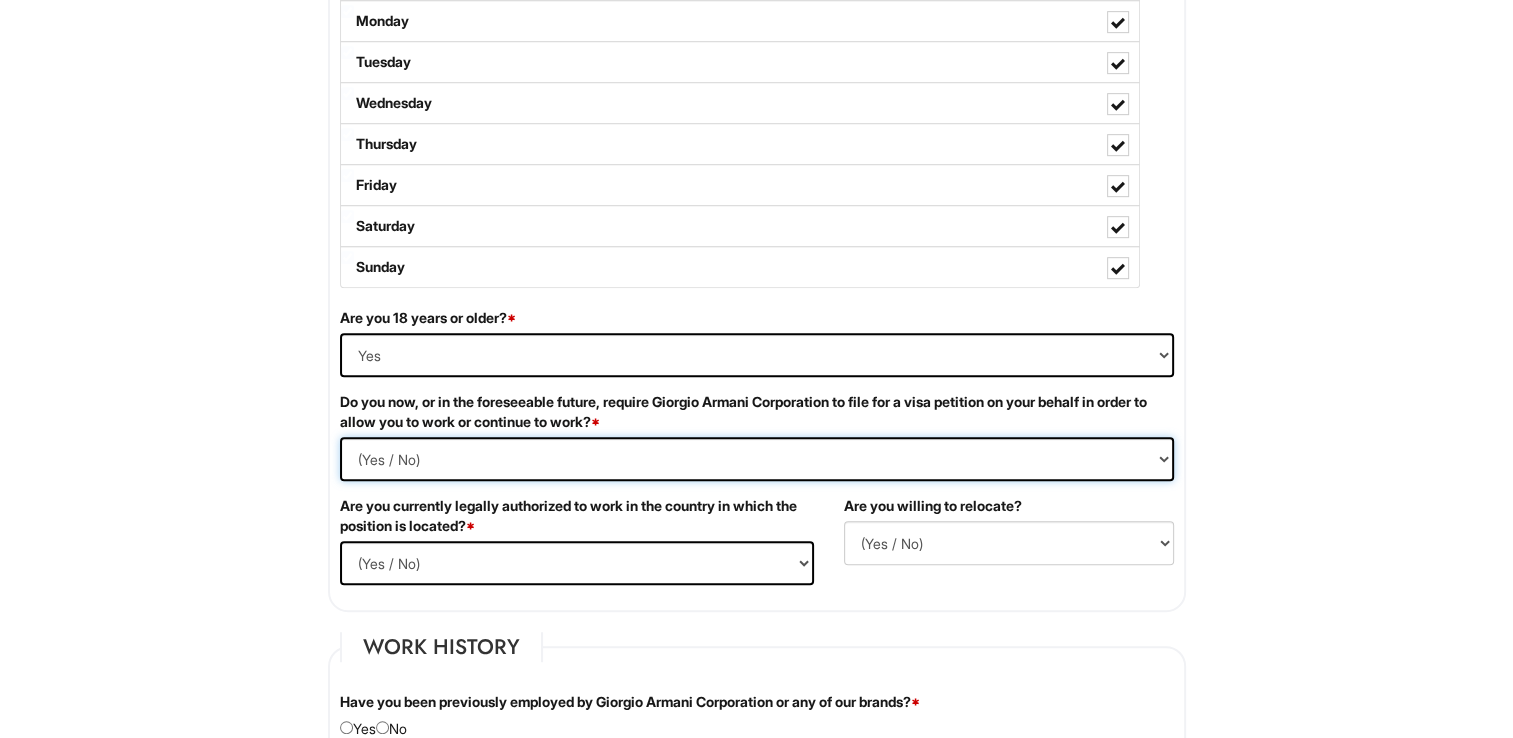 click on "(Yes / No) Yes No" at bounding box center [757, 459] 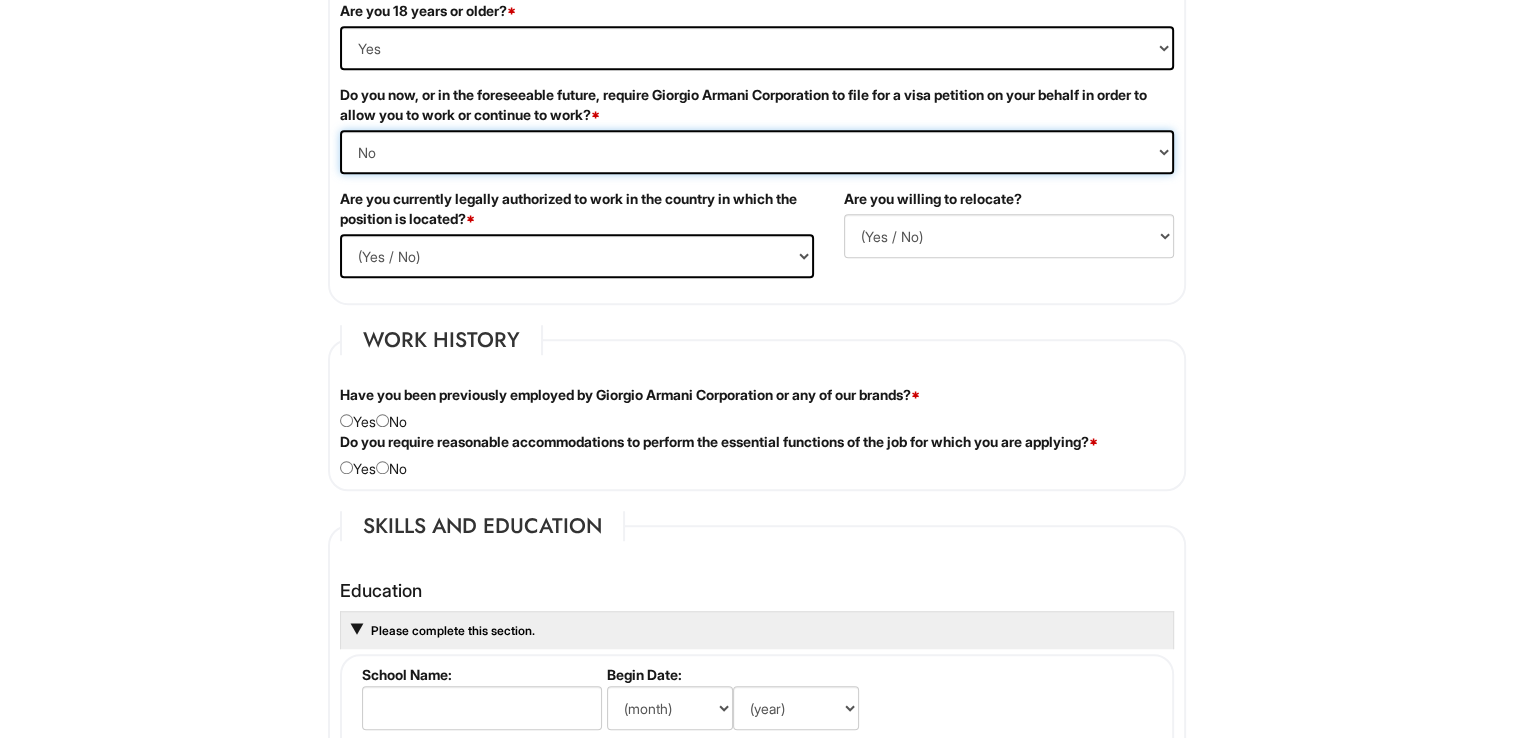 scroll, scrollTop: 1358, scrollLeft: 0, axis: vertical 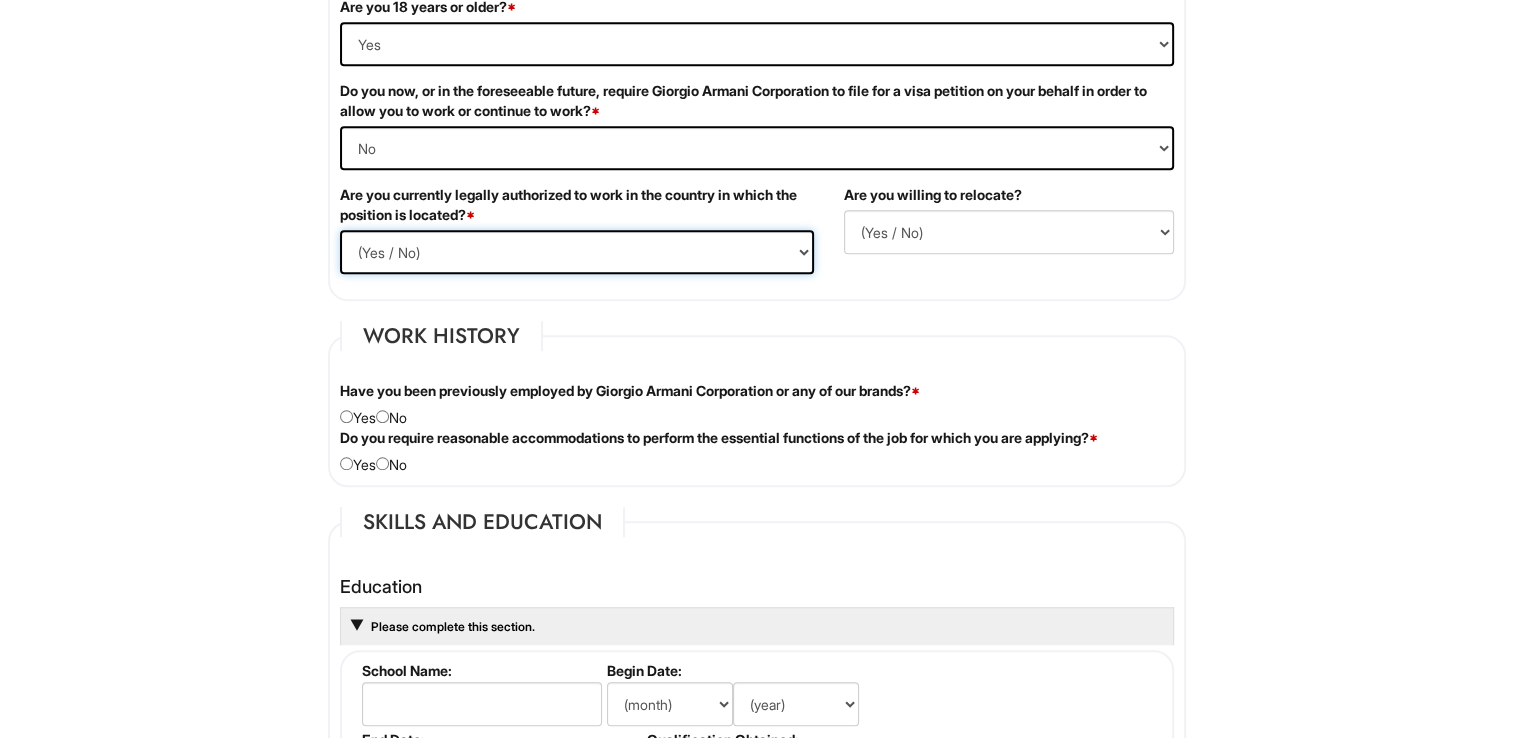 click on "(Yes / No) Yes No" at bounding box center (577, 252) 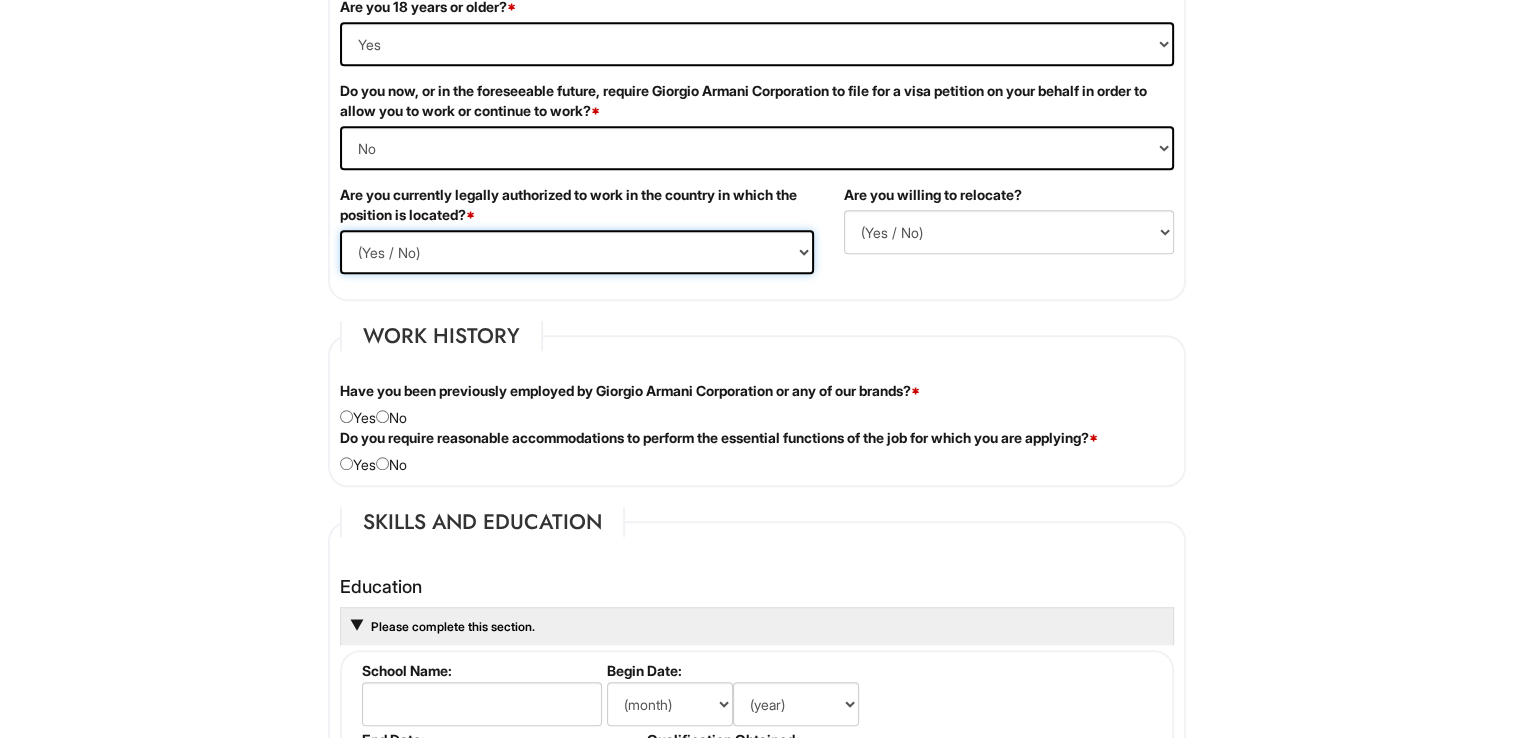select on "Yes" 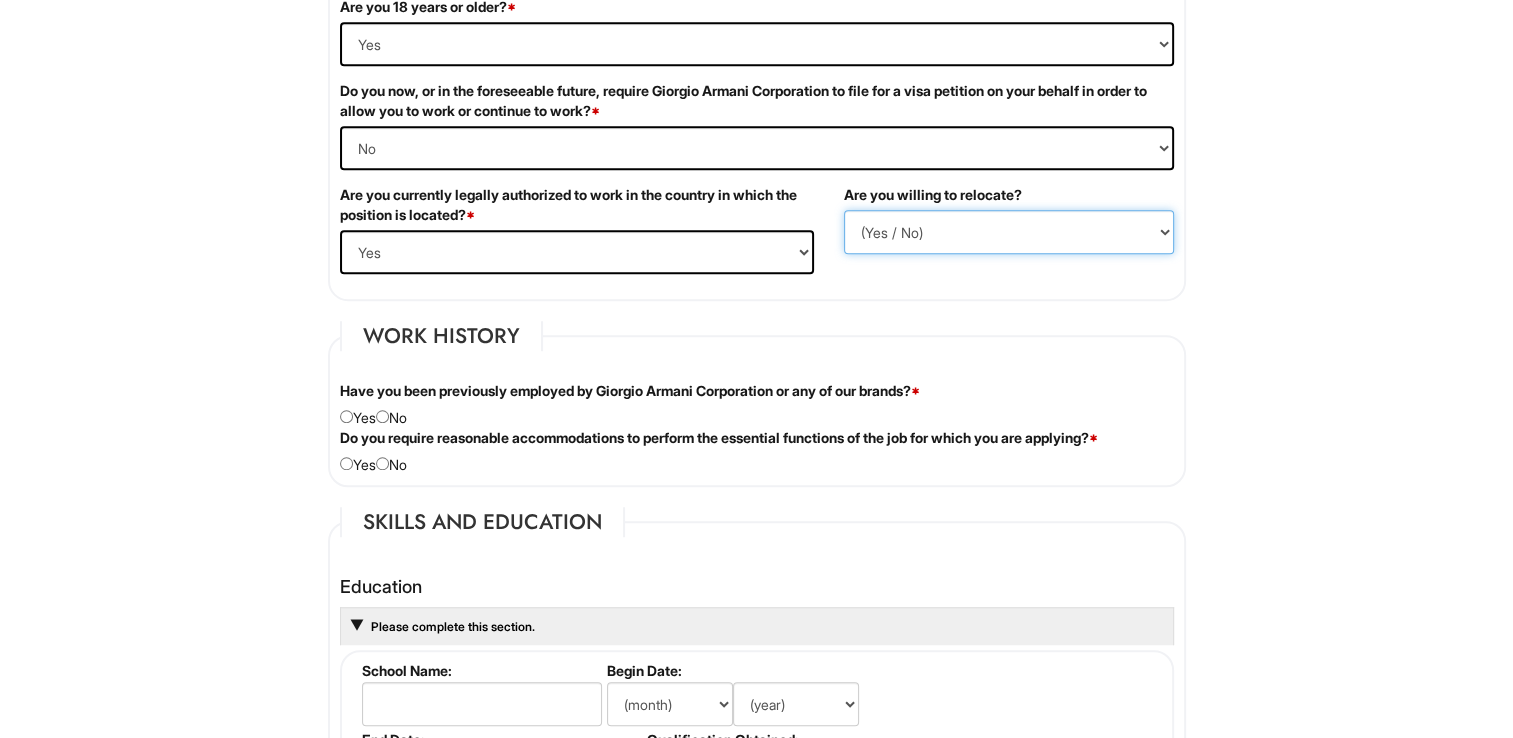 click on "(Yes / No) No Yes" at bounding box center [1009, 232] 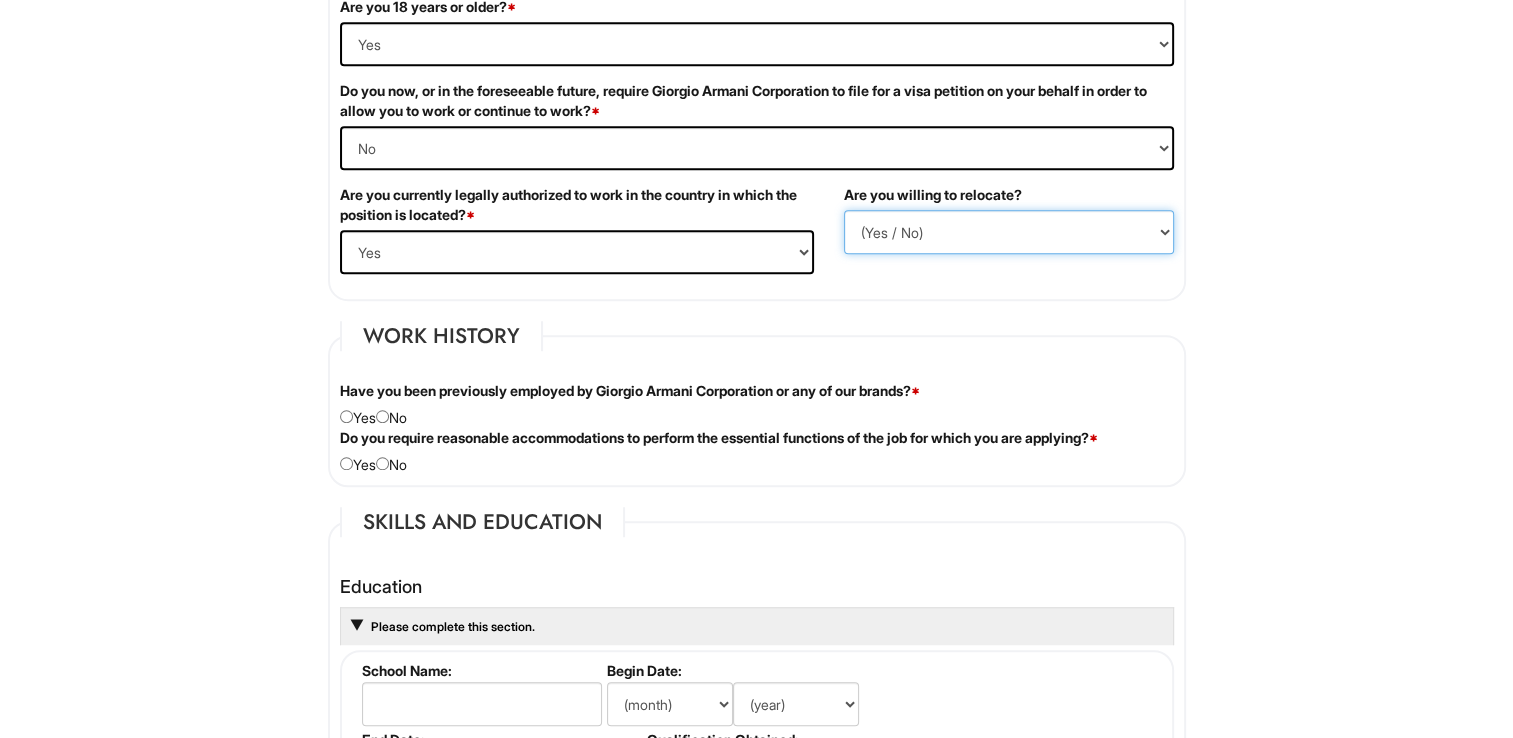 select on "Y" 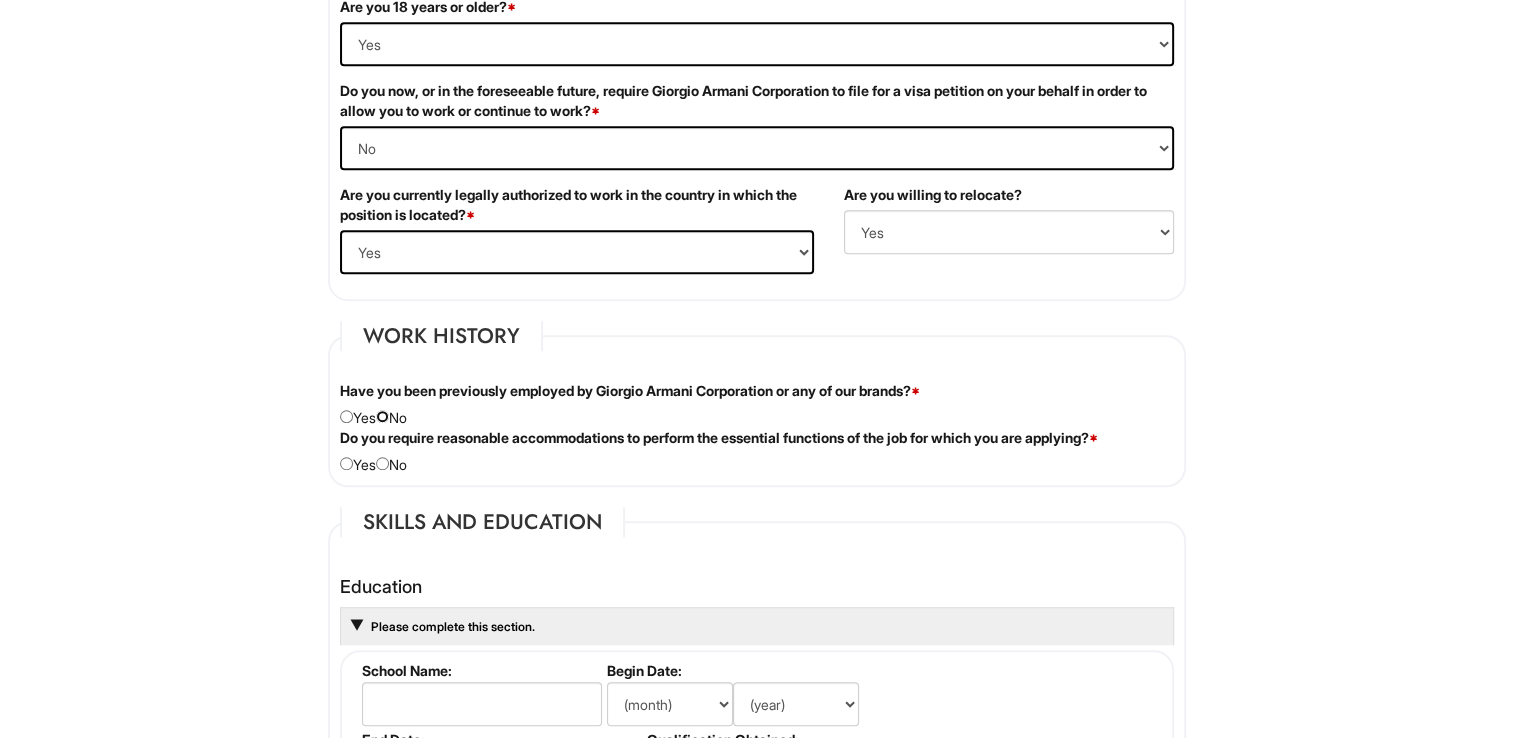 click at bounding box center [382, 416] 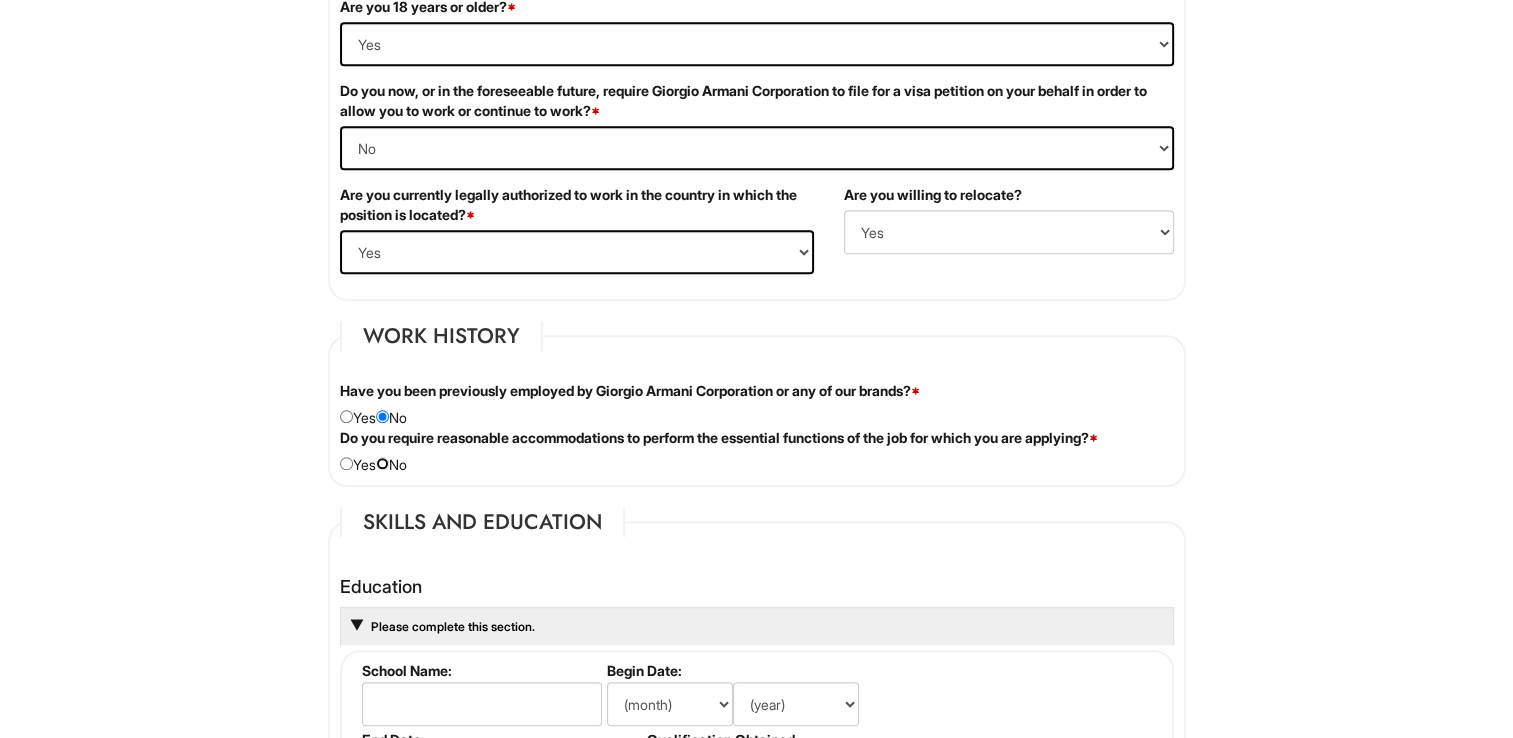 click at bounding box center (382, 463) 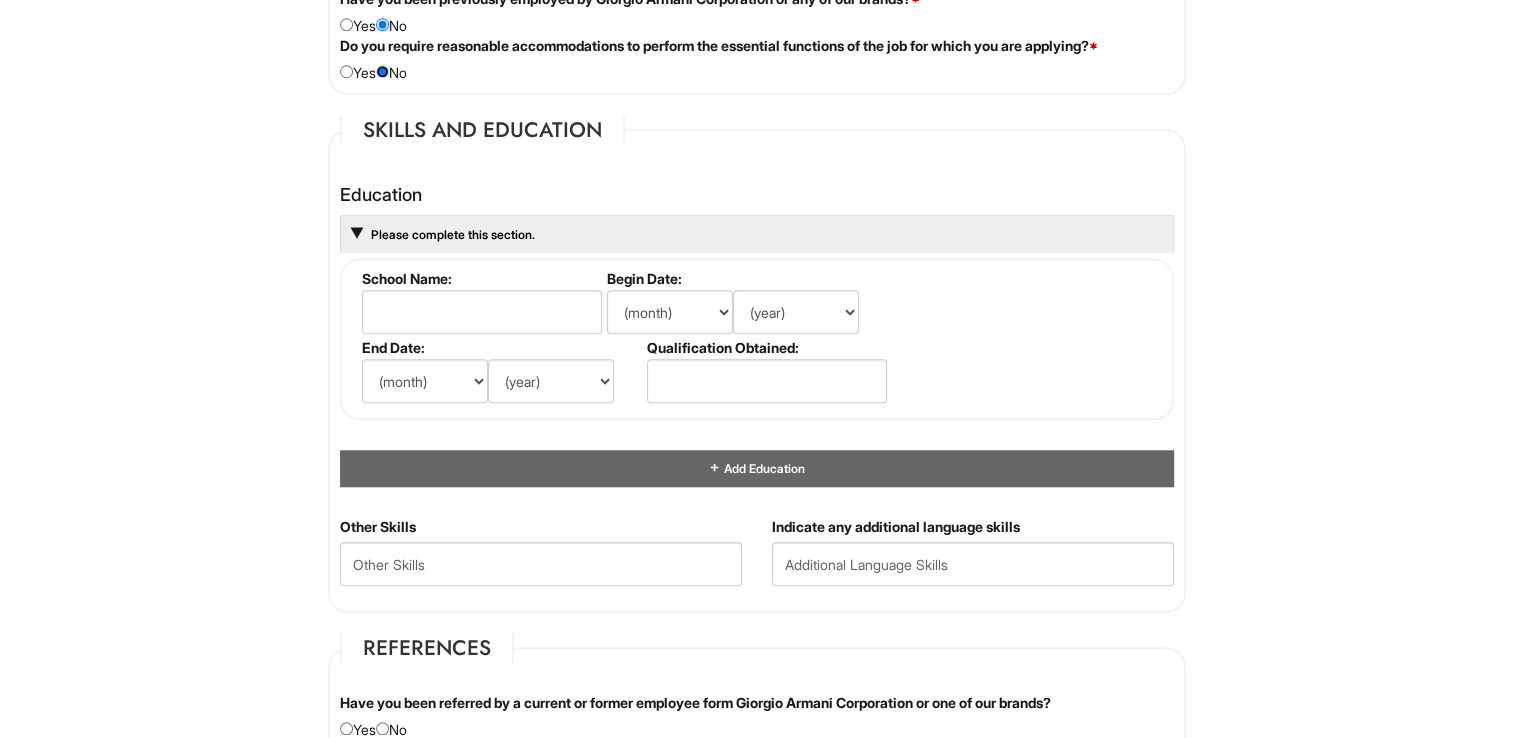 scroll, scrollTop: 1751, scrollLeft: 0, axis: vertical 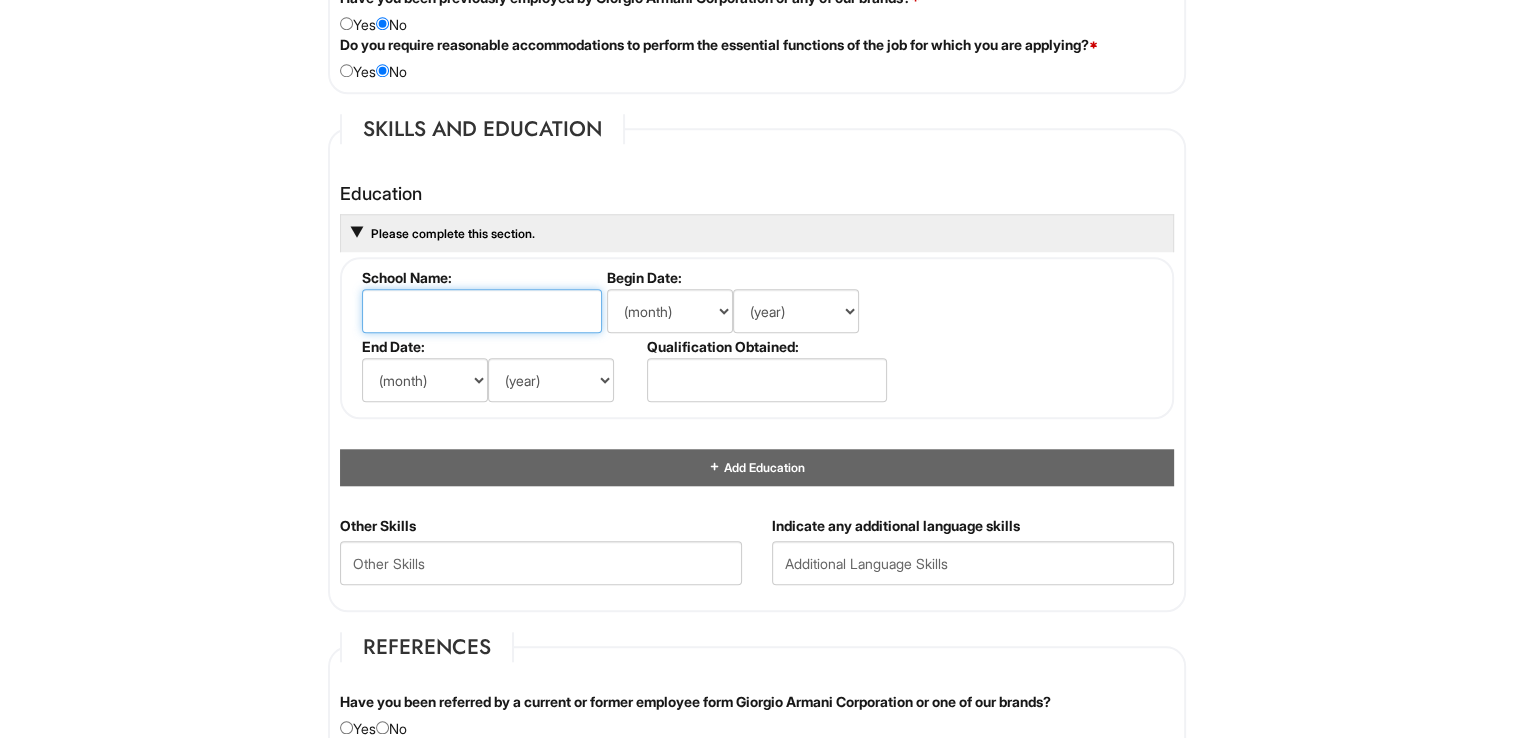click at bounding box center [482, 311] 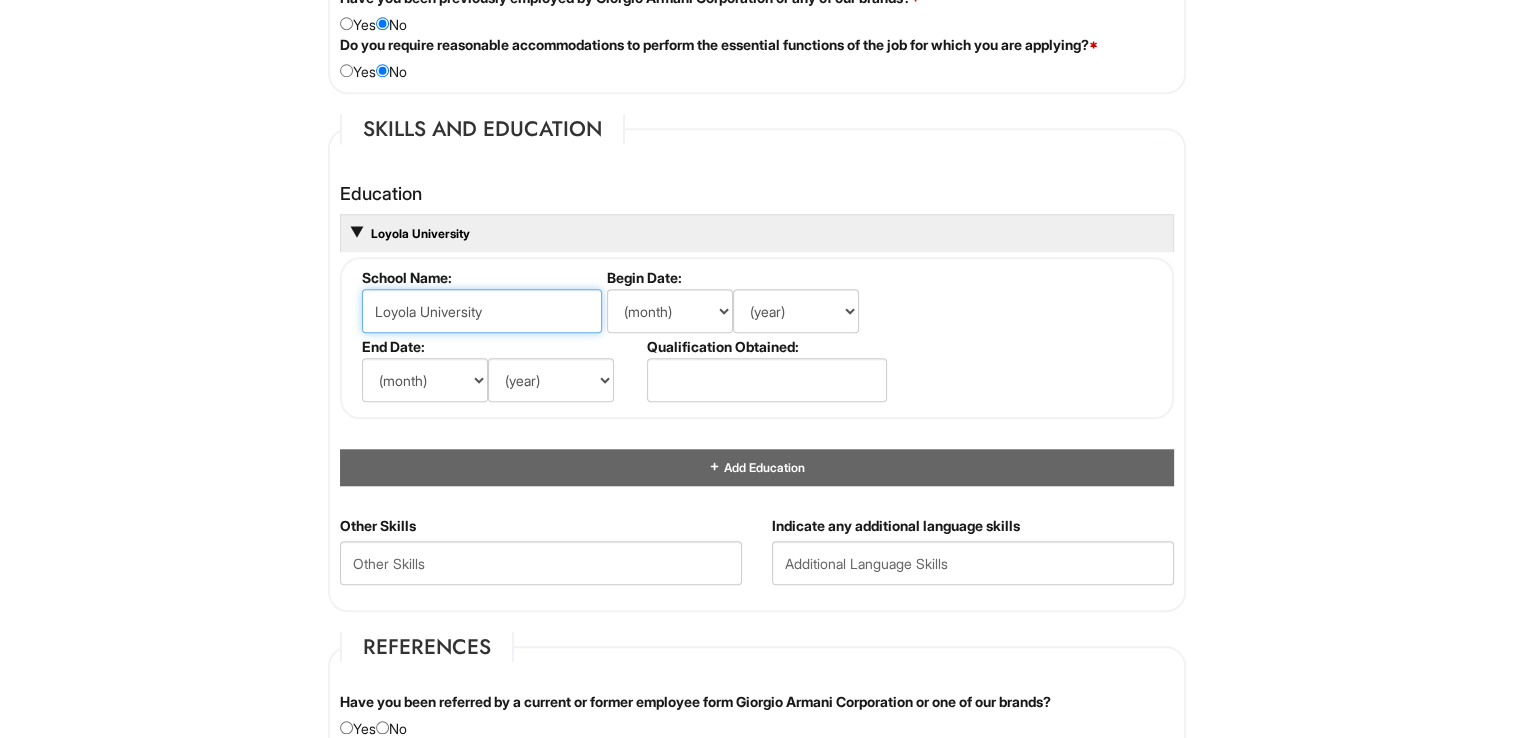 type on "Loyola University" 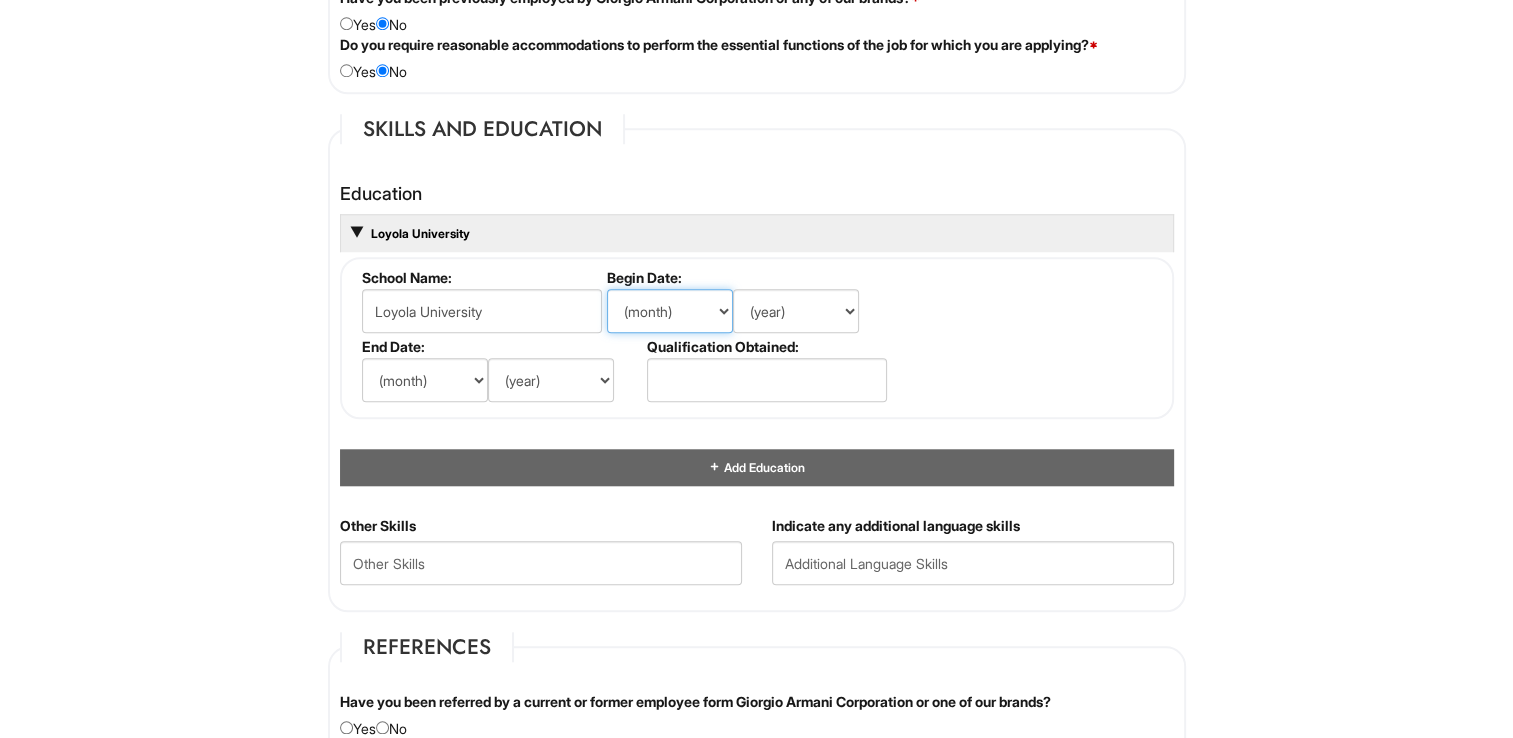 click on "(month) Jan Feb Mar Apr May Jun Jul Aug Sep Oct Nov Dec" at bounding box center [670, 311] 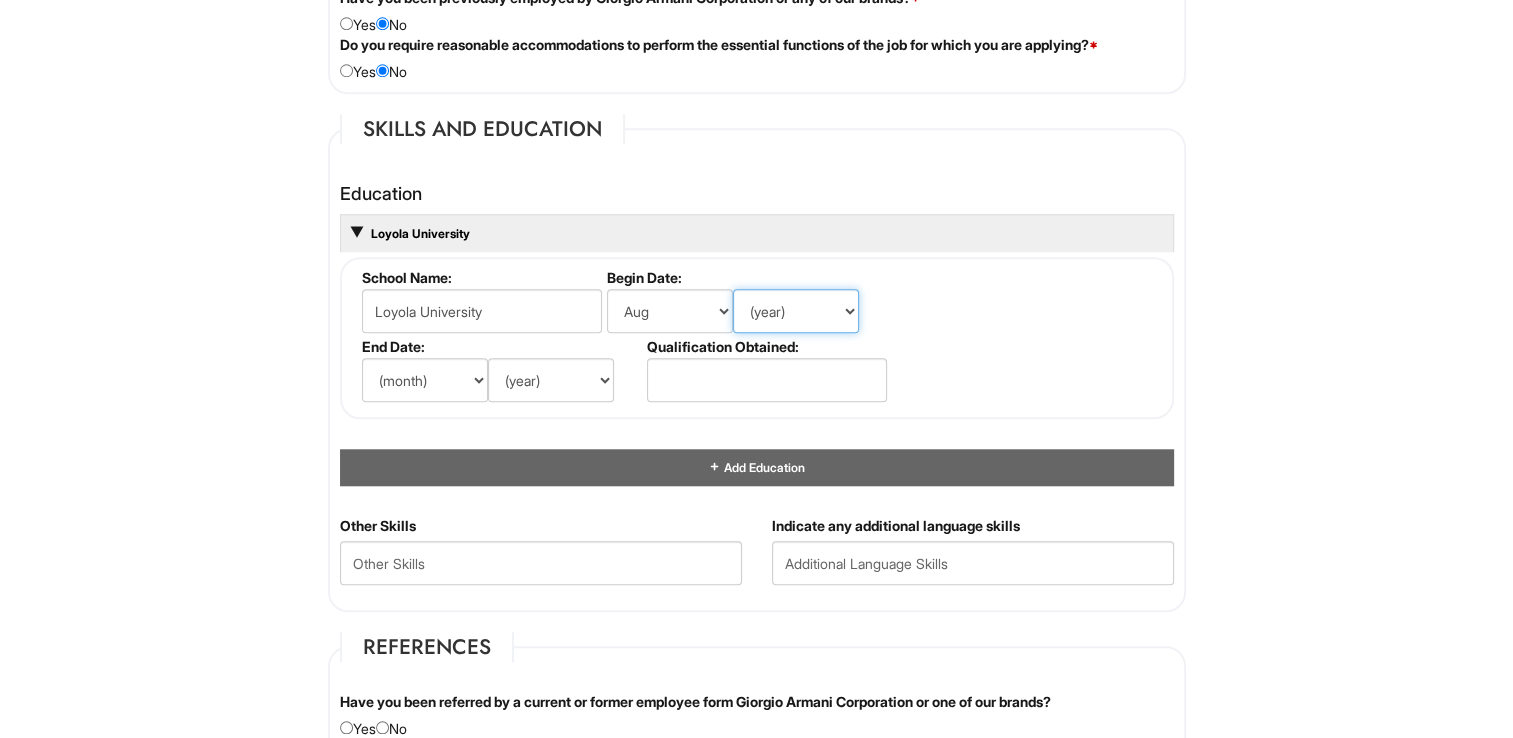 click on "(year) 2029 2028 2027 2026 2025 2024 2023 2022 2021 2020 2019 2018 2017 2016 2015 2014 2013 2012 2011 2010 2009 2008 2007 2006 2005 2004 2003 2002 2001 2000 1999 1998 1997 1996 1995 1994 1993 1992 1991 1990 1989 1988 1987 1986 1985 1984 1983 1982 1981 1980 1979 1978 1977 1976 1975 1974 1973 1972 1971 1970 1969 1968 1967 1966 1965 1964 1963 1962 1961 1960 1959 1958 1957 1956 1955 1954 1953 1952 1951 1950 1949 1948 1947 1946  --  2030 2031 2032 2033 2034 2035 2036 2037 2038 2039 2040 2041 2042 2043 2044 2045 2046 2047 2048 2049 2050 2051 2052 2053 2054 2055 2056 2057 2058 2059 2060 2061 2062 2063 2064" at bounding box center [796, 311] 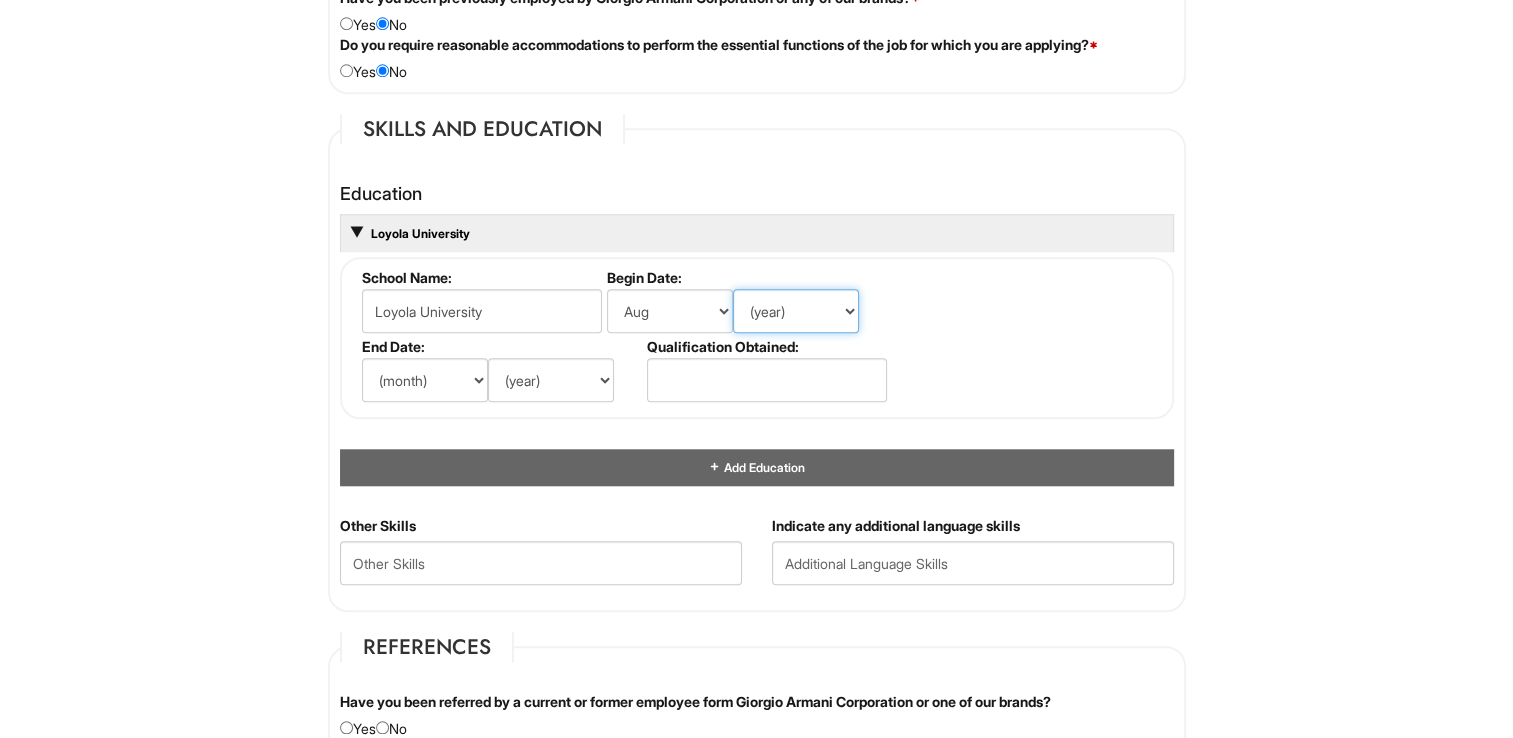 select on "2016" 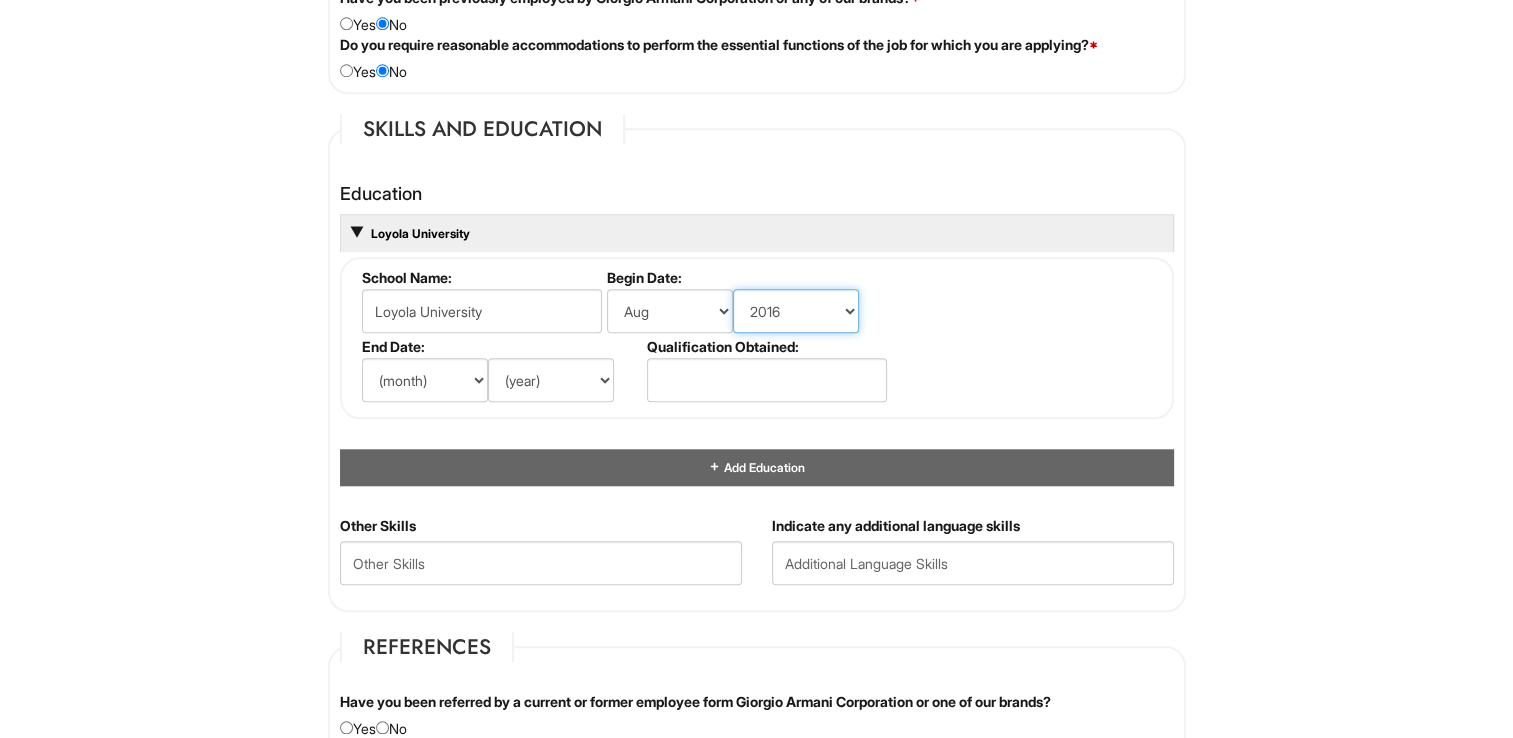 click on "(year) 2029 2028 2027 2026 2025 2024 2023 2022 2021 2020 2019 2018 2017 2016 2015 2014 2013 2012 2011 2010 2009 2008 2007 2006 2005 2004 2003 2002 2001 2000 1999 1998 1997 1996 1995 1994 1993 1992 1991 1990 1989 1988 1987 1986 1985 1984 1983 1982 1981 1980 1979 1978 1977 1976 1975 1974 1973 1972 1971 1970 1969 1968 1967 1966 1965 1964 1963 1962 1961 1960 1959 1958 1957 1956 1955 1954 1953 1952 1951 1950 1949 1948 1947 1946  --  2030 2031 2032 2033 2034 2035 2036 2037 2038 2039 2040 2041 2042 2043 2044 2045 2046 2047 2048 2049 2050 2051 2052 2053 2054 2055 2056 2057 2058 2059 2060 2061 2062 2063 2064" at bounding box center [796, 311] 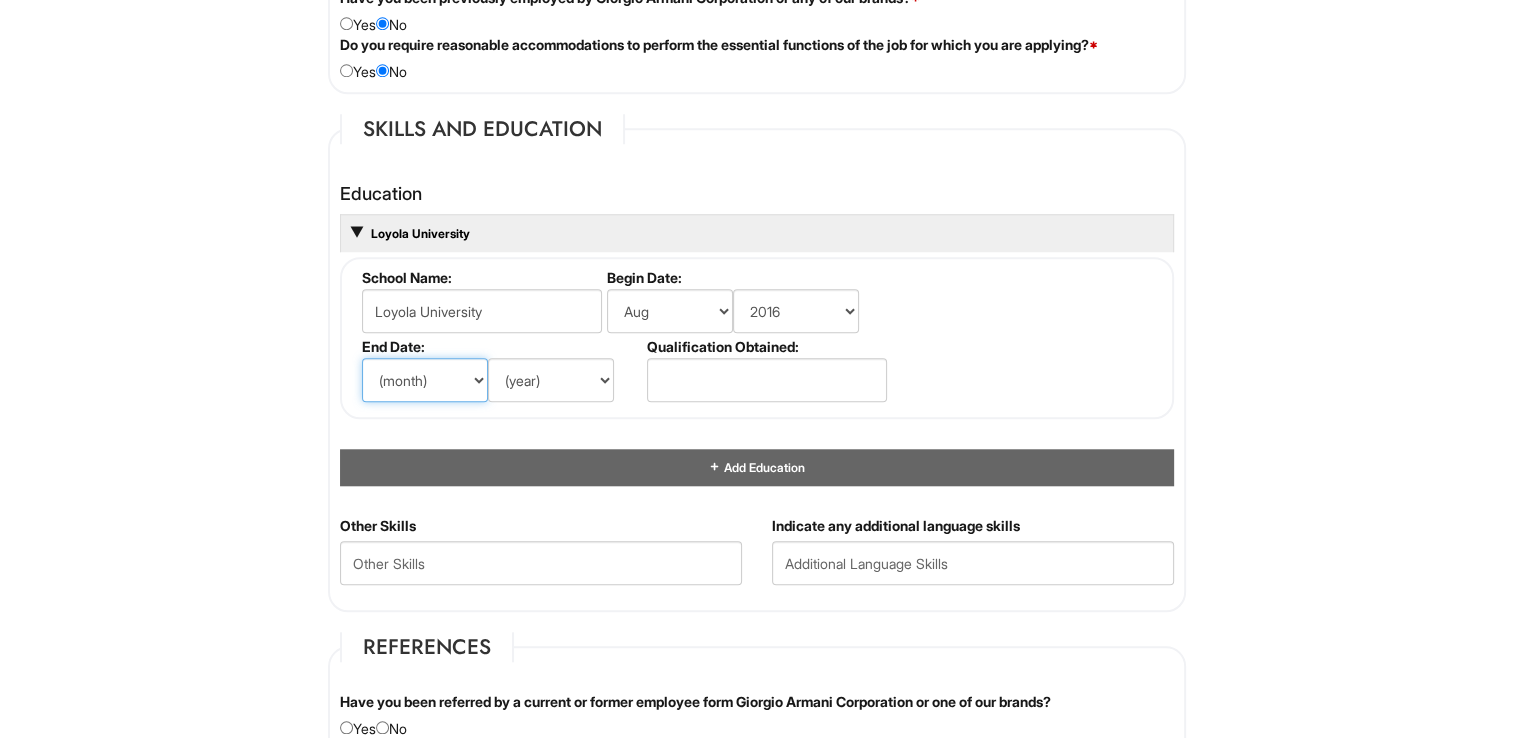 click on "(month) Jan Feb Mar Apr May Jun Jul Aug Sep Oct Nov Dec" at bounding box center [425, 380] 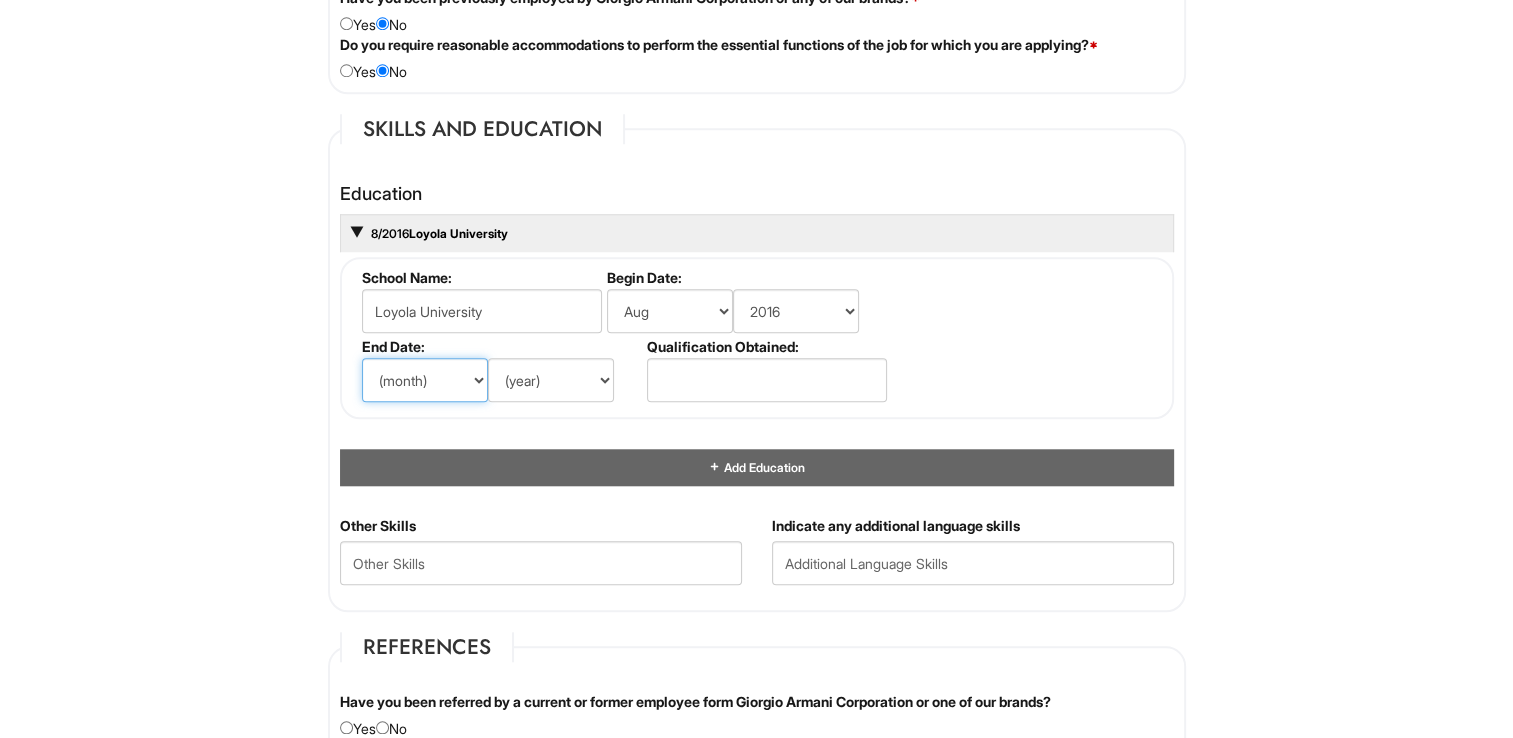 select on "5" 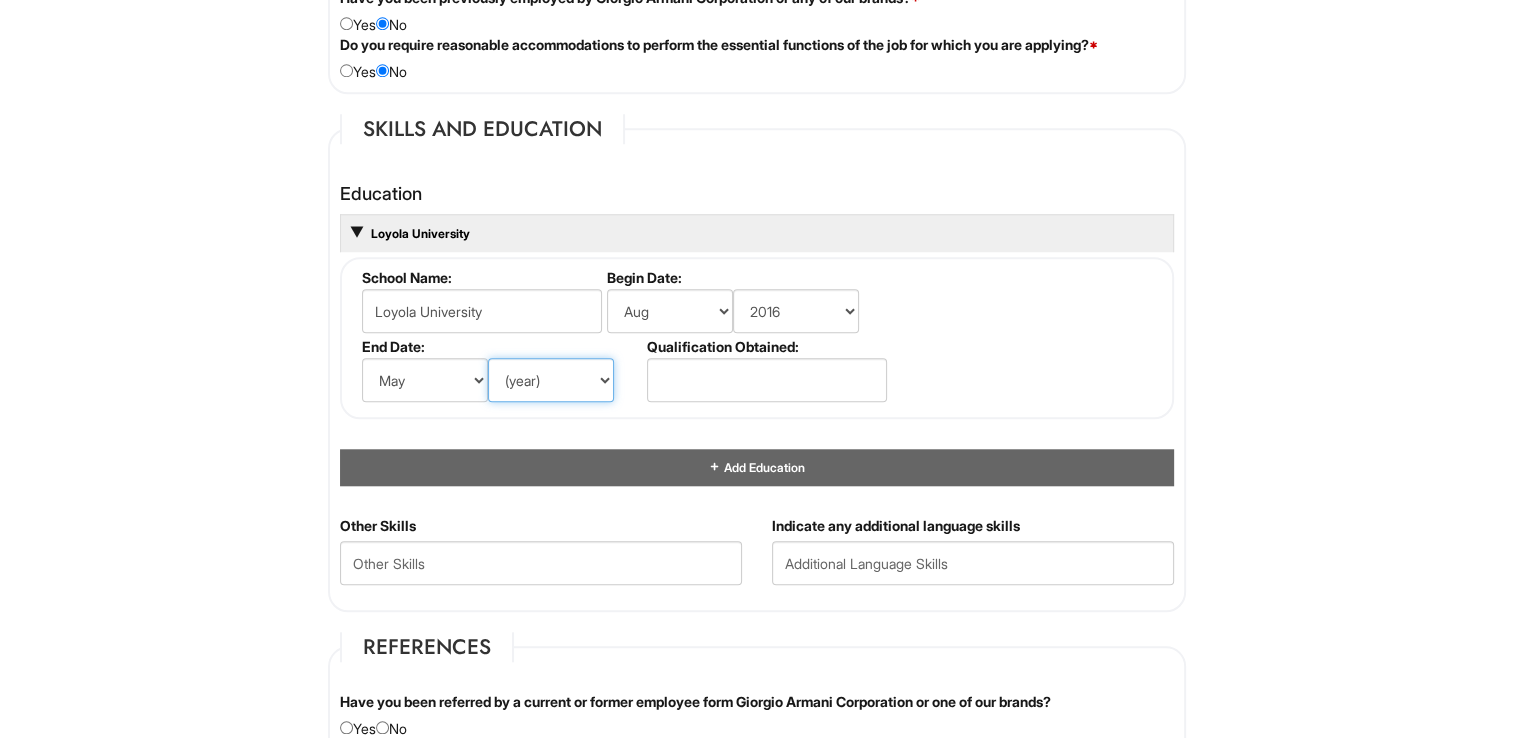 click on "(year) 2029 2028 2027 2026 2025 2024 2023 2022 2021 2020 2019 2018 2017 2016 2015 2014 2013 2012 2011 2010 2009 2008 2007 2006 2005 2004 2003 2002 2001 2000 1999 1998 1997 1996 1995 1994 1993 1992 1991 1990 1989 1988 1987 1986 1985 1984 1983 1982 1981 1980 1979 1978 1977 1976 1975 1974 1973 1972 1971 1970 1969 1968 1967 1966 1965 1964 1963 1962 1961 1960 1959 1958 1957 1956 1955 1954 1953 1952 1951 1950 1949 1948 1947 1946  --  2030 2031 2032 2033 2034 2035 2036 2037 2038 2039 2040 2041 2042 2043 2044 2045 2046 2047 2048 2049 2050 2051 2052 2053 2054 2055 2056 2057 2058 2059 2060 2061 2062 2063 2064" at bounding box center (551, 380) 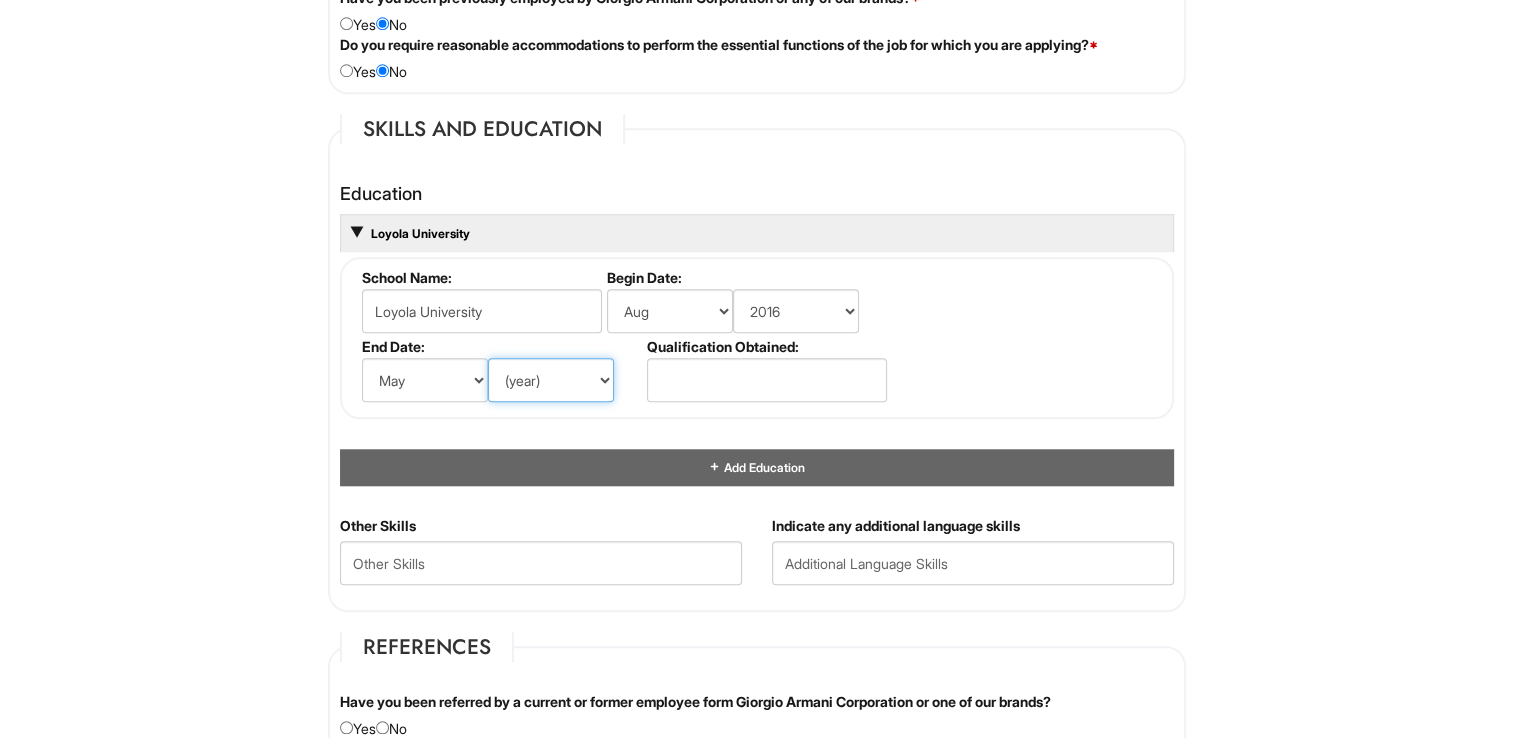 select on "2018" 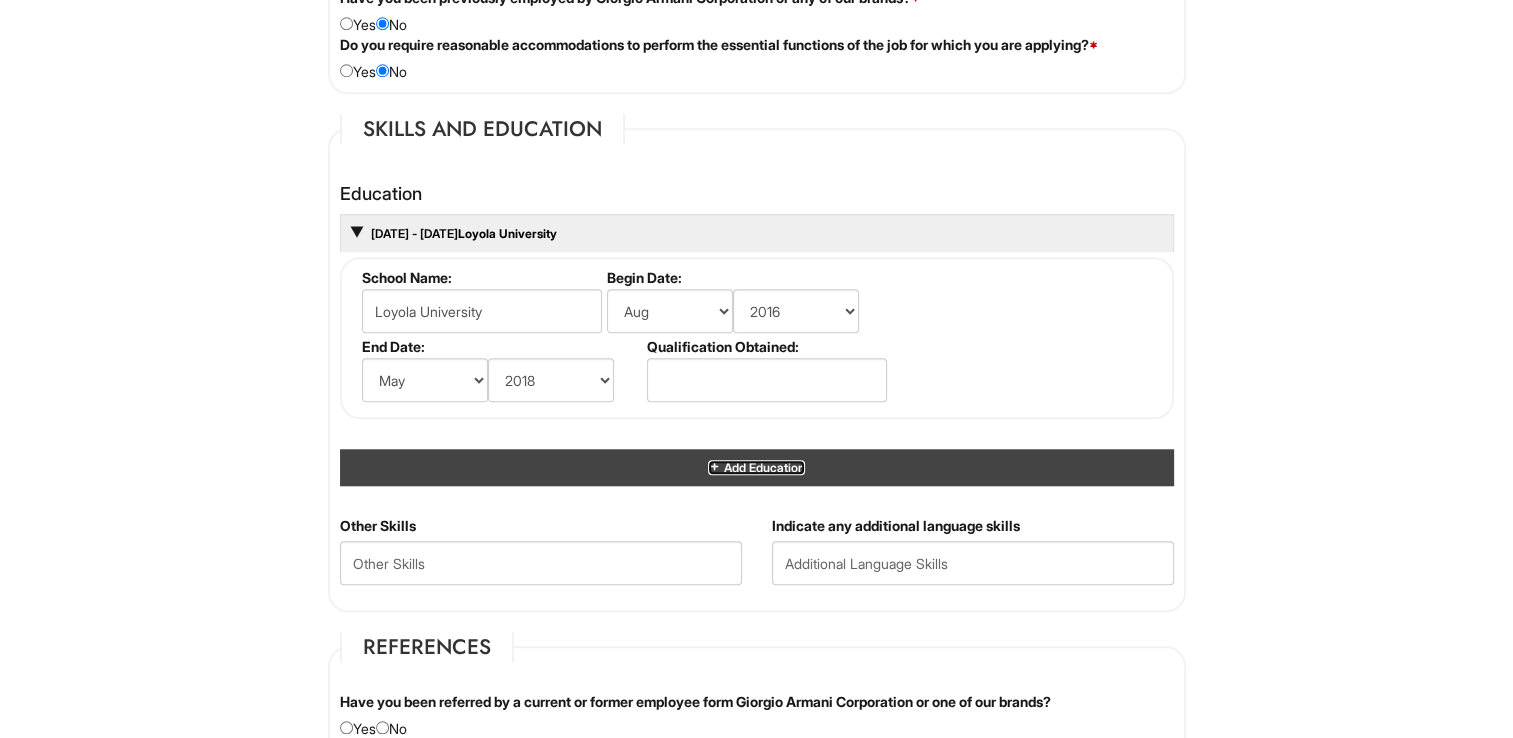 click on "Add Education" at bounding box center (762, 467) 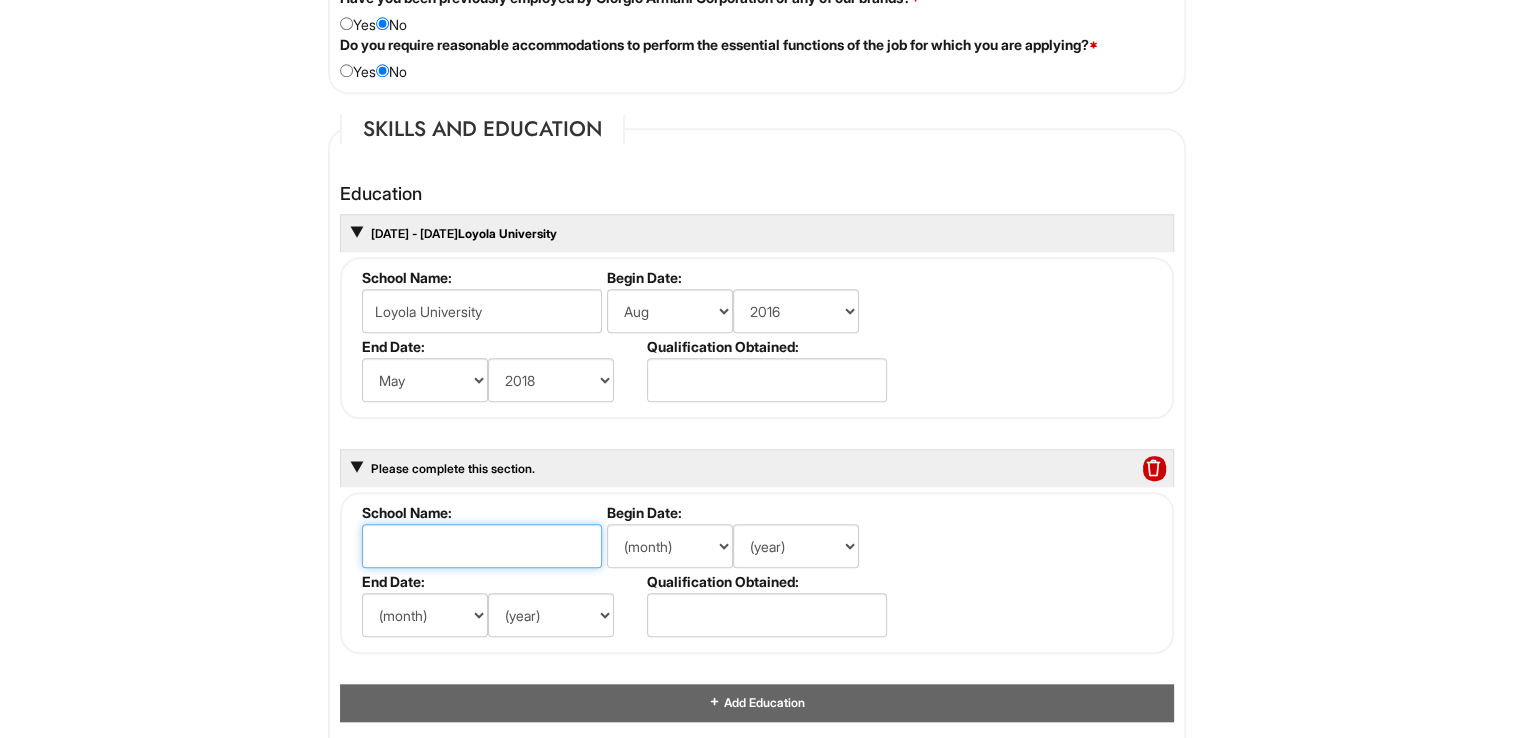 click at bounding box center (482, 546) 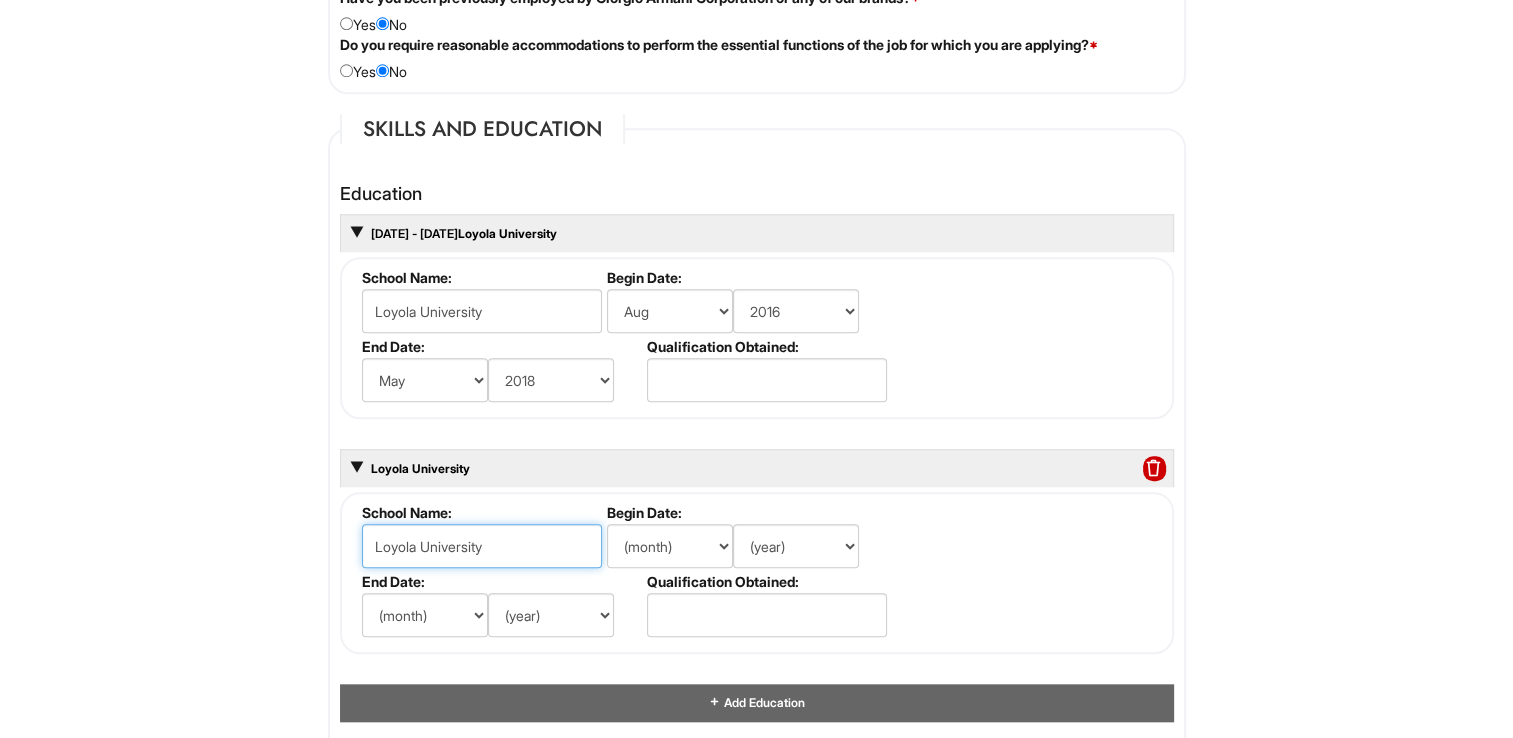 type on "NEIU" 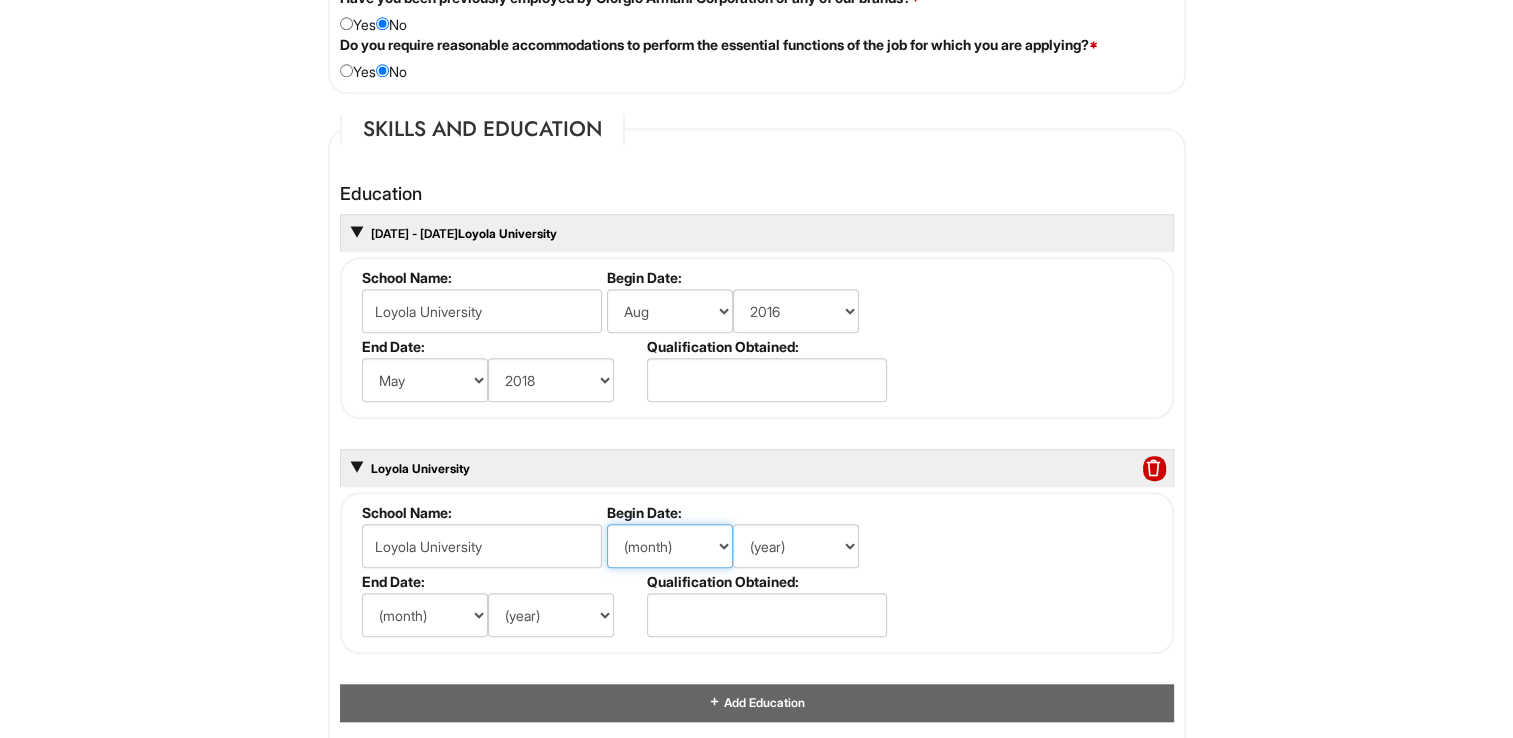 click on "(month) Jan Feb Mar Apr May Jun Jul Aug Sep Oct Nov Dec" at bounding box center [670, 546] 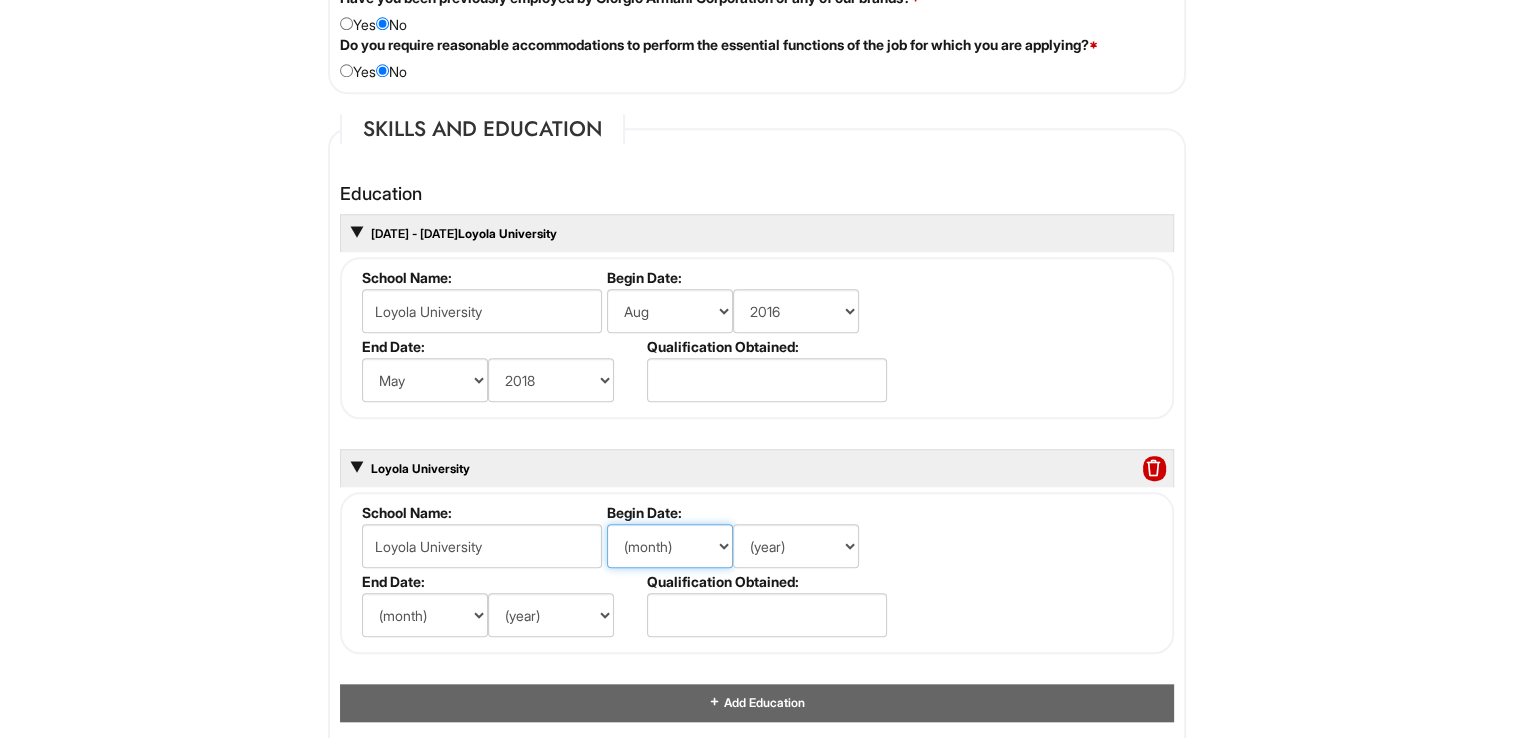 select on "8" 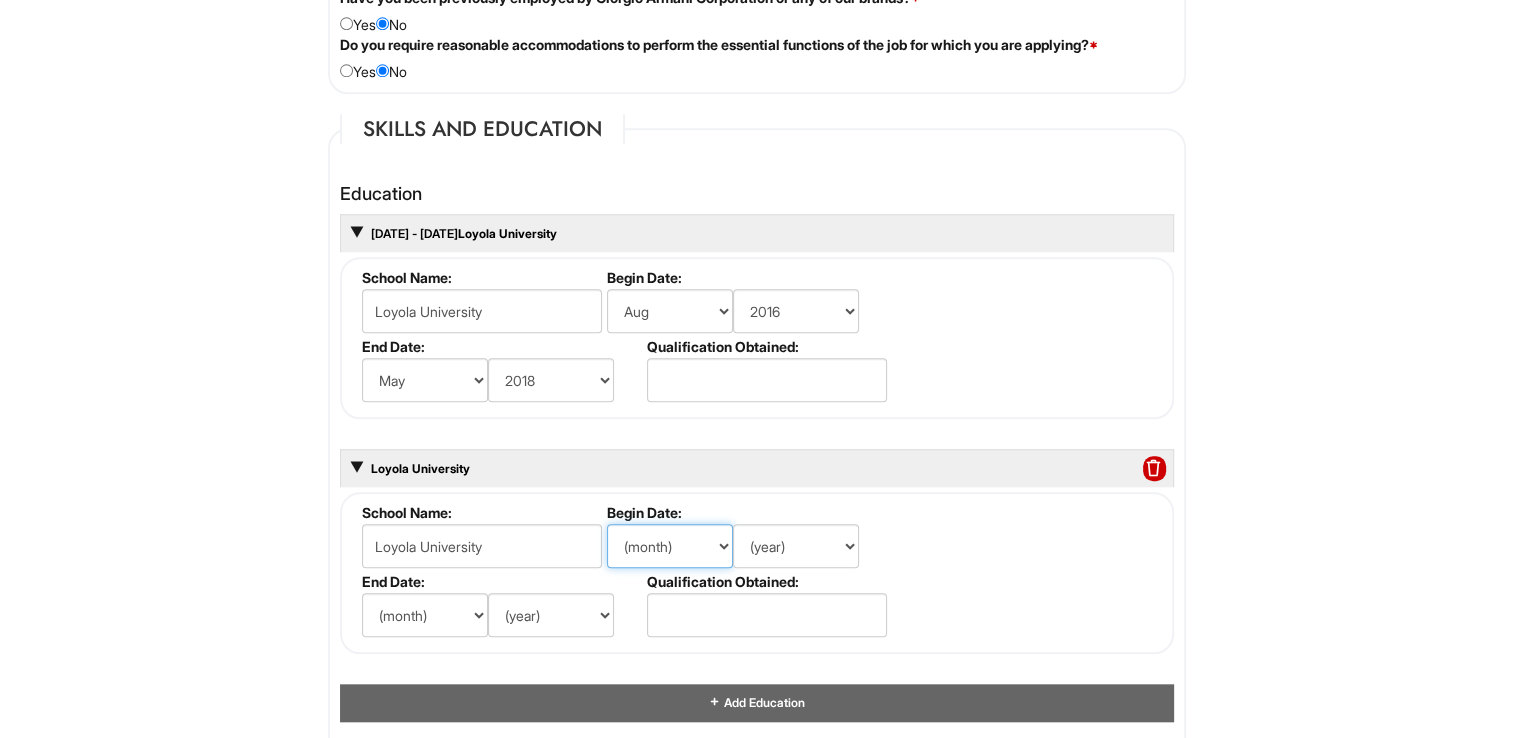 click on "(month) Jan Feb Mar Apr May Jun Jul Aug Sep Oct Nov Dec" at bounding box center [670, 546] 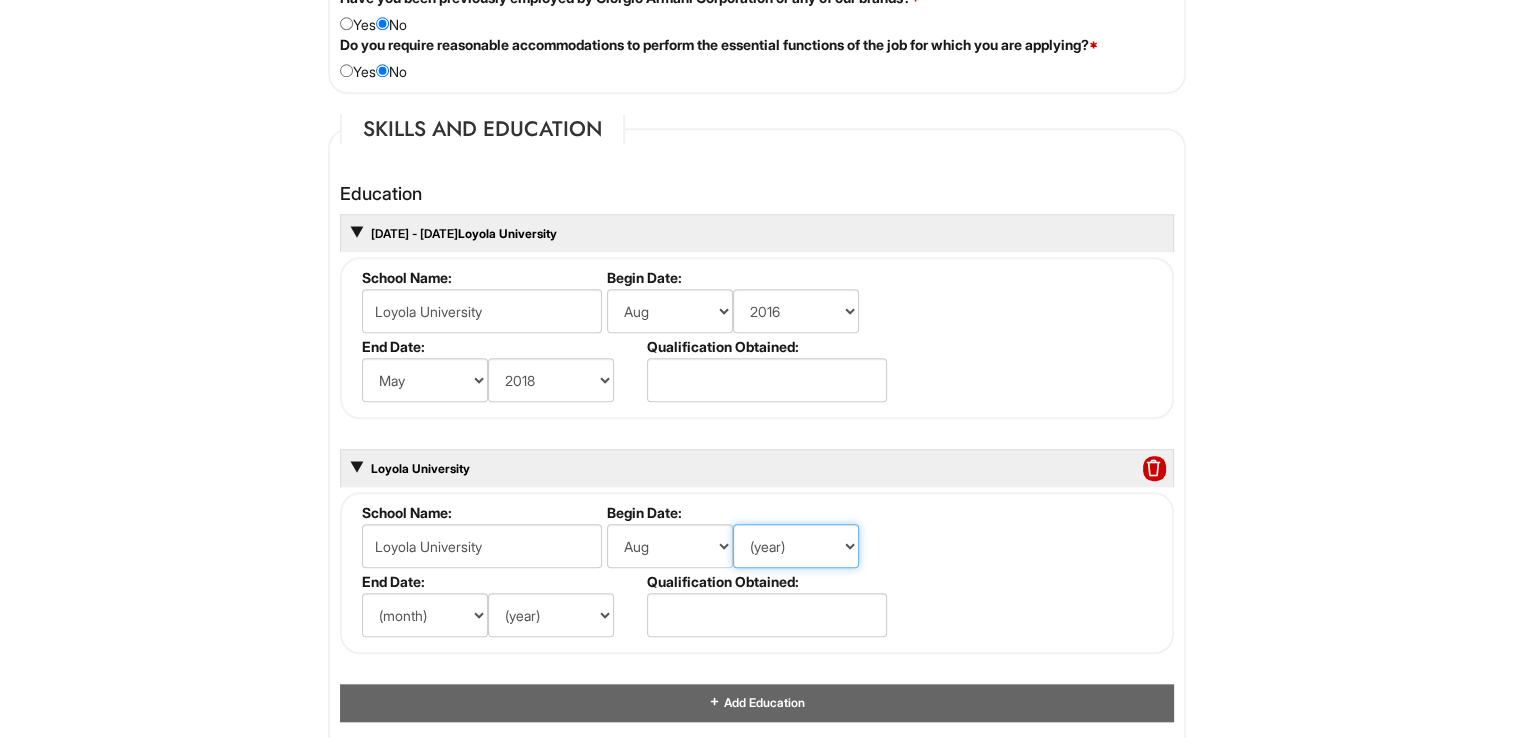 click on "(year) 2029 2028 2027 2026 2025 2024 2023 2022 2021 2020 2019 2018 2017 2016 2015 2014 2013 2012 2011 2010 2009 2008 2007 2006 2005 2004 2003 2002 2001 2000 1999 1998 1997 1996 1995 1994 1993 1992 1991 1990 1989 1988 1987 1986 1985 1984 1983 1982 1981 1980 1979 1978 1977 1976 1975 1974 1973 1972 1971 1970 1969 1968 1967 1966 1965 1964 1963 1962 1961 1960 1959 1958 1957 1956 1955 1954 1953 1952 1951 1950 1949 1948 1947 1946  --  2030 2031 2032 2033 2034 2035 2036 2037 2038 2039 2040 2041 2042 2043 2044 2045 2046 2047 2048 2049 2050 2051 2052 2053 2054 2055 2056 2057 2058 2059 2060 2061 2062 2063 2064" at bounding box center (796, 546) 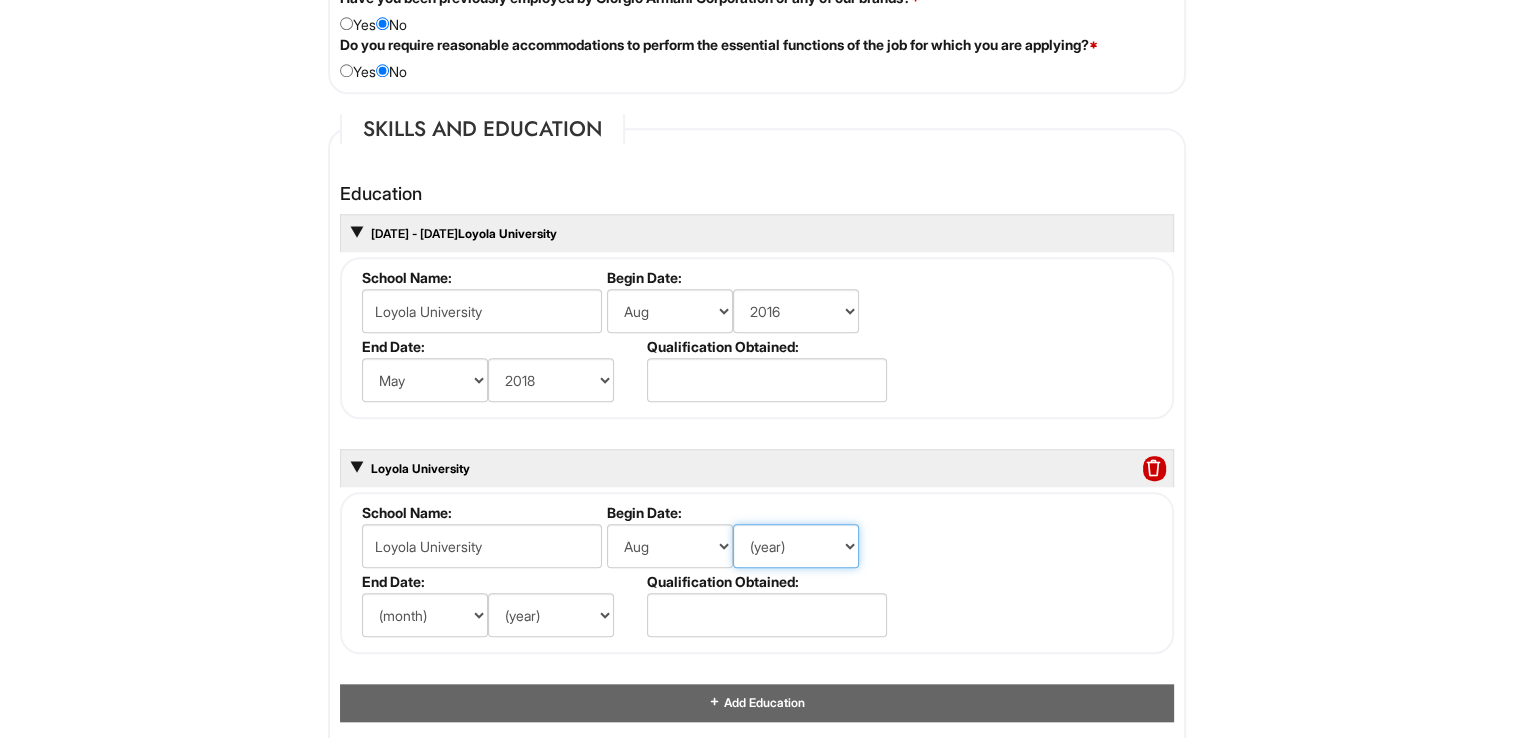 select on "2018" 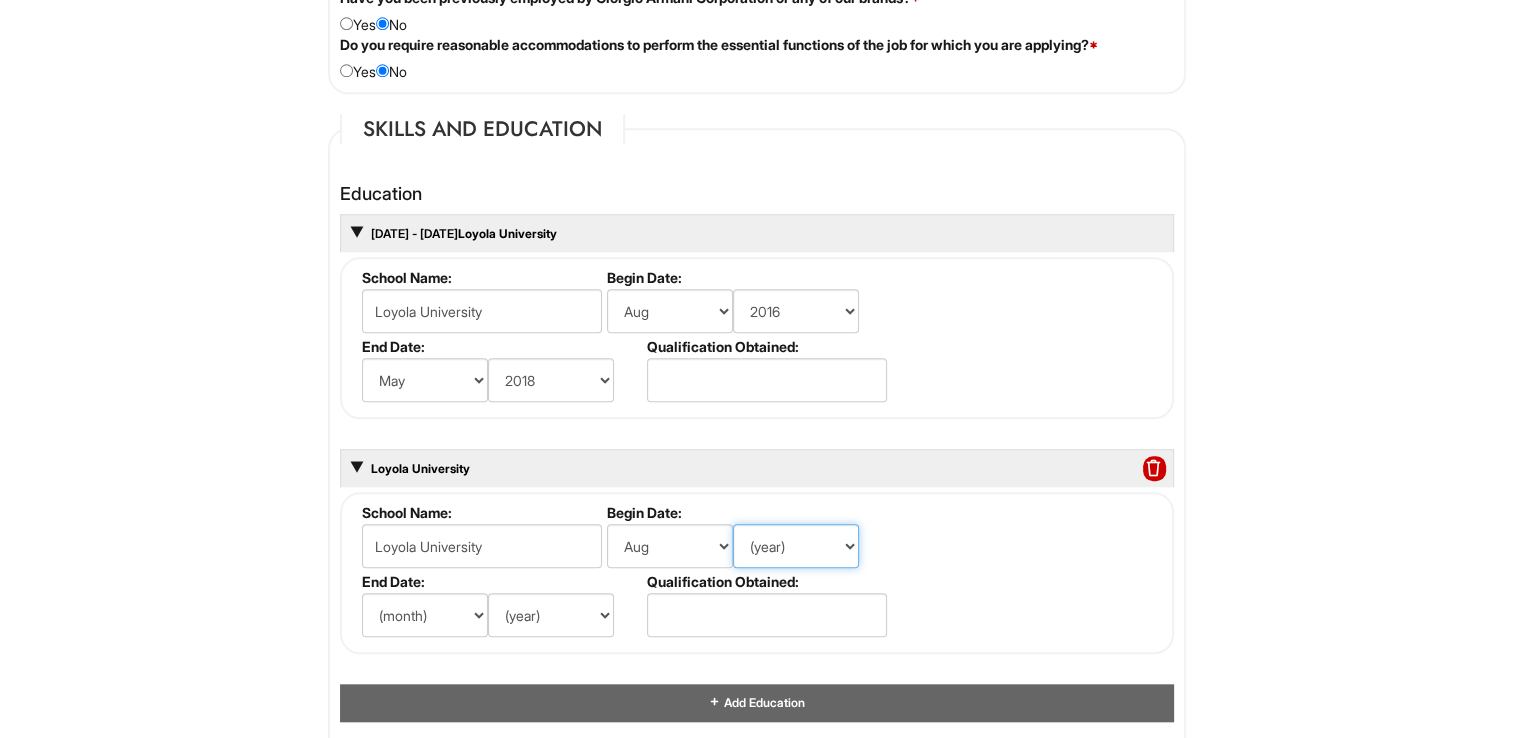 click on "(year) 2029 2028 2027 2026 2025 2024 2023 2022 2021 2020 2019 2018 2017 2016 2015 2014 2013 2012 2011 2010 2009 2008 2007 2006 2005 2004 2003 2002 2001 2000 1999 1998 1997 1996 1995 1994 1993 1992 1991 1990 1989 1988 1987 1986 1985 1984 1983 1982 1981 1980 1979 1978 1977 1976 1975 1974 1973 1972 1971 1970 1969 1968 1967 1966 1965 1964 1963 1962 1961 1960 1959 1958 1957 1956 1955 1954 1953 1952 1951 1950 1949 1948 1947 1946  --  2030 2031 2032 2033 2034 2035 2036 2037 2038 2039 2040 2041 2042 2043 2044 2045 2046 2047 2048 2049 2050 2051 2052 2053 2054 2055 2056 2057 2058 2059 2060 2061 2062 2063 2064" at bounding box center (796, 546) 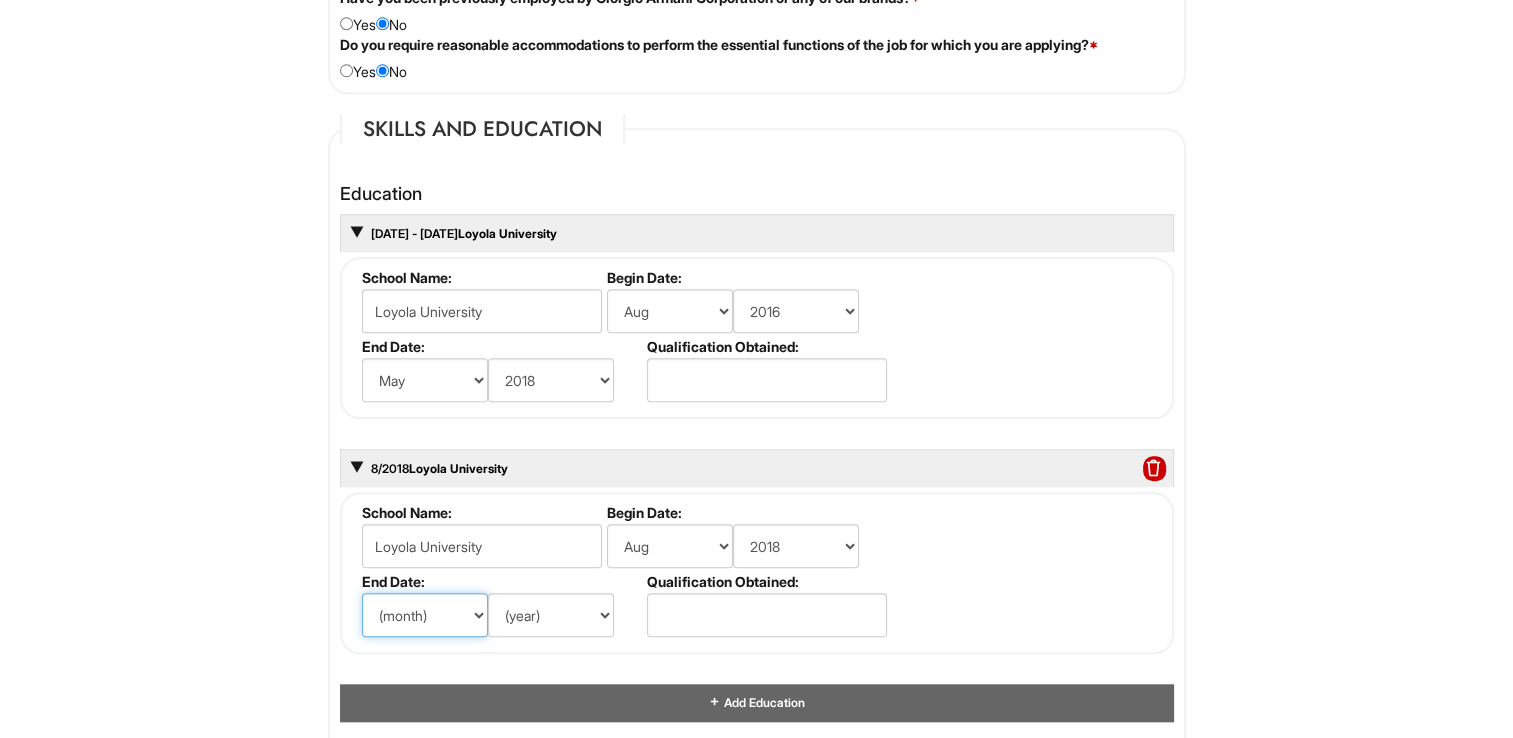 click on "(month) Jan Feb Mar Apr May Jun Jul Aug Sep Oct Nov Dec" at bounding box center (425, 615) 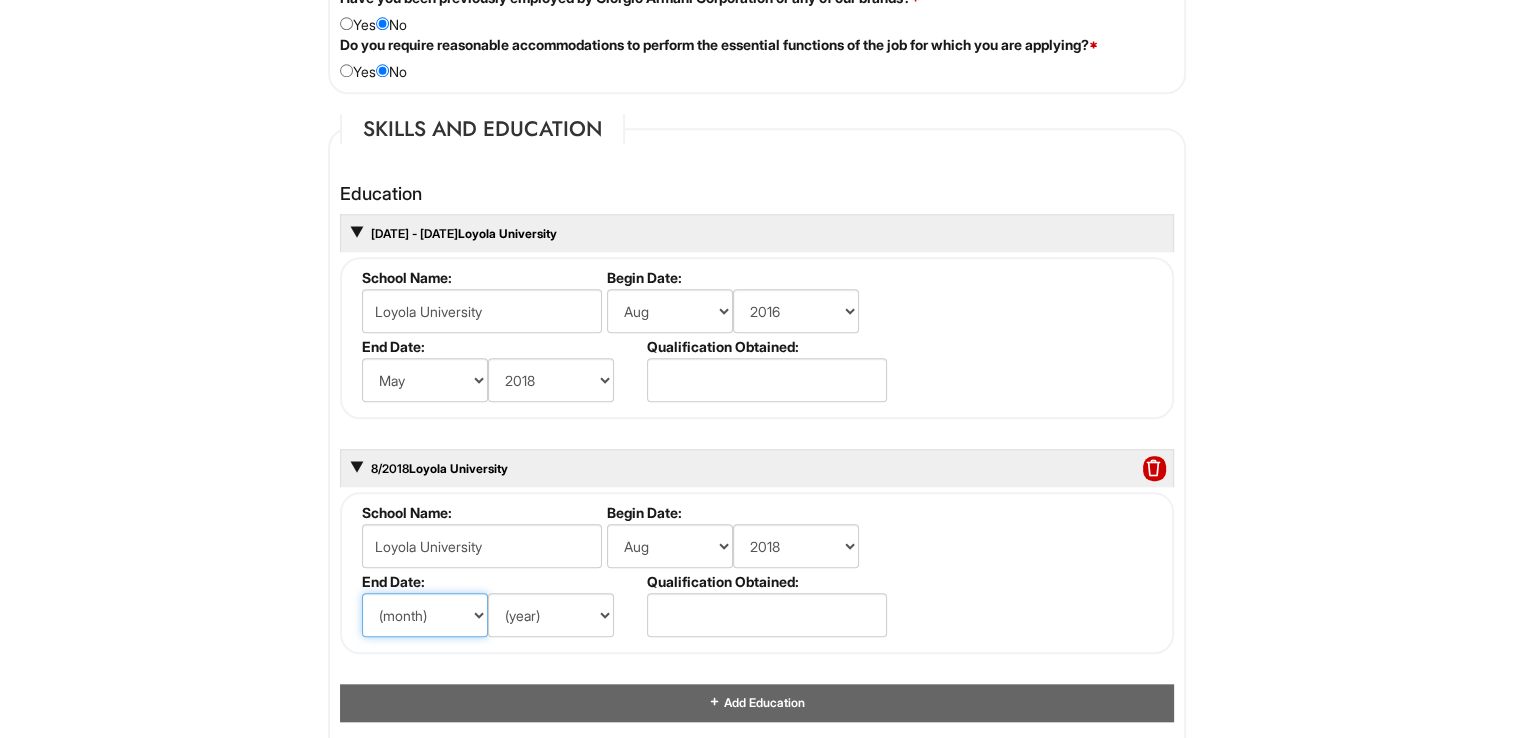 click on "(month) Jan Feb Mar Apr May Jun Jul Aug Sep Oct Nov Dec" at bounding box center [425, 615] 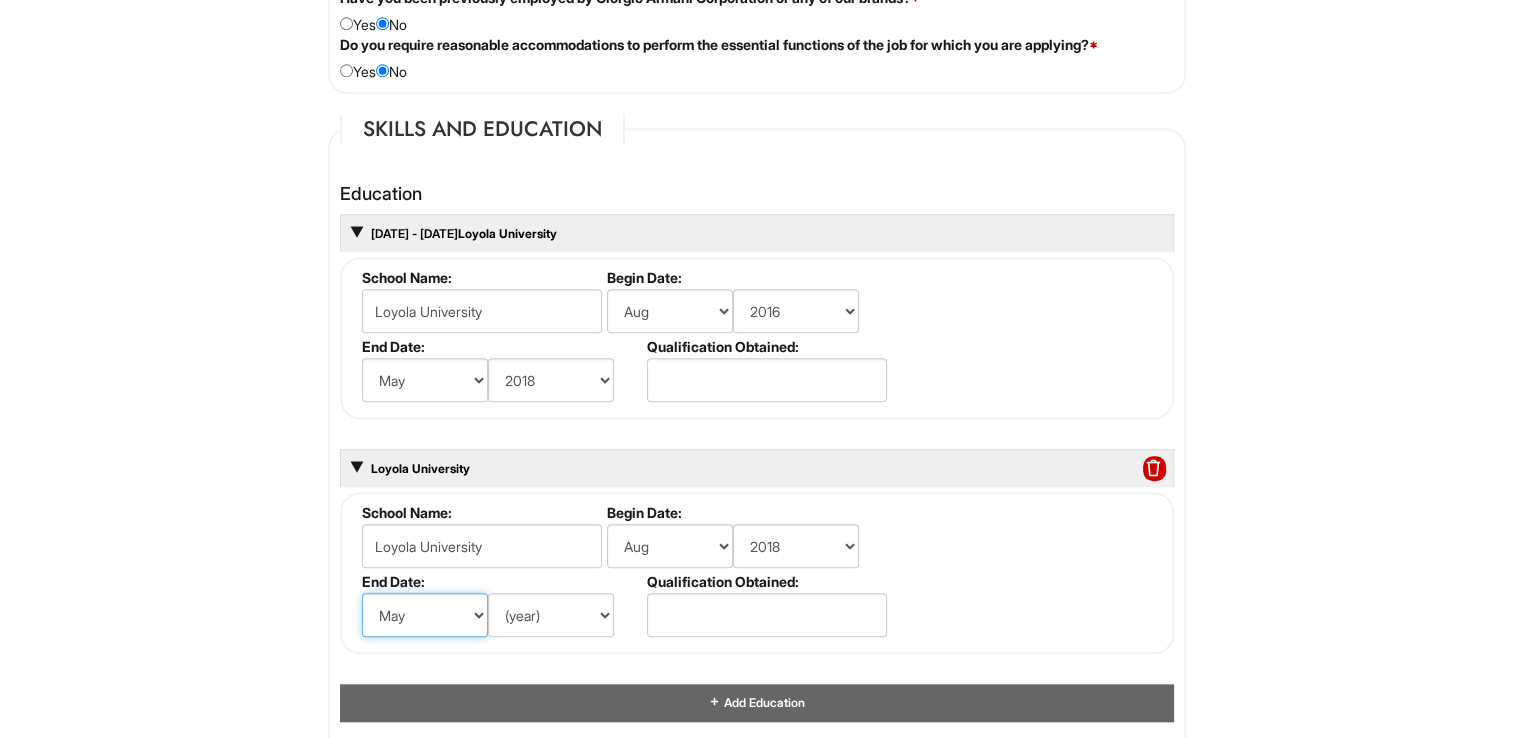 click on "(month) Jan Feb Mar Apr May Jun Jul Aug Sep Oct Nov Dec" at bounding box center (425, 615) 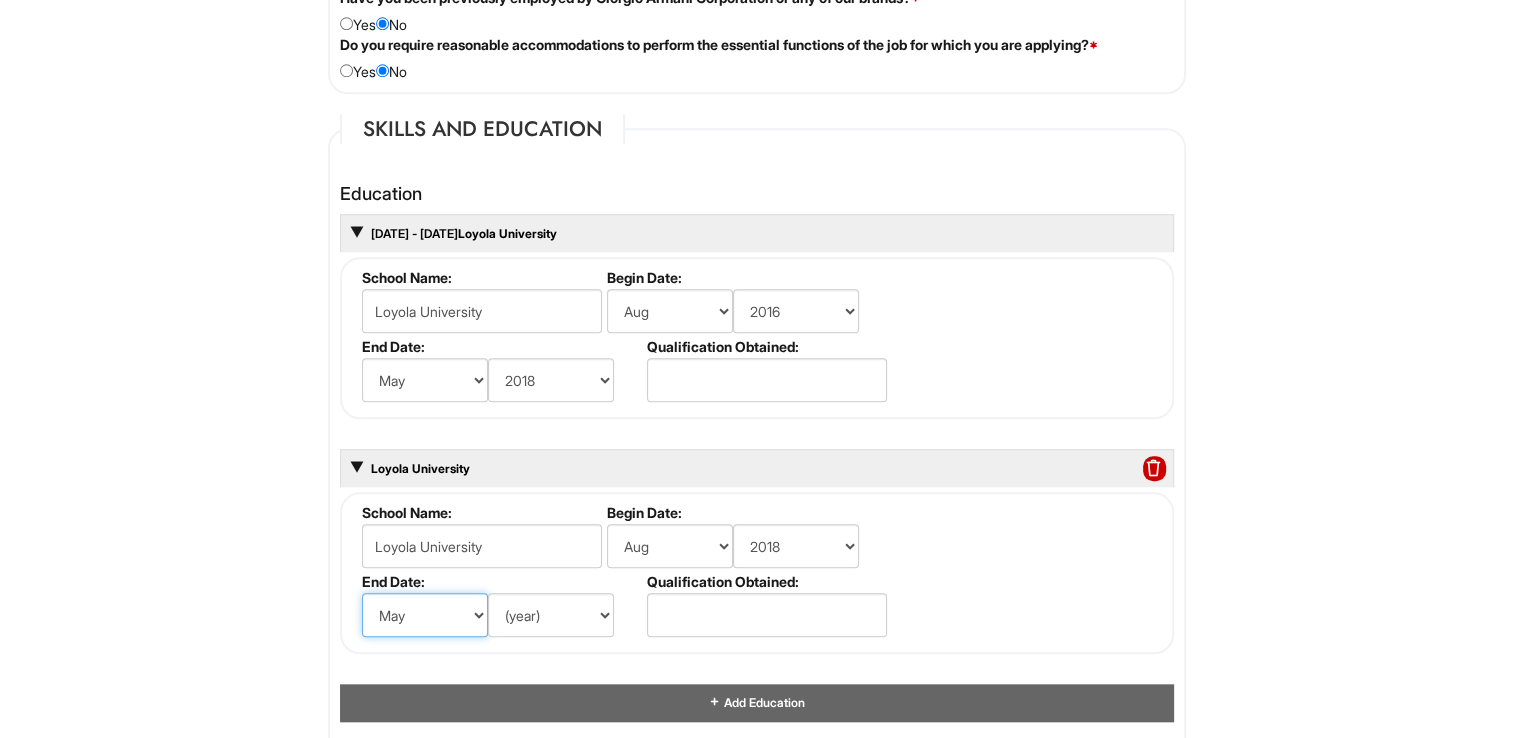 select on "12" 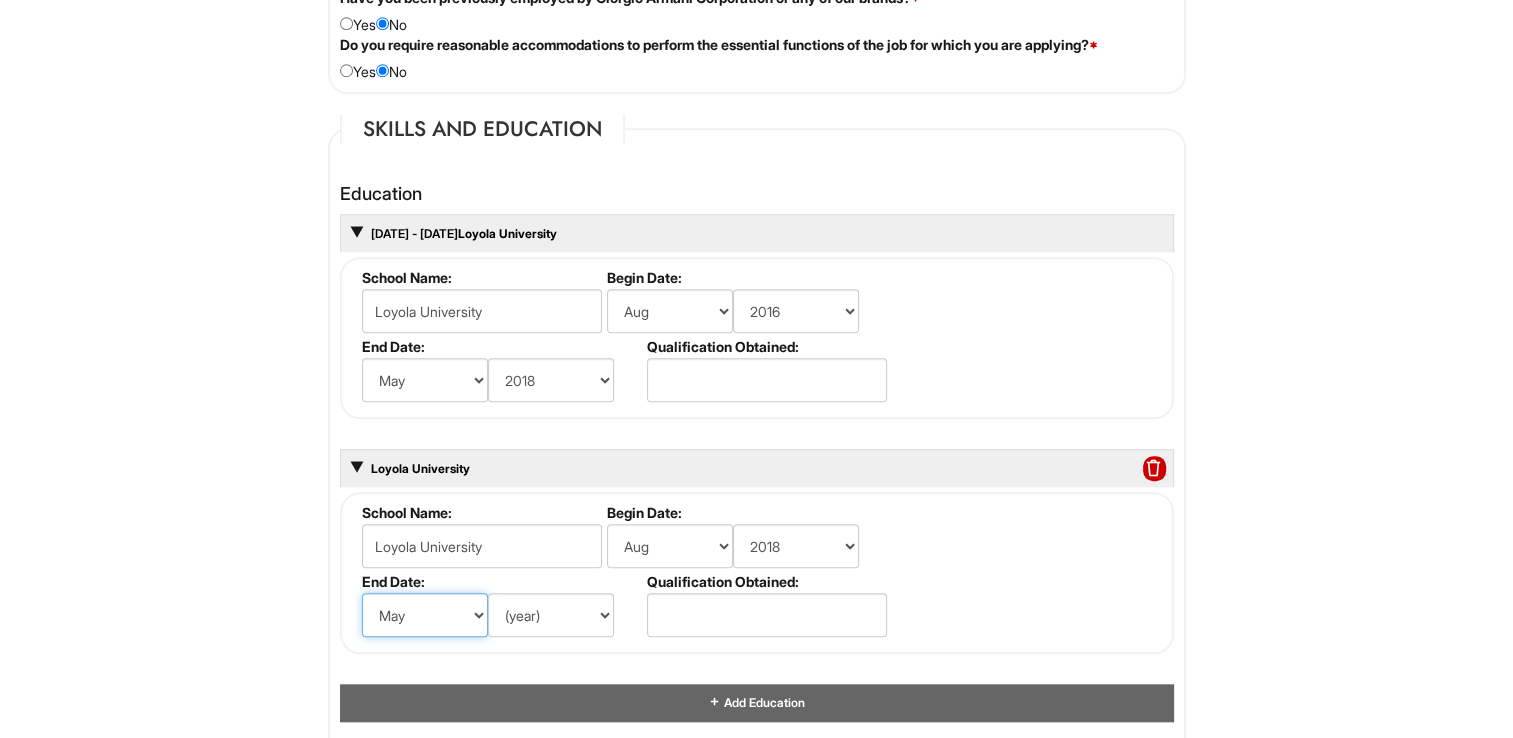click on "(month) Jan Feb Mar Apr May Jun Jul Aug Sep Oct Nov Dec" at bounding box center (425, 615) 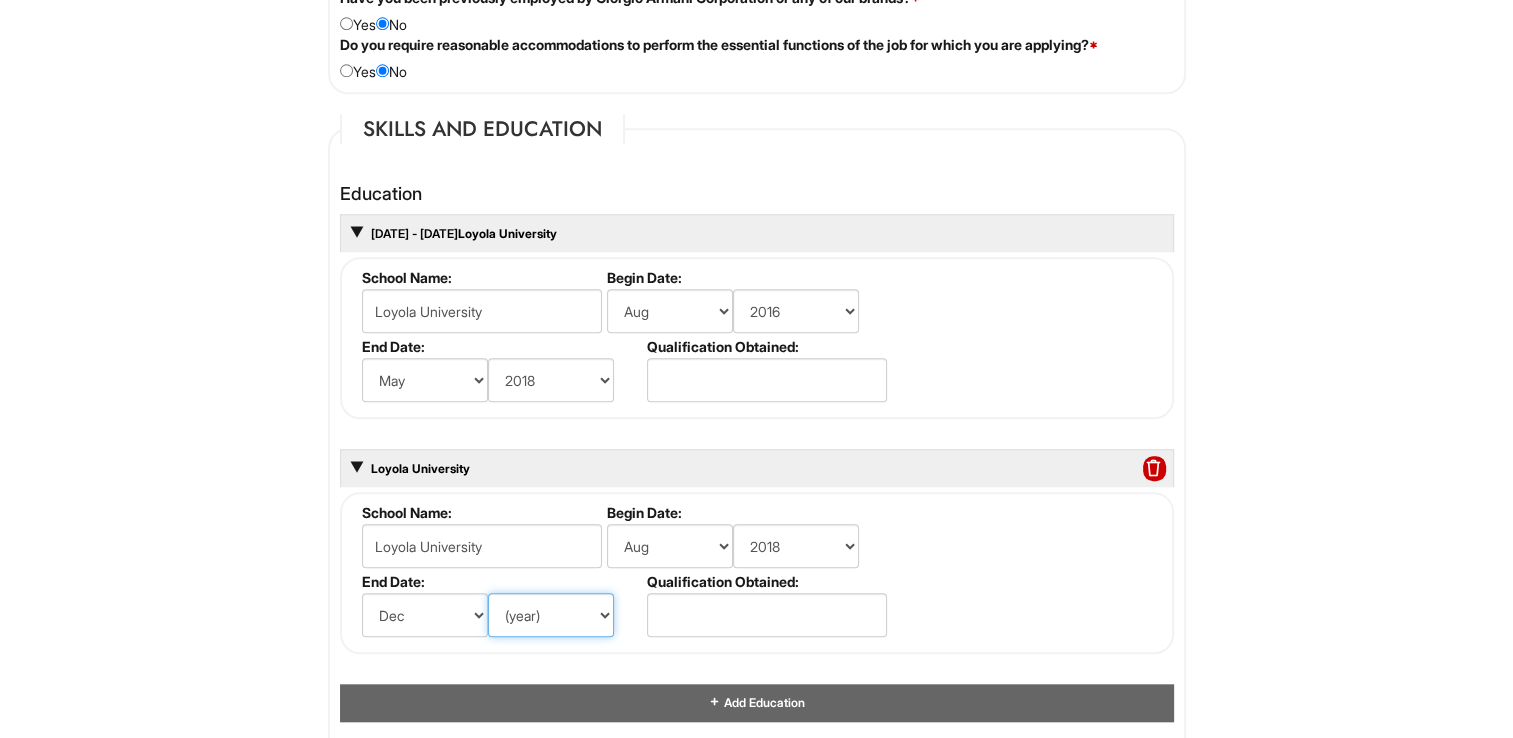 click on "(year) 2029 2028 2027 2026 2025 2024 2023 2022 2021 2020 2019 2018 2017 2016 2015 2014 2013 2012 2011 2010 2009 2008 2007 2006 2005 2004 2003 2002 2001 2000 1999 1998 1997 1996 1995 1994 1993 1992 1991 1990 1989 1988 1987 1986 1985 1984 1983 1982 1981 1980 1979 1978 1977 1976 1975 1974 1973 1972 1971 1970 1969 1968 1967 1966 1965 1964 1963 1962 1961 1960 1959 1958 1957 1956 1955 1954 1953 1952 1951 1950 1949 1948 1947 1946  --  2030 2031 2032 2033 2034 2035 2036 2037 2038 2039 2040 2041 2042 2043 2044 2045 2046 2047 2048 2049 2050 2051 2052 2053 2054 2055 2056 2057 2058 2059 2060 2061 2062 2063 2064" at bounding box center (551, 615) 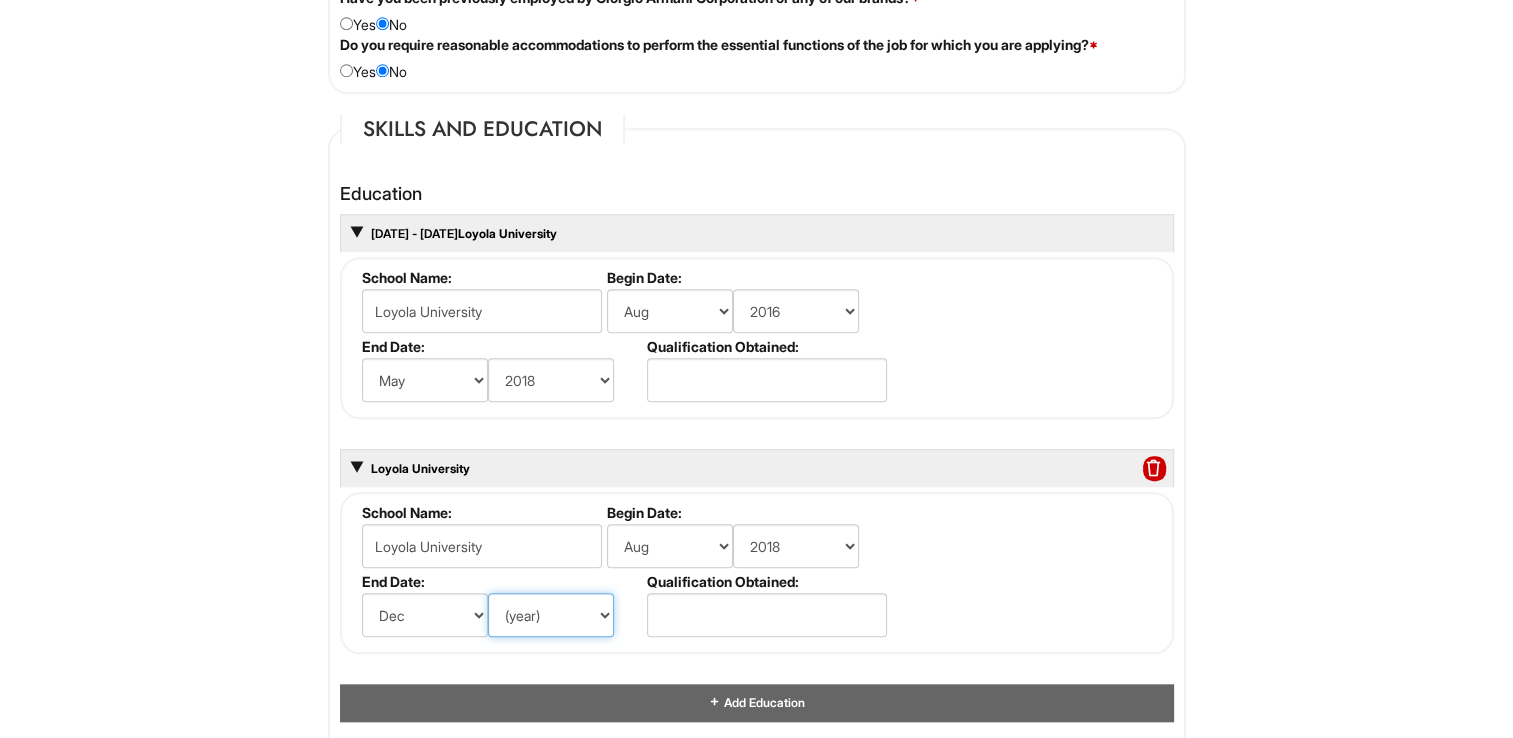 select on "2020" 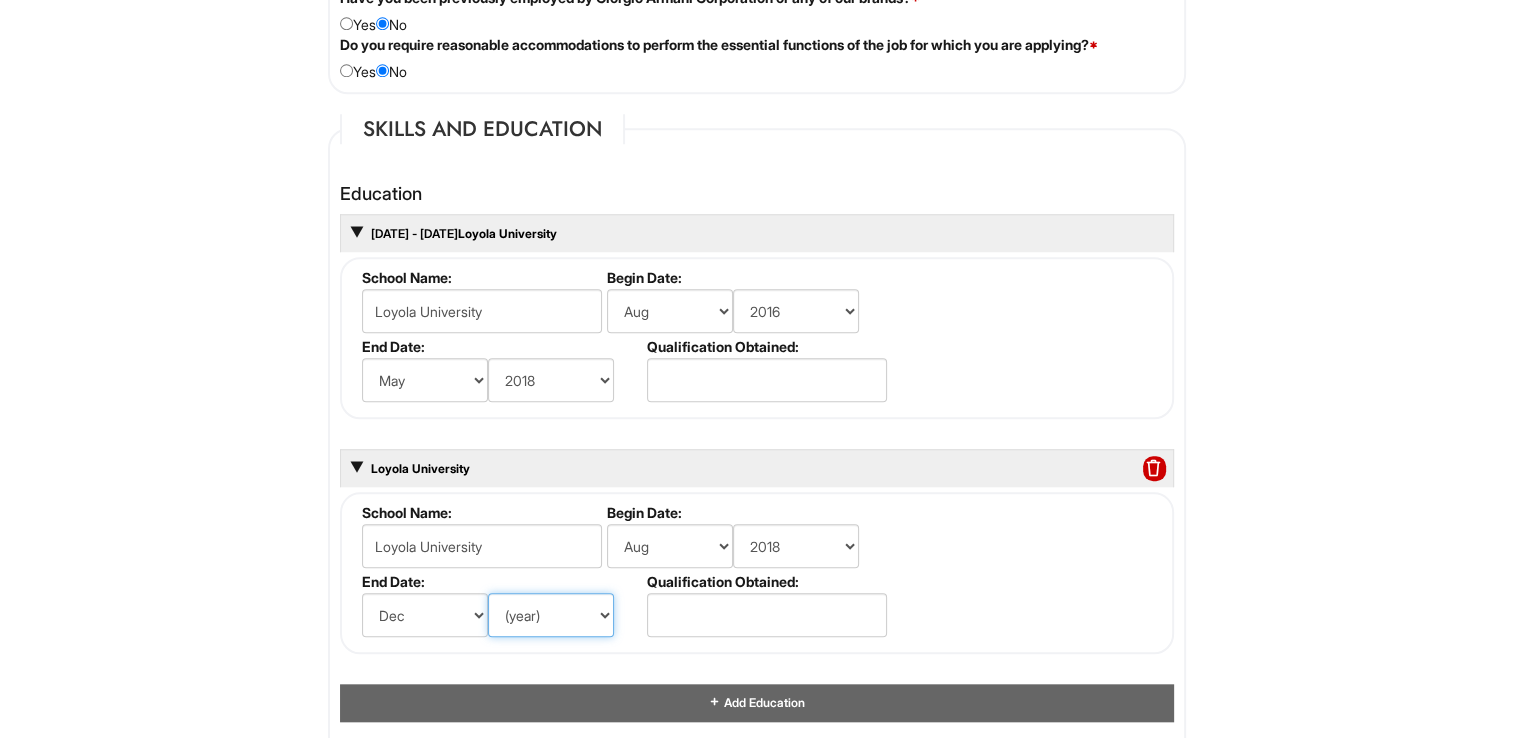 click on "(year) 2029 2028 2027 2026 2025 2024 2023 2022 2021 2020 2019 2018 2017 2016 2015 2014 2013 2012 2011 2010 2009 2008 2007 2006 2005 2004 2003 2002 2001 2000 1999 1998 1997 1996 1995 1994 1993 1992 1991 1990 1989 1988 1987 1986 1985 1984 1983 1982 1981 1980 1979 1978 1977 1976 1975 1974 1973 1972 1971 1970 1969 1968 1967 1966 1965 1964 1963 1962 1961 1960 1959 1958 1957 1956 1955 1954 1953 1952 1951 1950 1949 1948 1947 1946  --  2030 2031 2032 2033 2034 2035 2036 2037 2038 2039 2040 2041 2042 2043 2044 2045 2046 2047 2048 2049 2050 2051 2052 2053 2054 2055 2056 2057 2058 2059 2060 2061 2062 2063 2064" at bounding box center [551, 615] 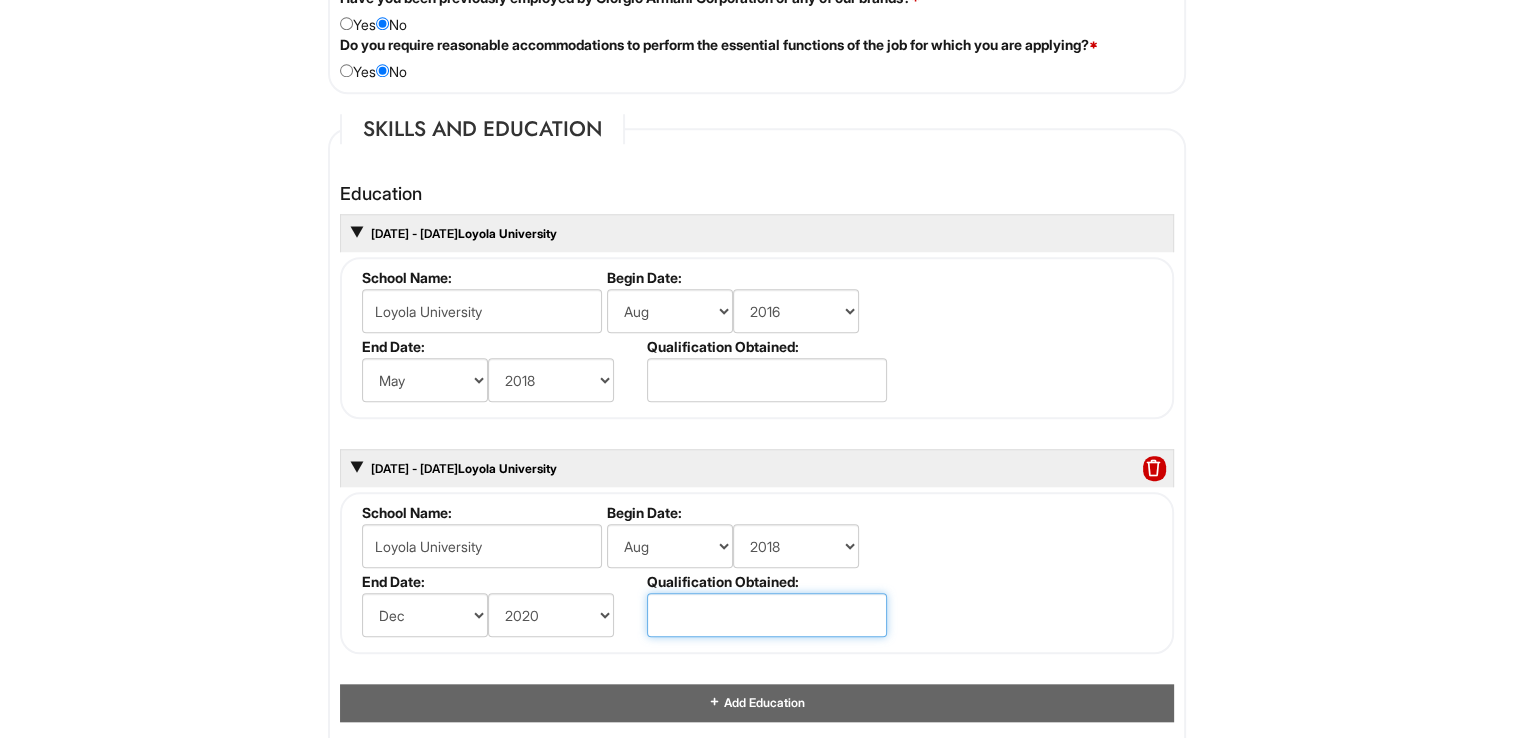 click at bounding box center (767, 615) 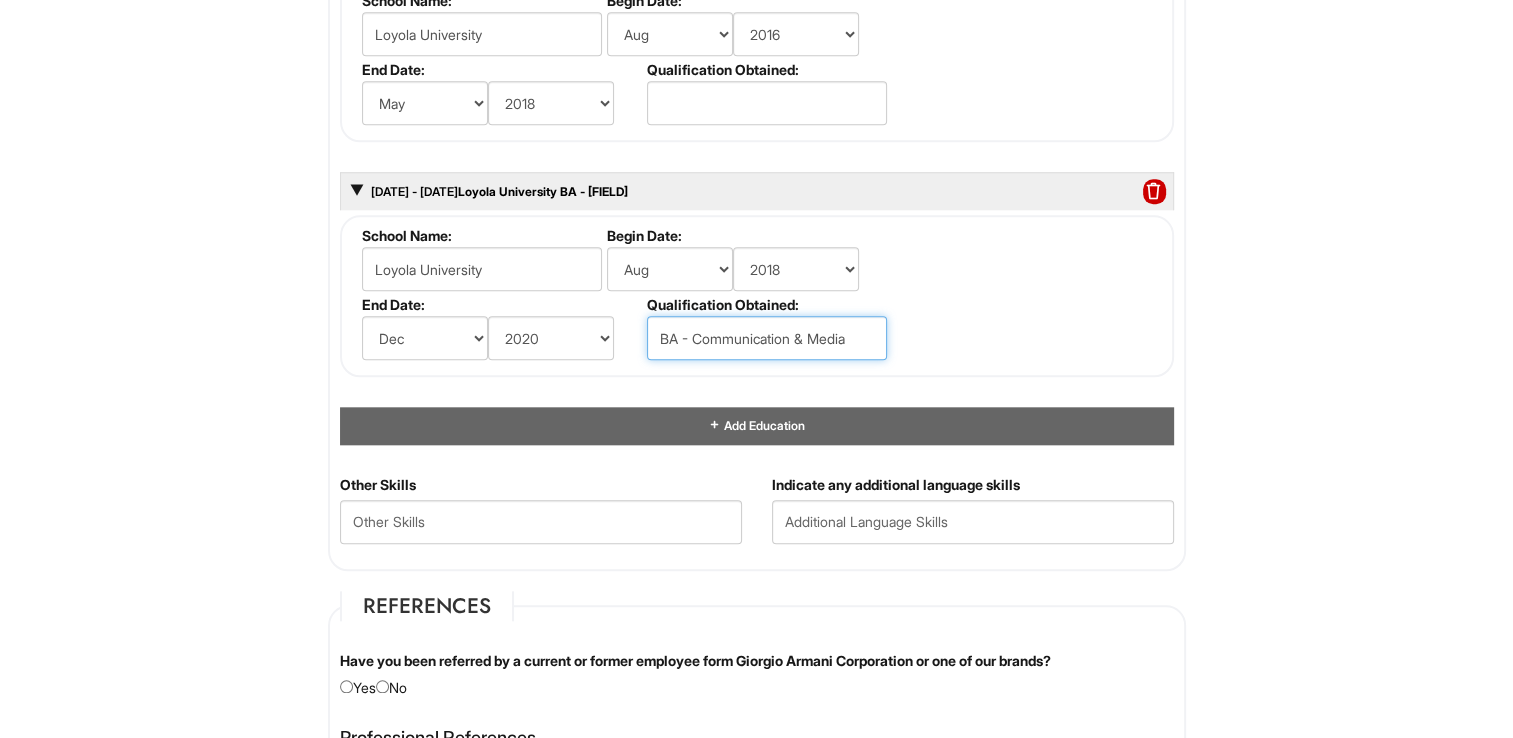 scroll, scrollTop: 2139, scrollLeft: 0, axis: vertical 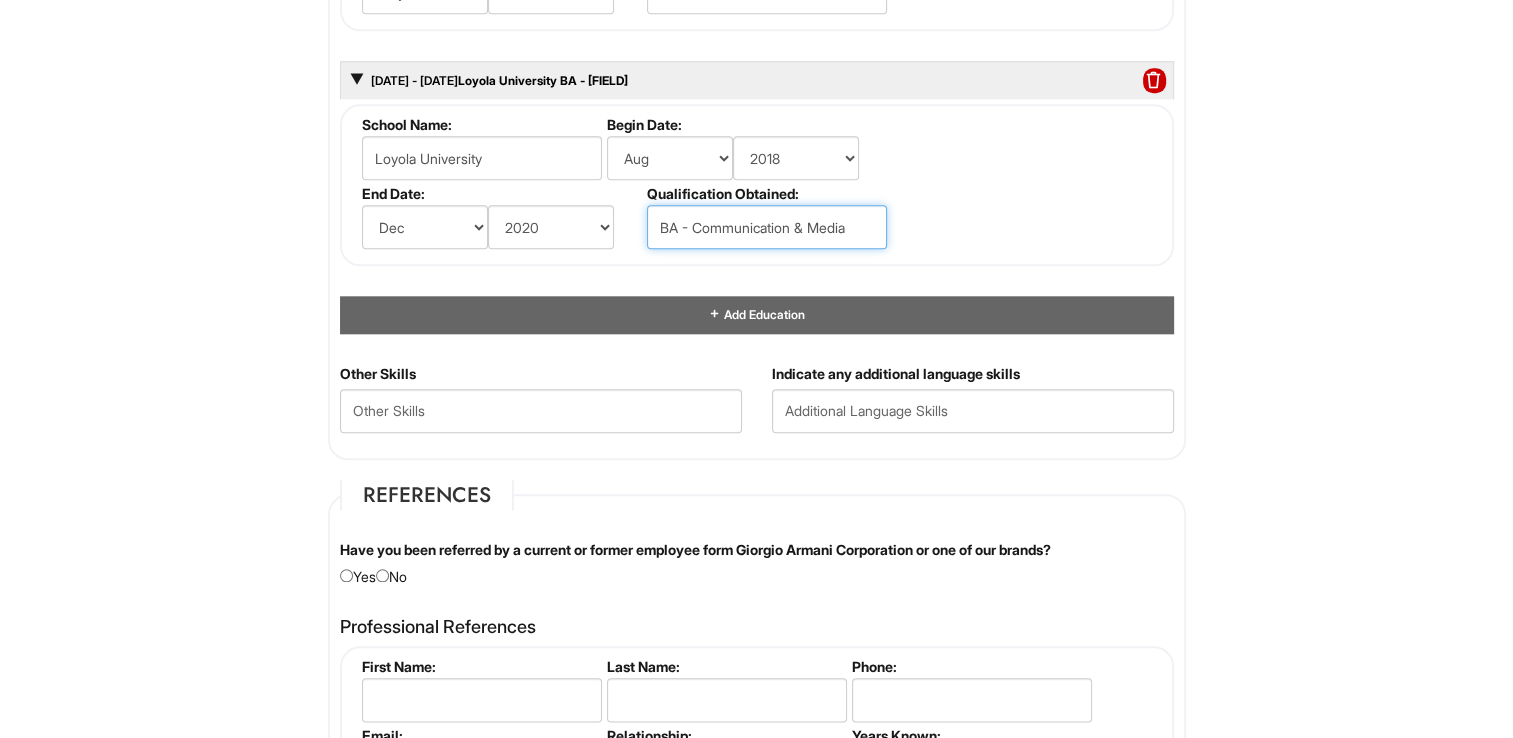 type on "BA - Communication & Media" 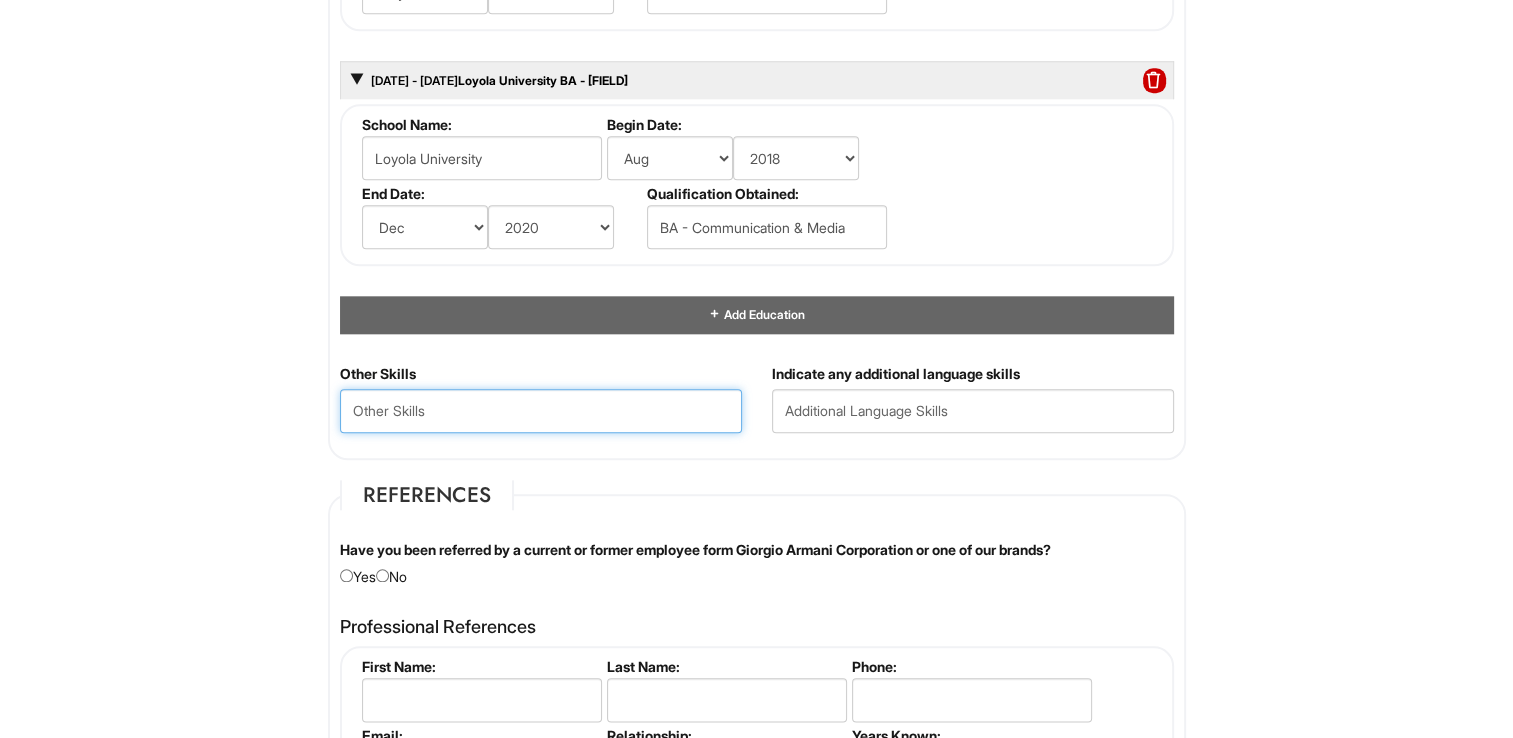 click at bounding box center (541, 411) 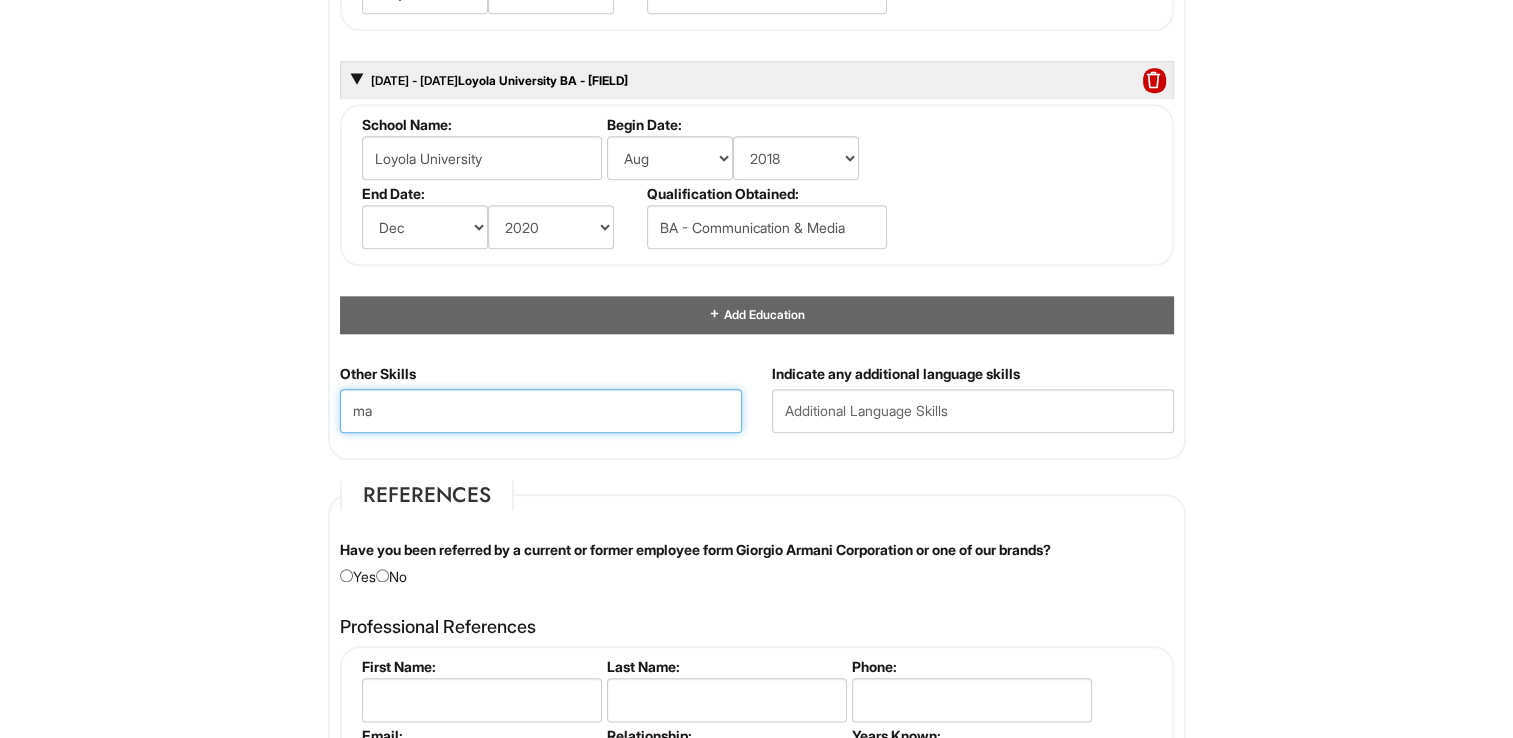 type on "m" 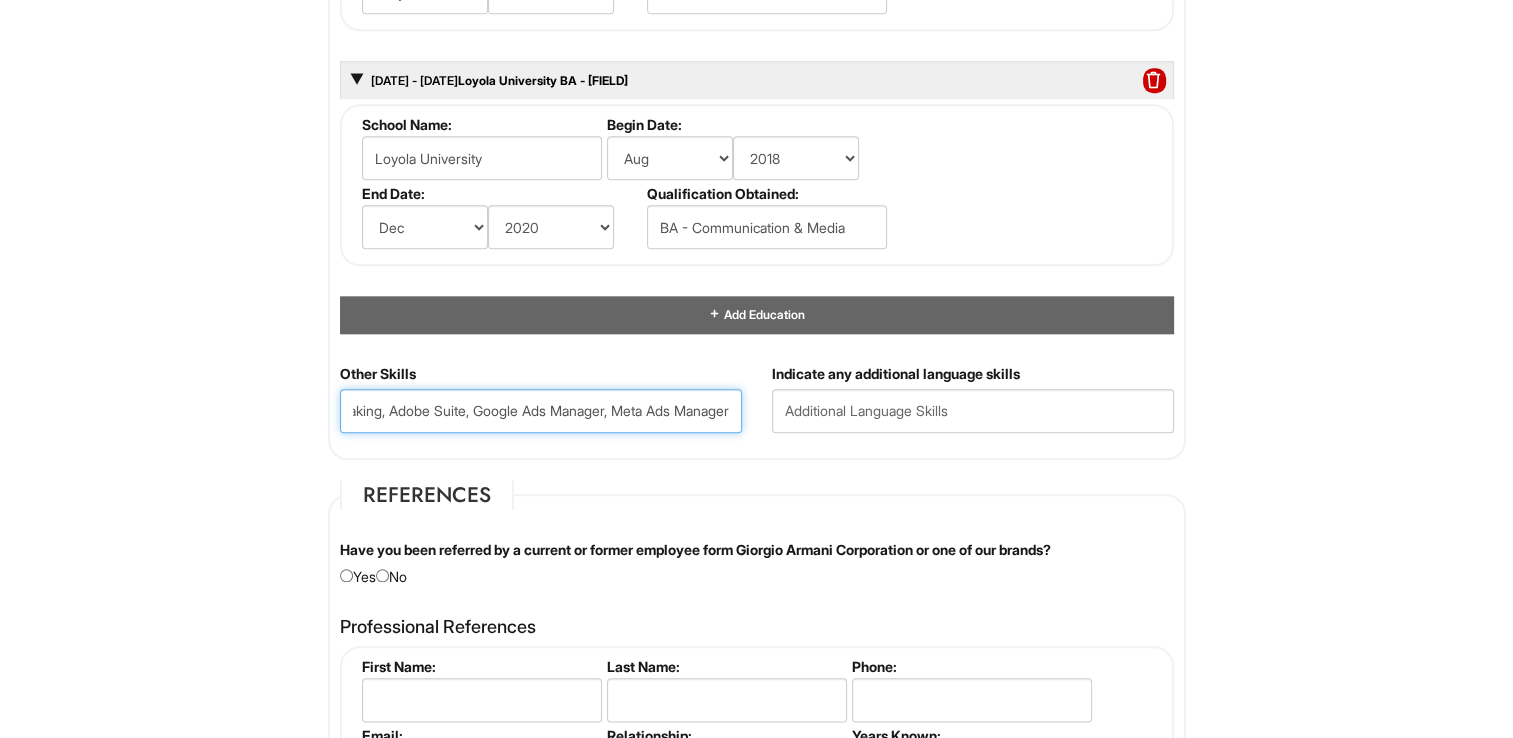 scroll, scrollTop: 0, scrollLeft: 484, axis: horizontal 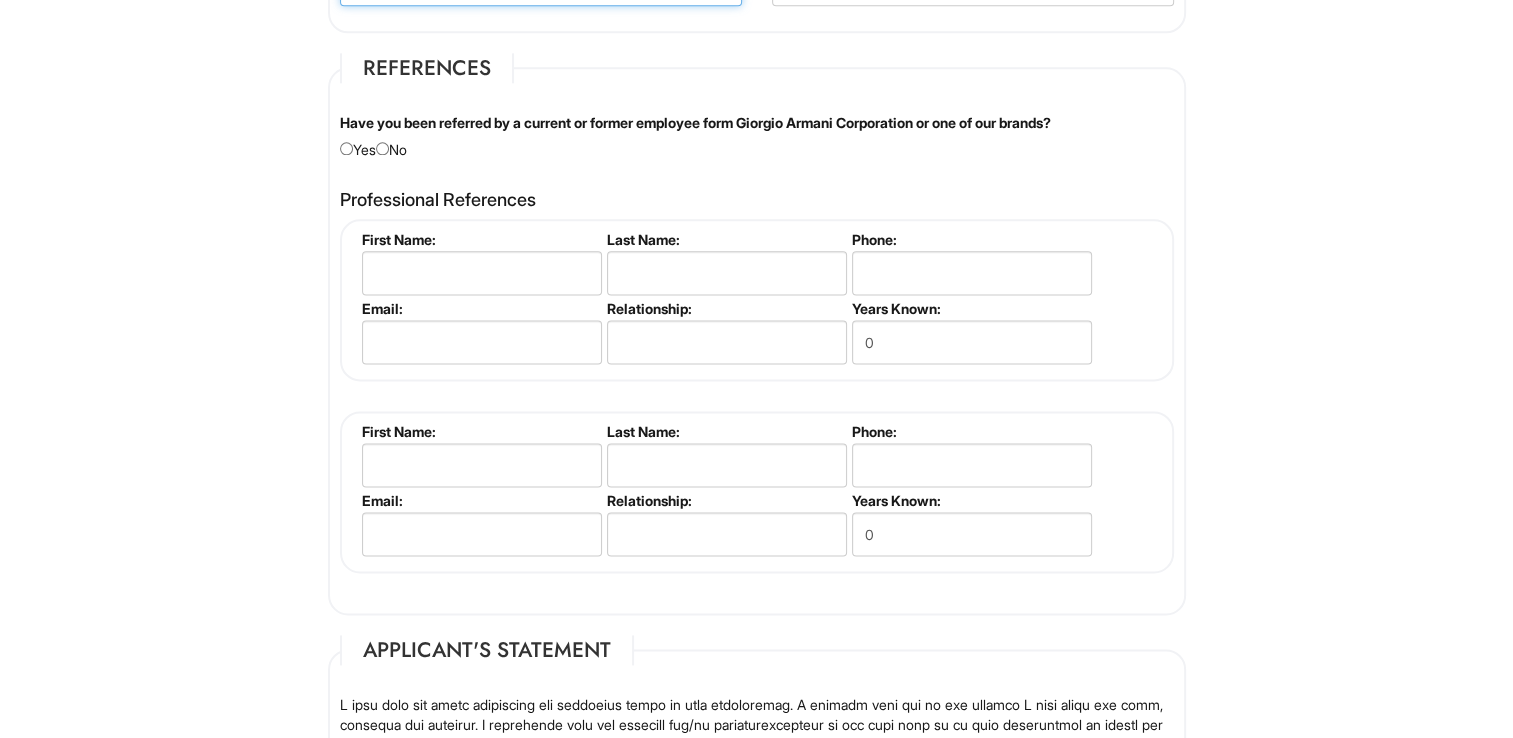 type on "Marketing, Copywriting, Communication, Graphic Design, Public Speaking, Adobe Suite, Google Ads Manager, Meta Ads Manager" 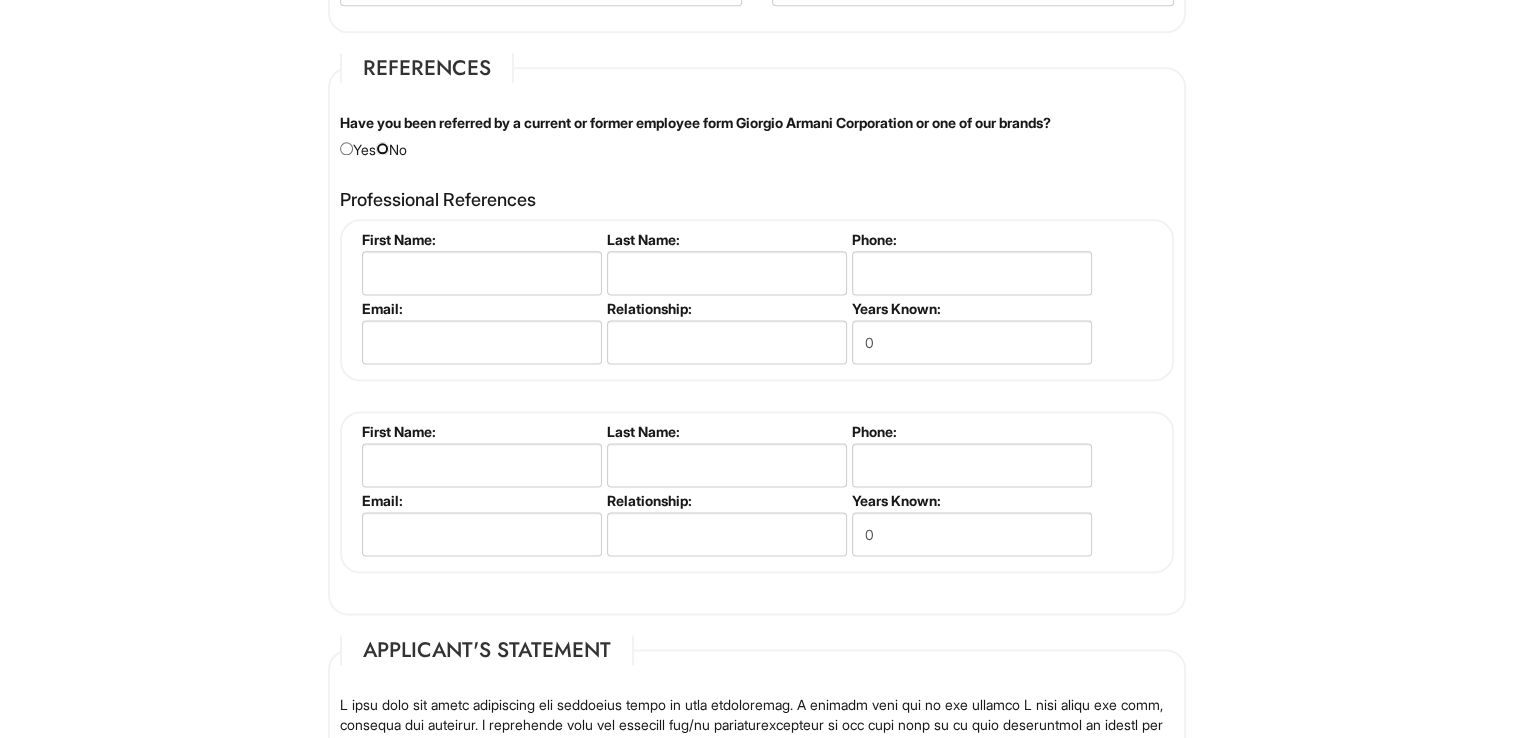 click at bounding box center [382, 148] 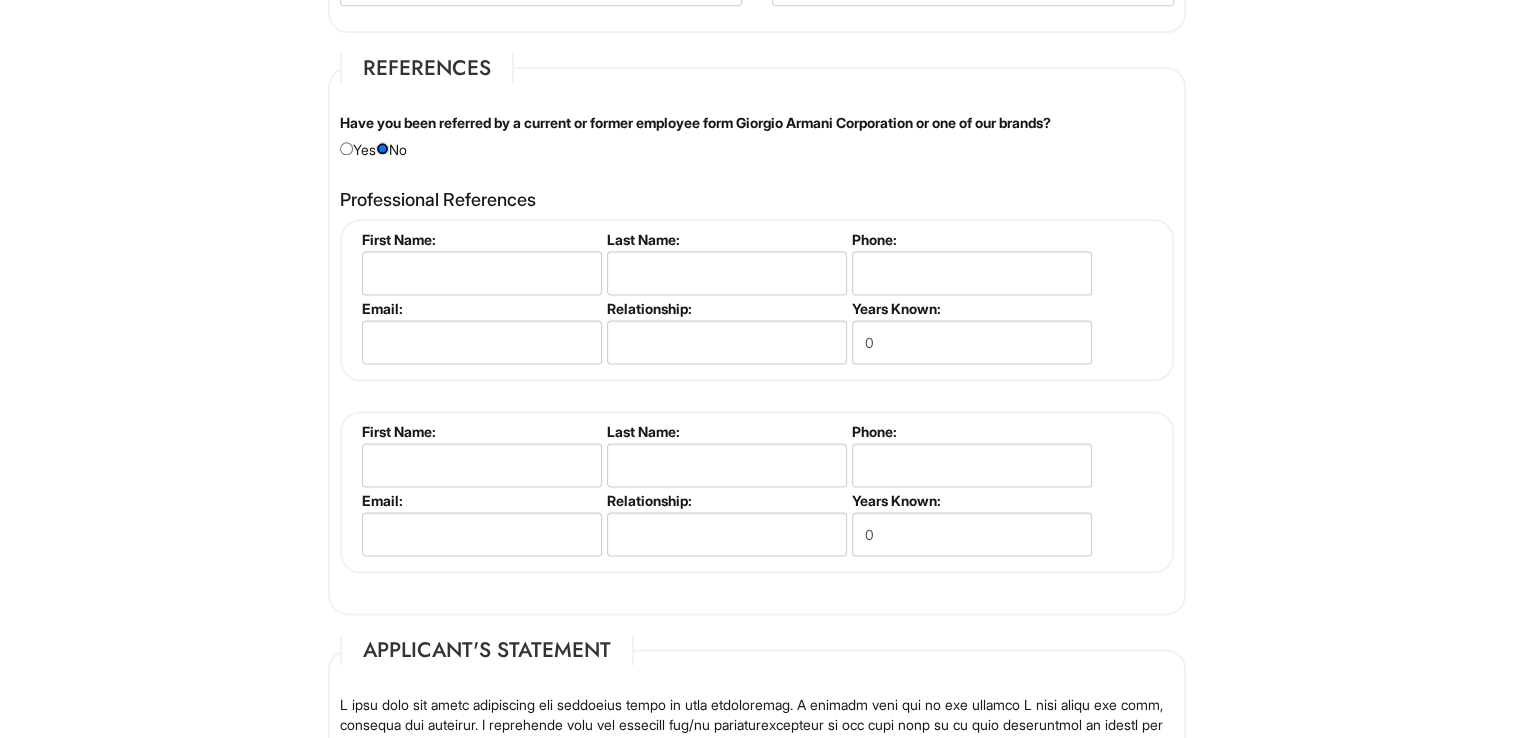 scroll, scrollTop: 0, scrollLeft: 0, axis: both 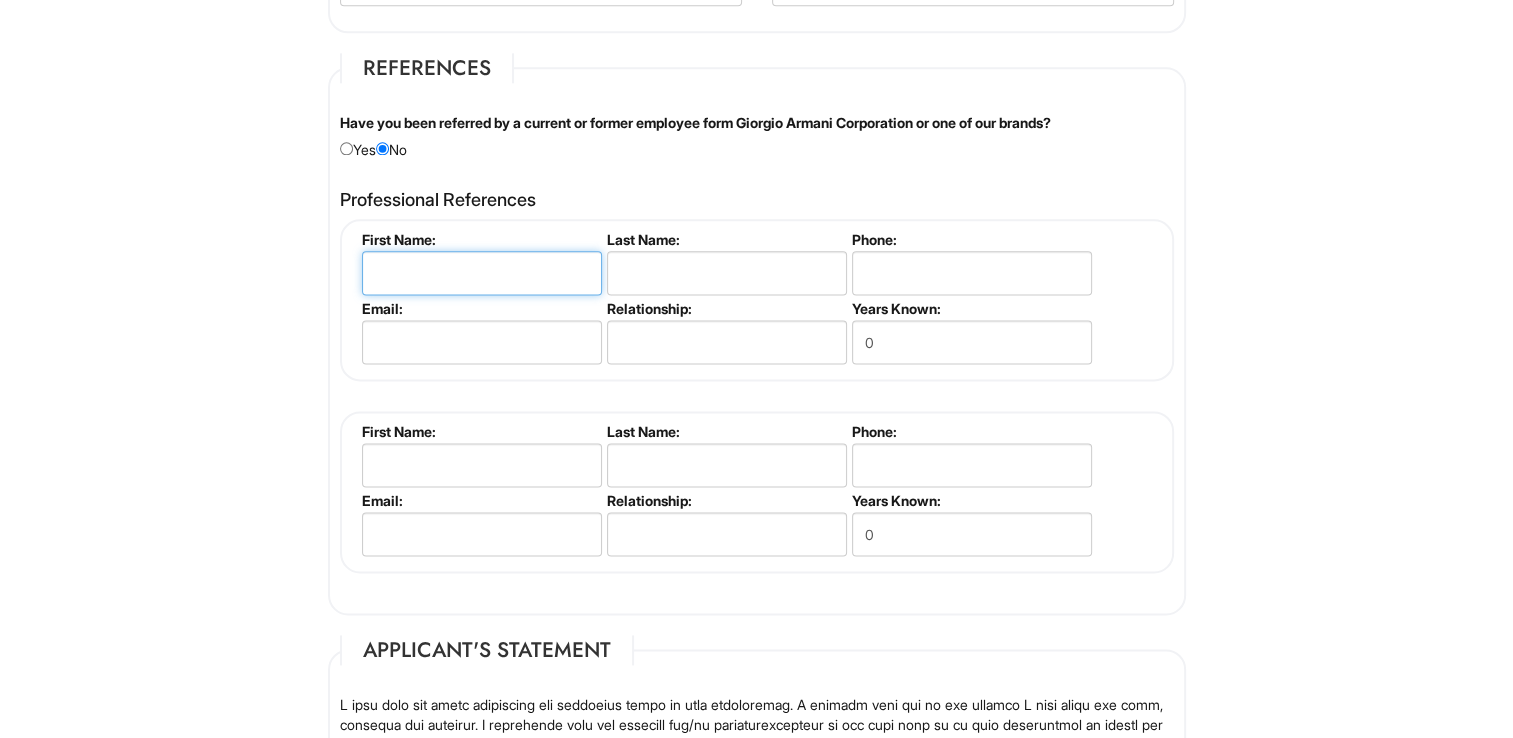 click at bounding box center [482, 273] 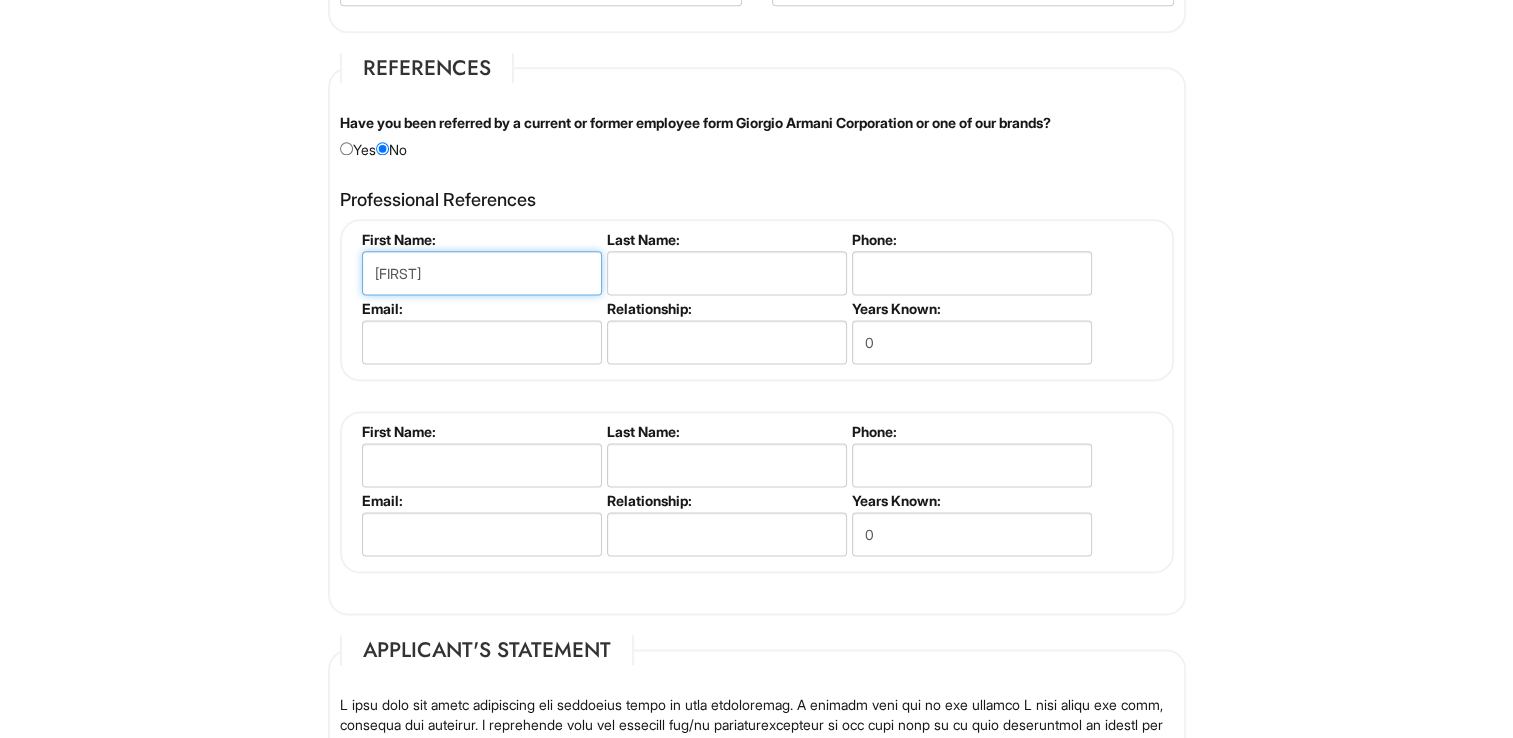 type on "Jonah" 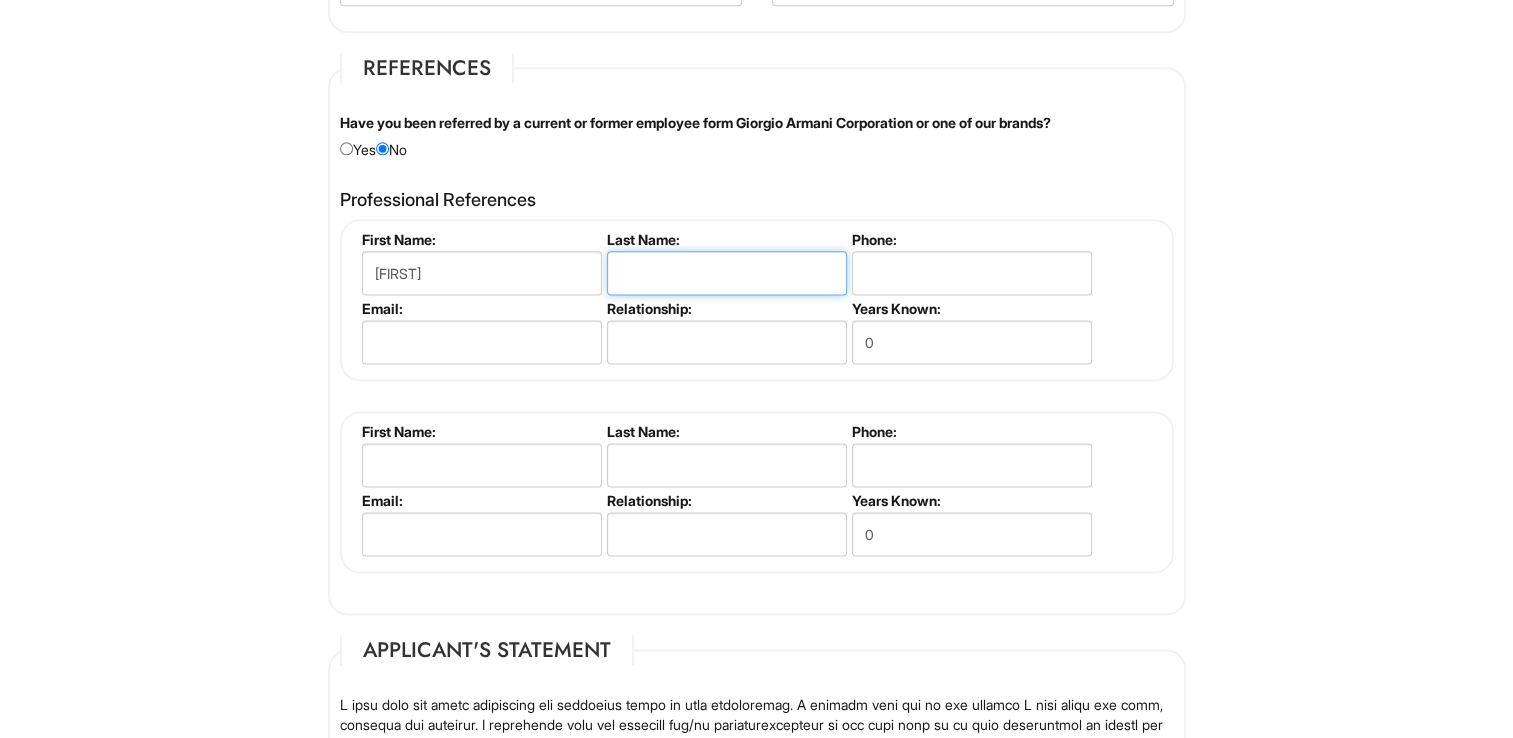 click at bounding box center (727, 273) 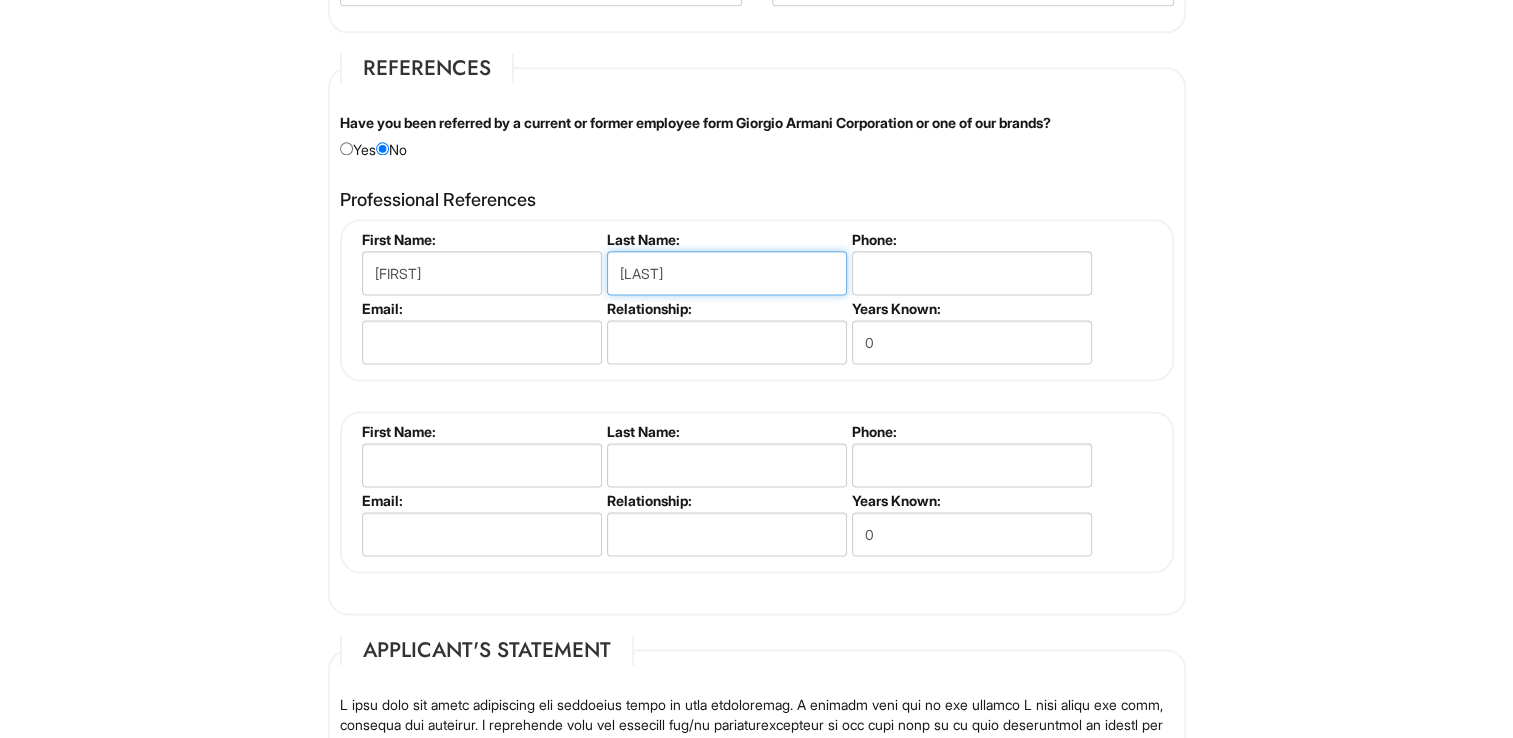 type on "Rapino" 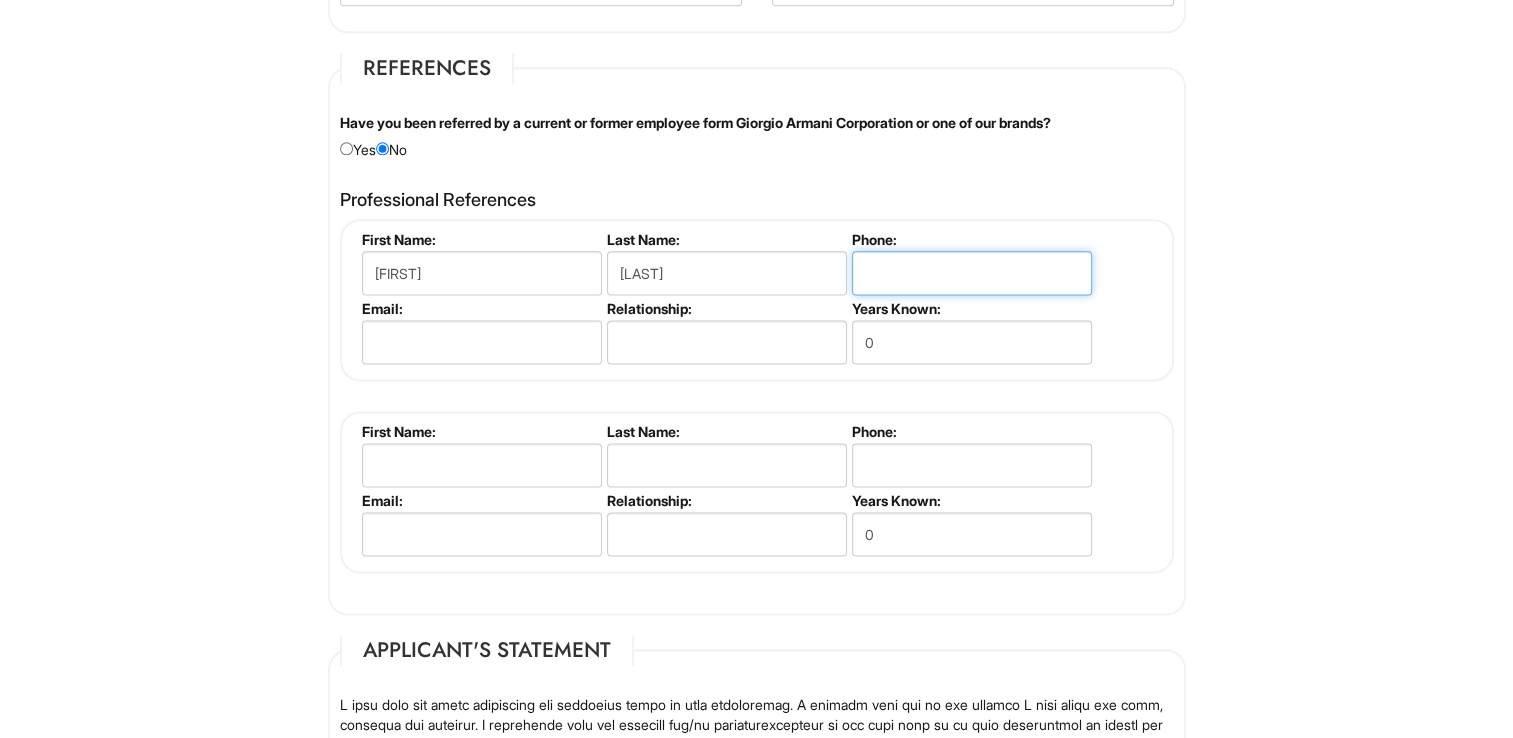 click at bounding box center [972, 273] 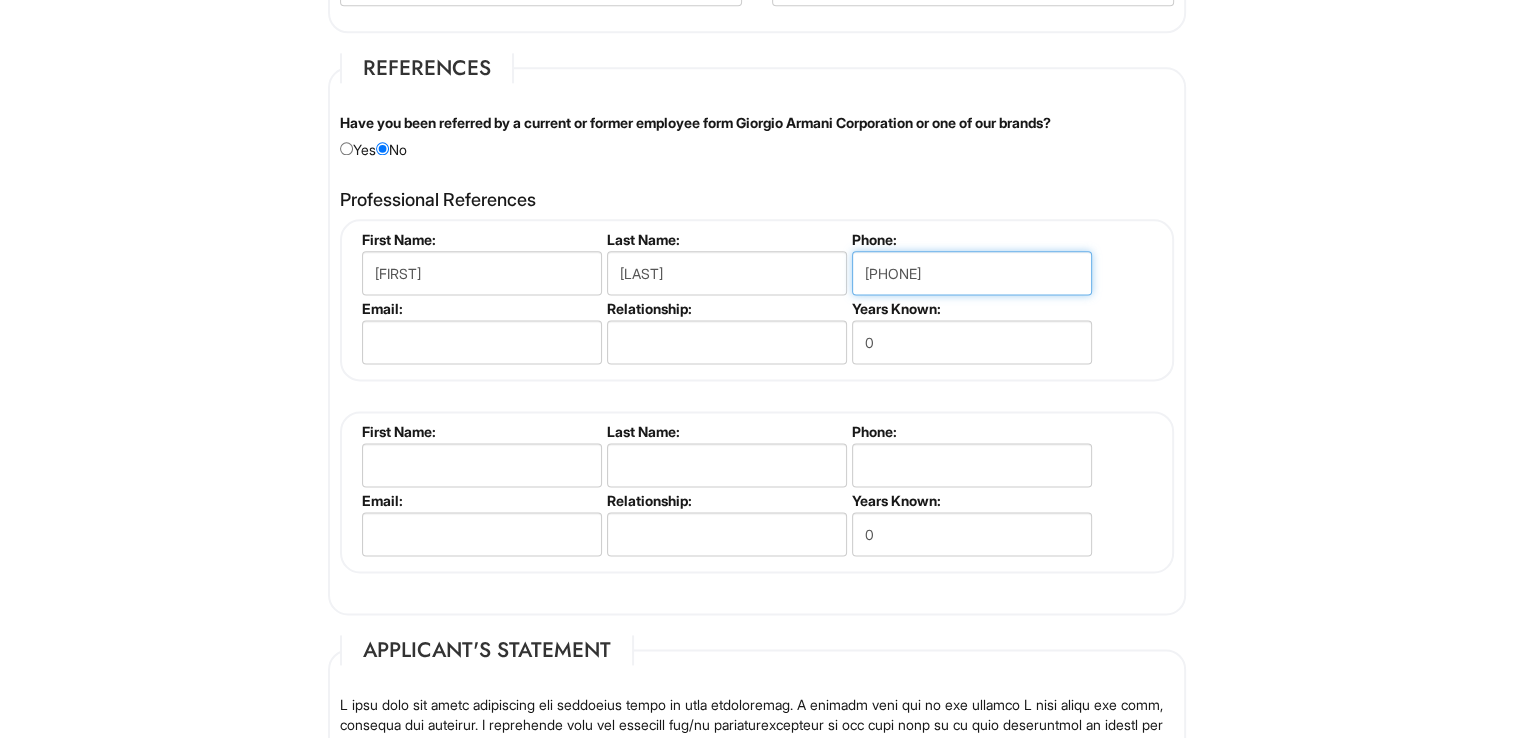 type on "419-508-0297" 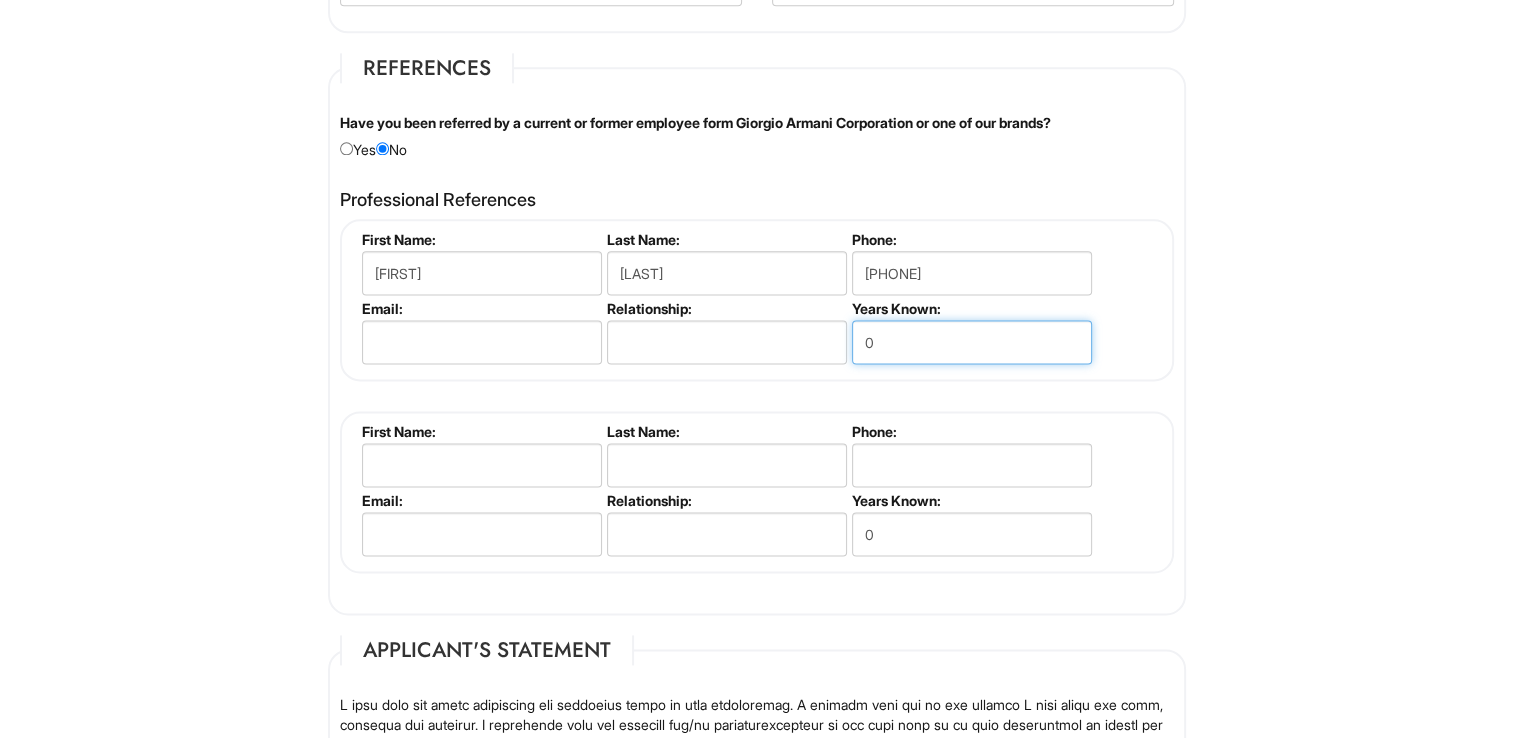 click on "0" at bounding box center [972, 342] 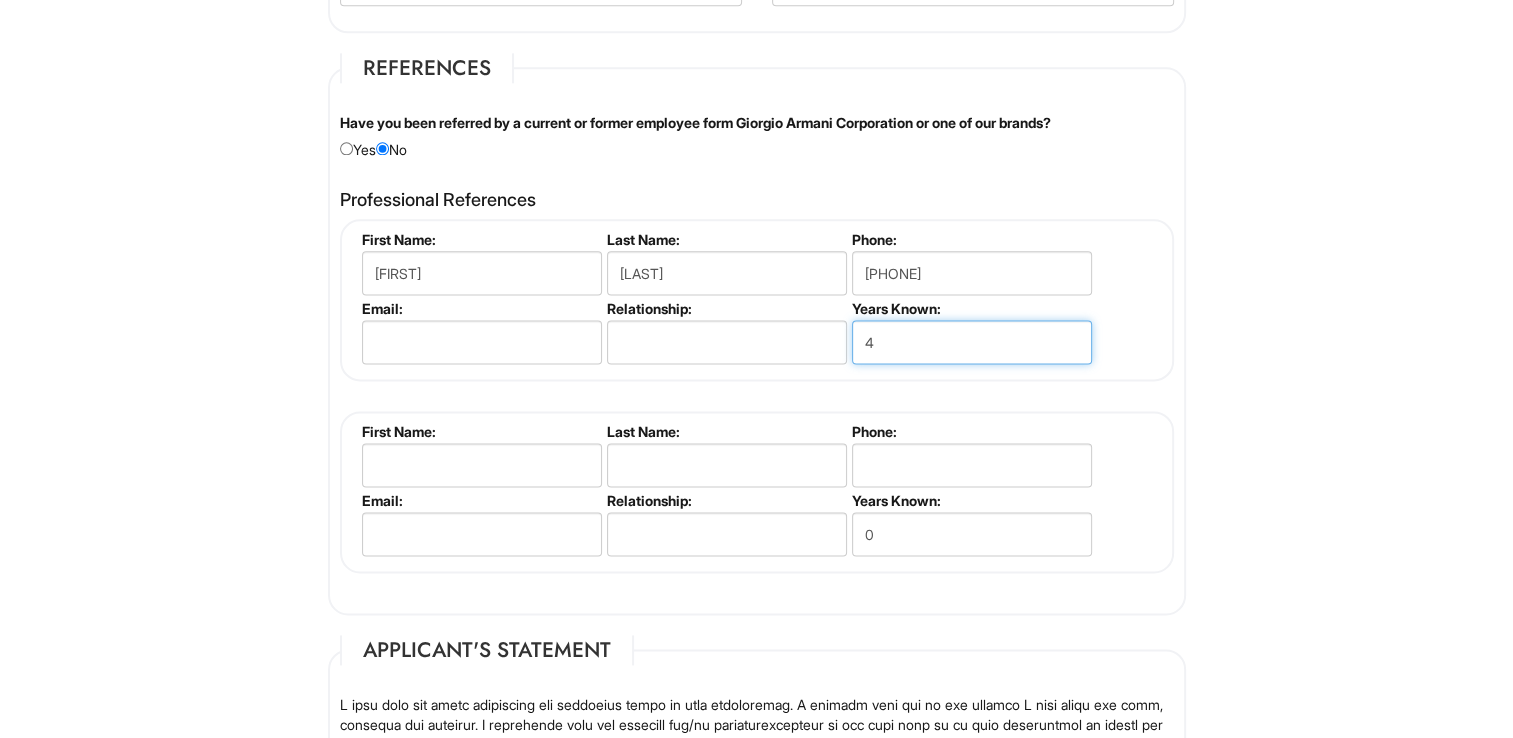 type on "4" 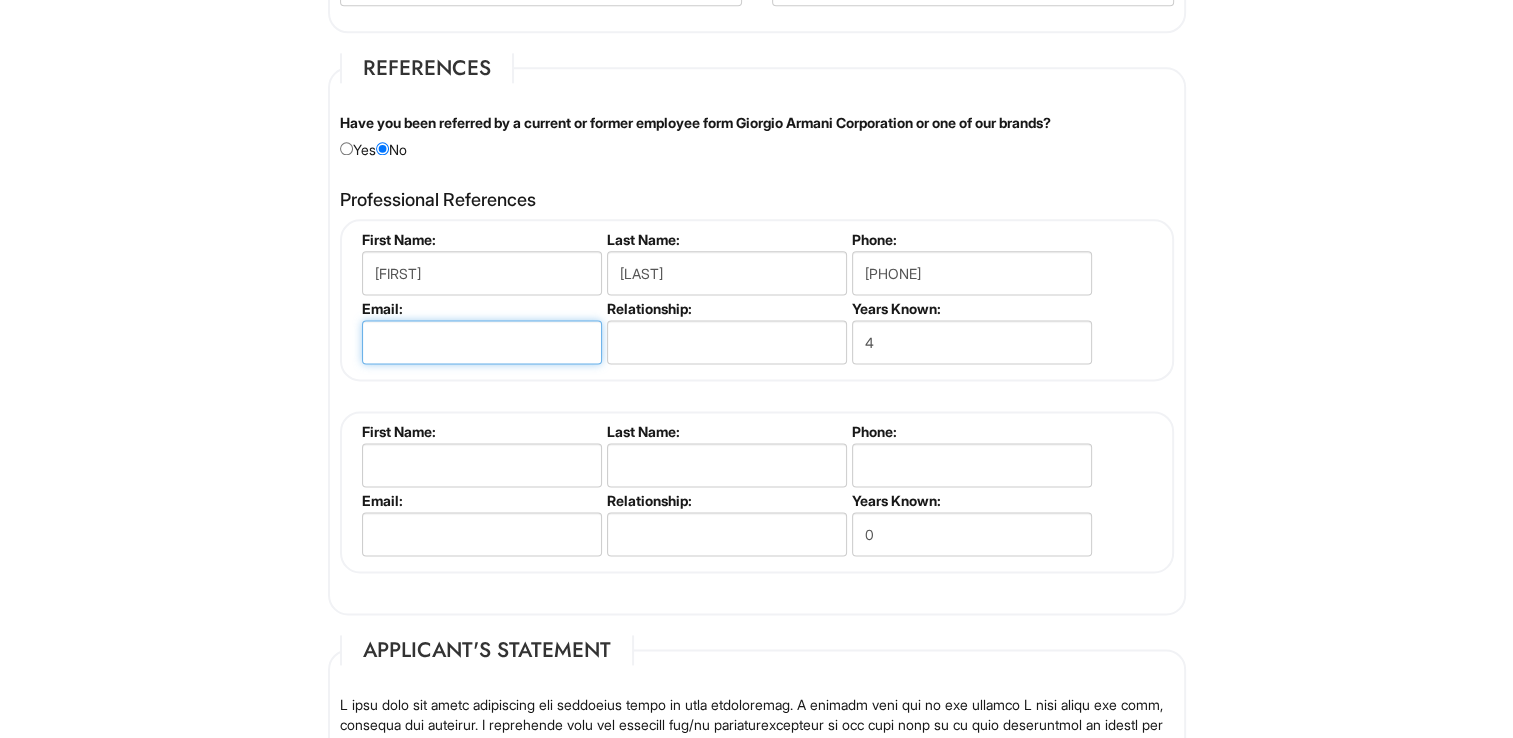 click at bounding box center [482, 342] 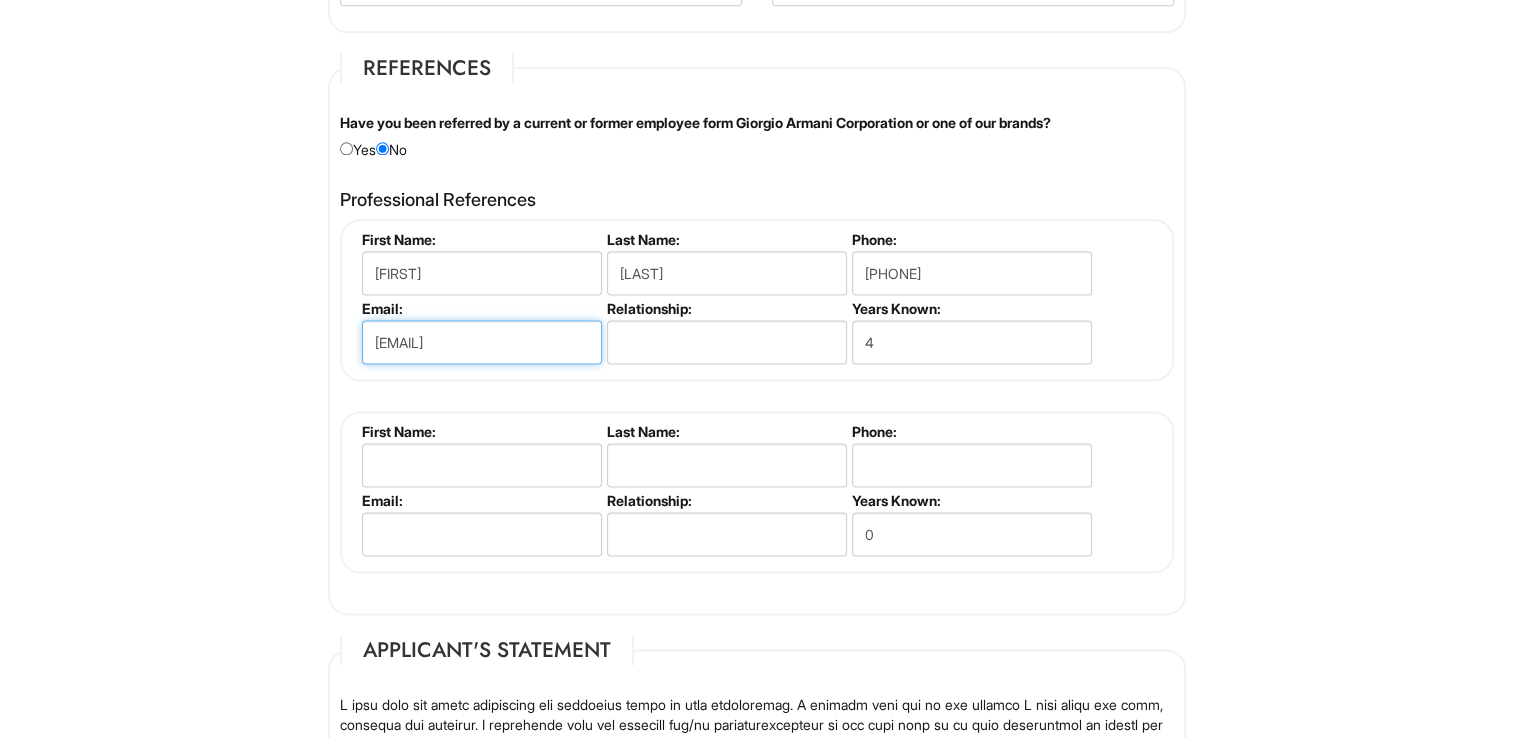 type on "jrapino@botanybay.llc" 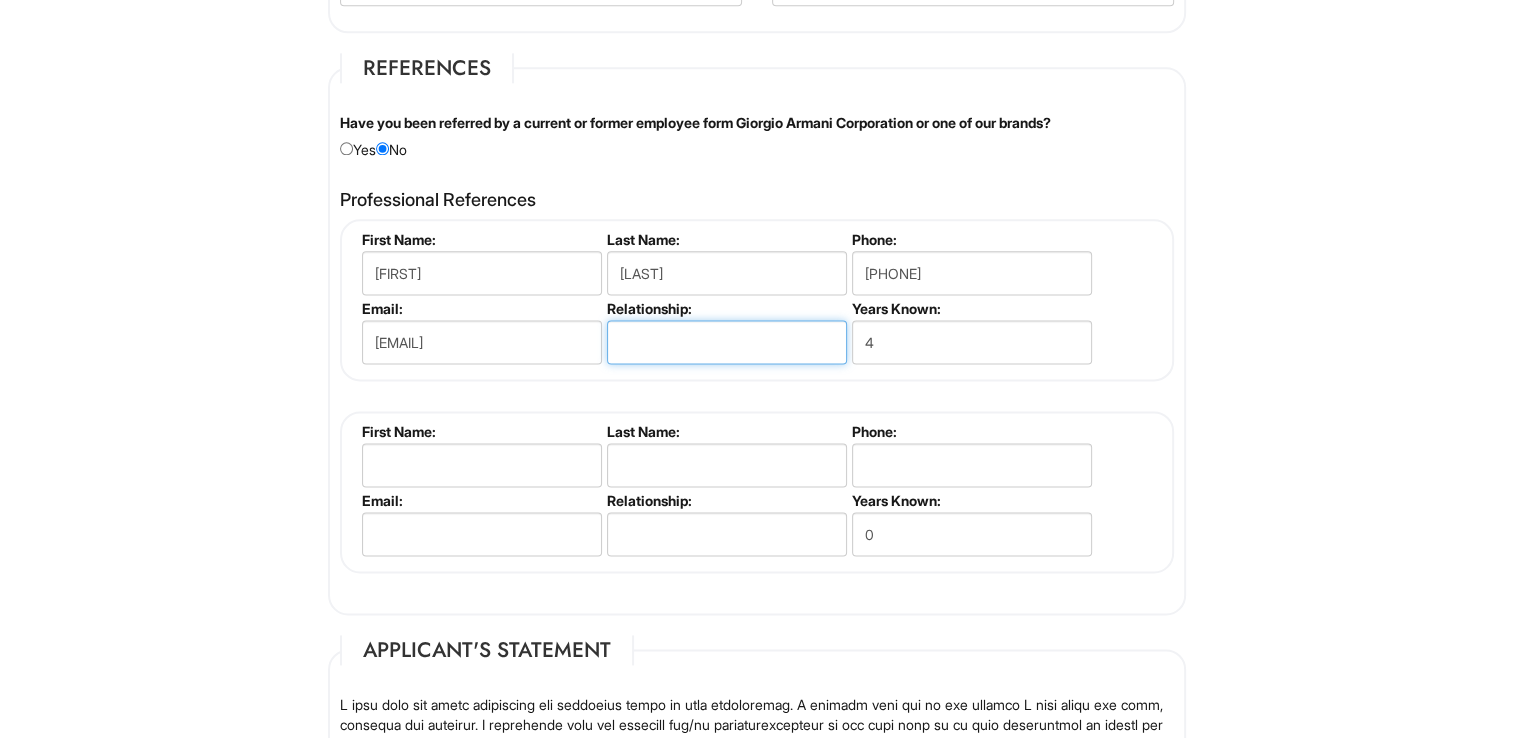 click at bounding box center (727, 342) 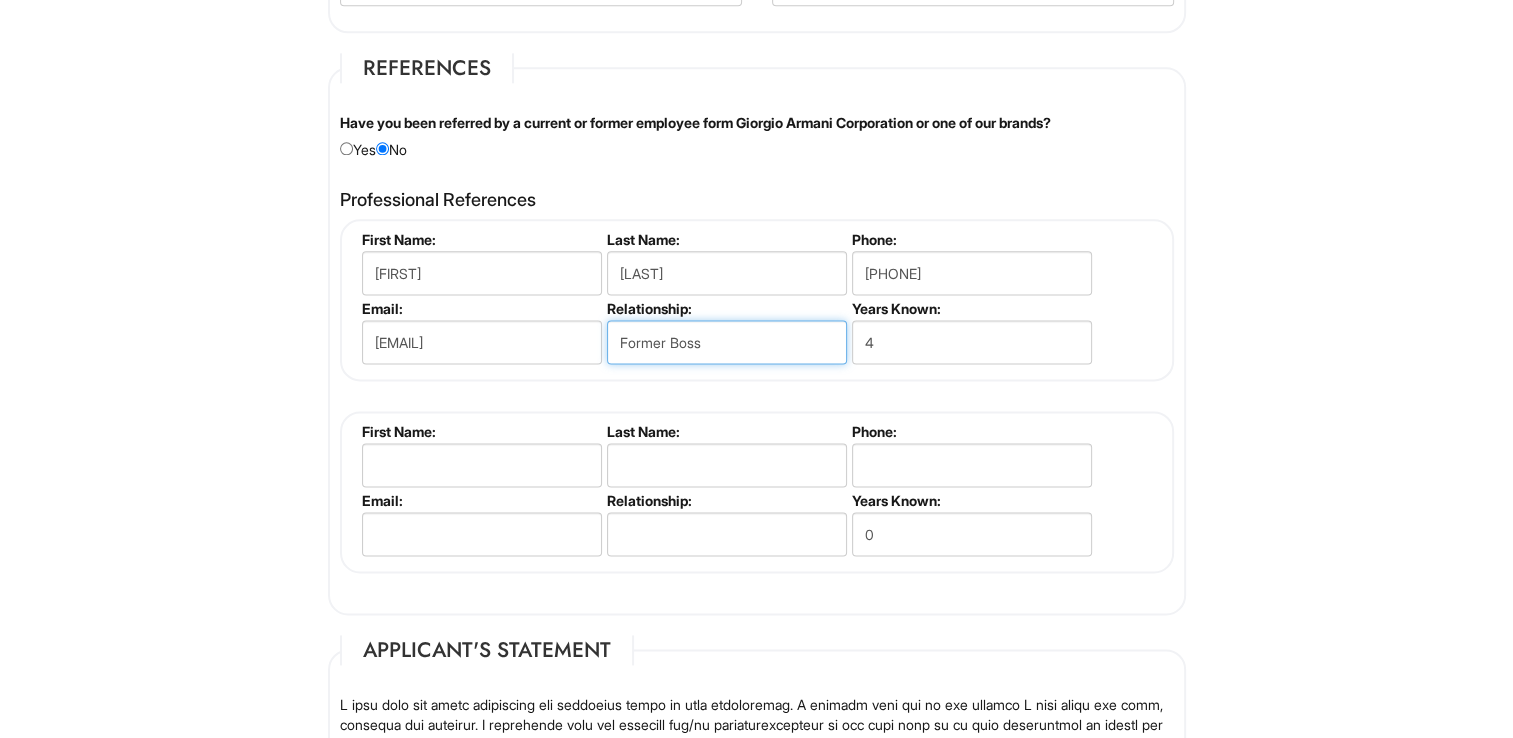type on "Former Boss" 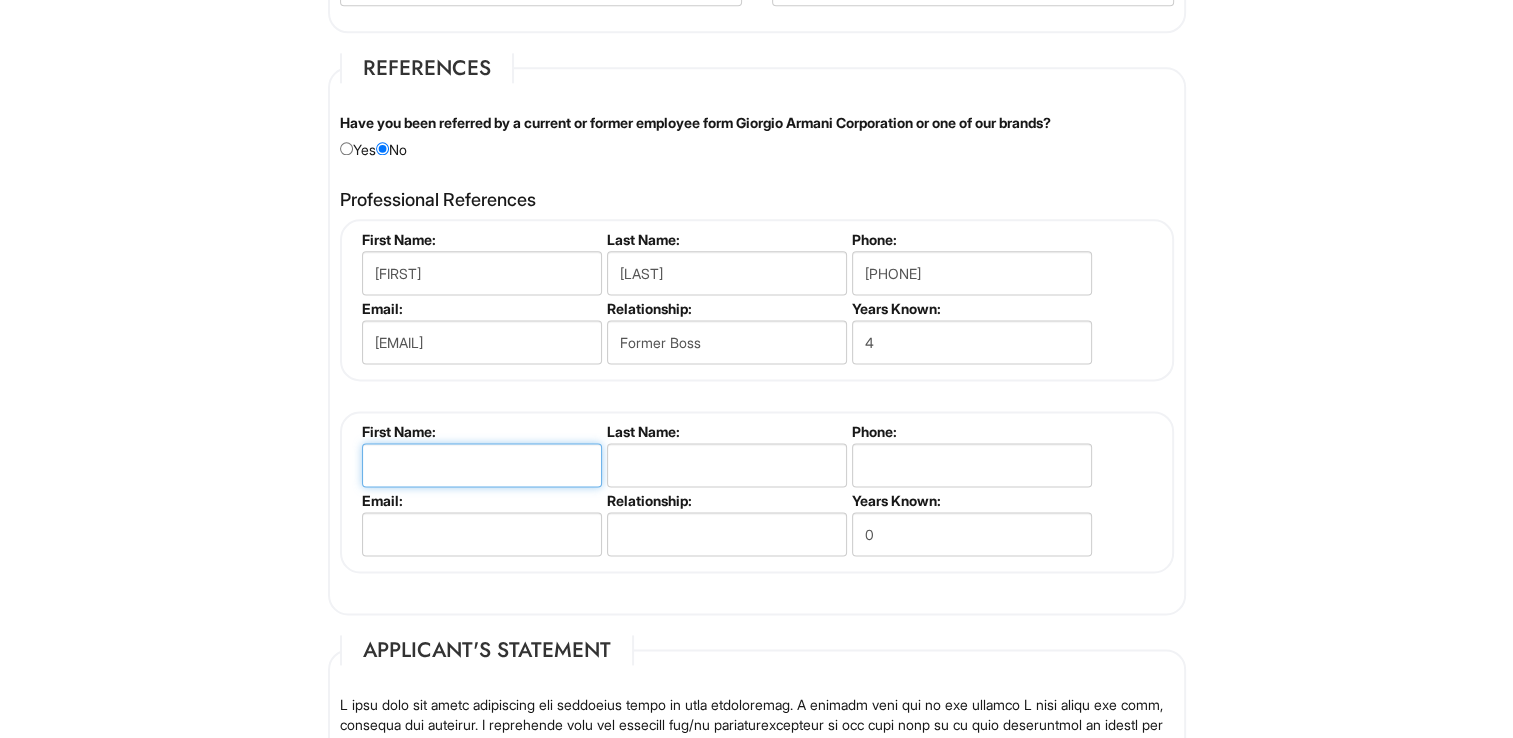 click at bounding box center [482, 465] 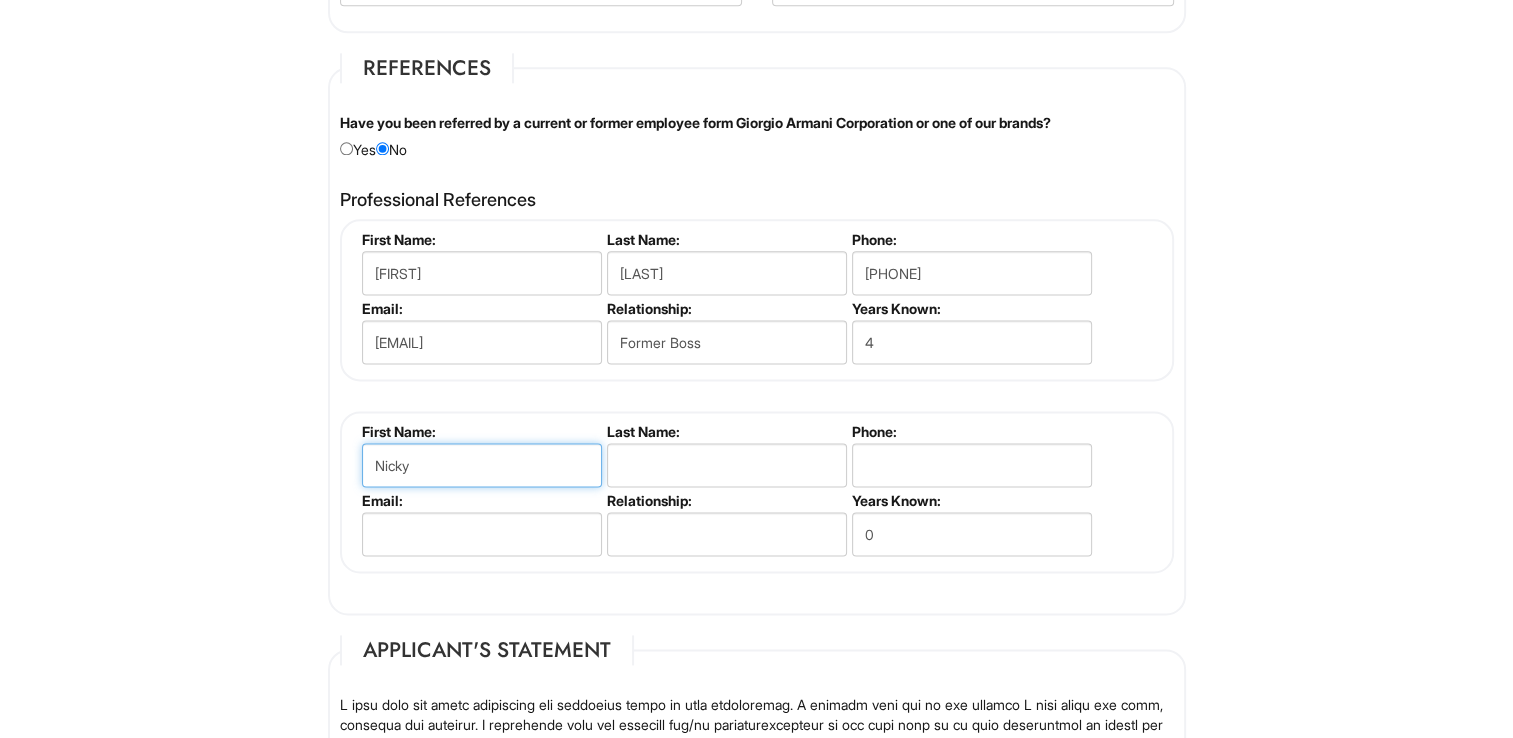 type on "Nicky" 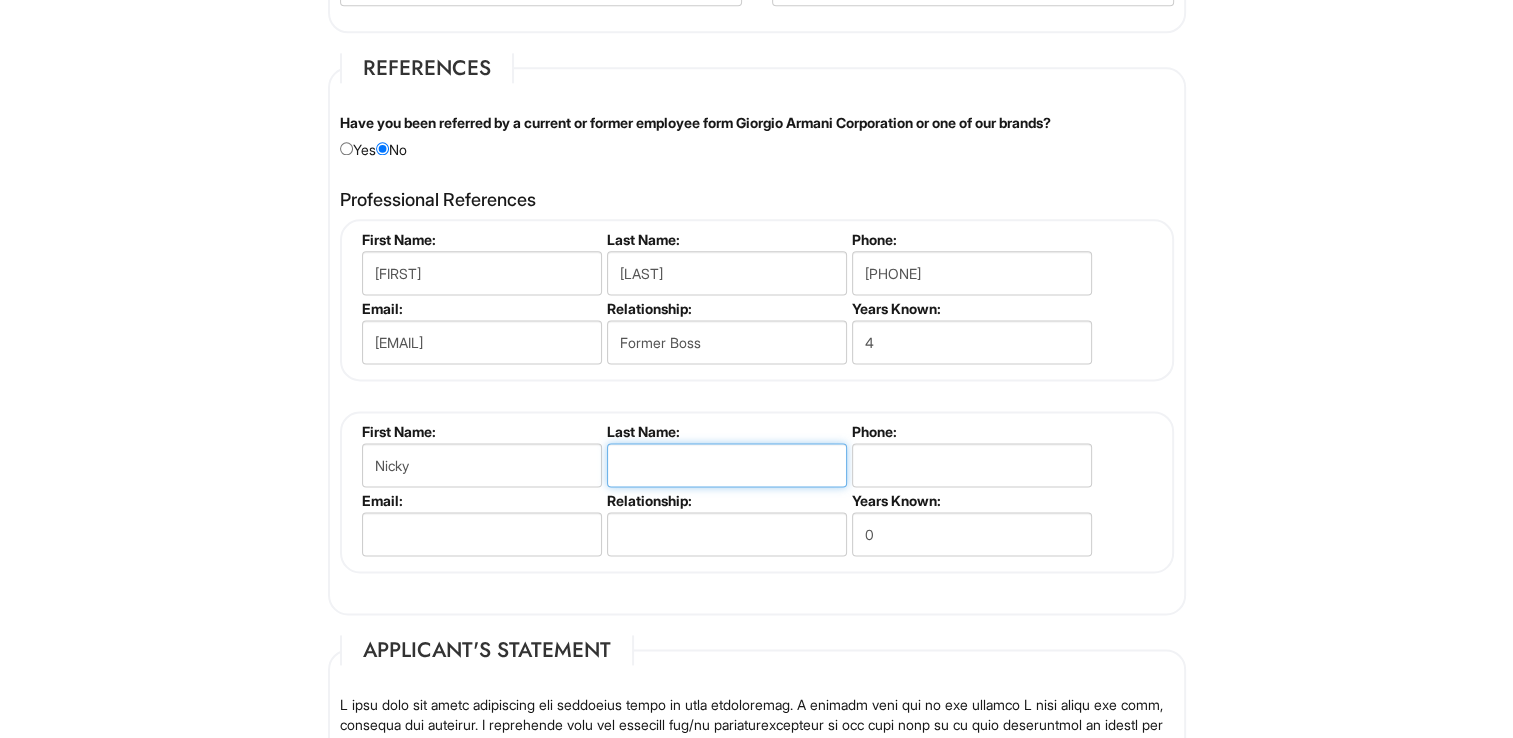 click at bounding box center (727, 465) 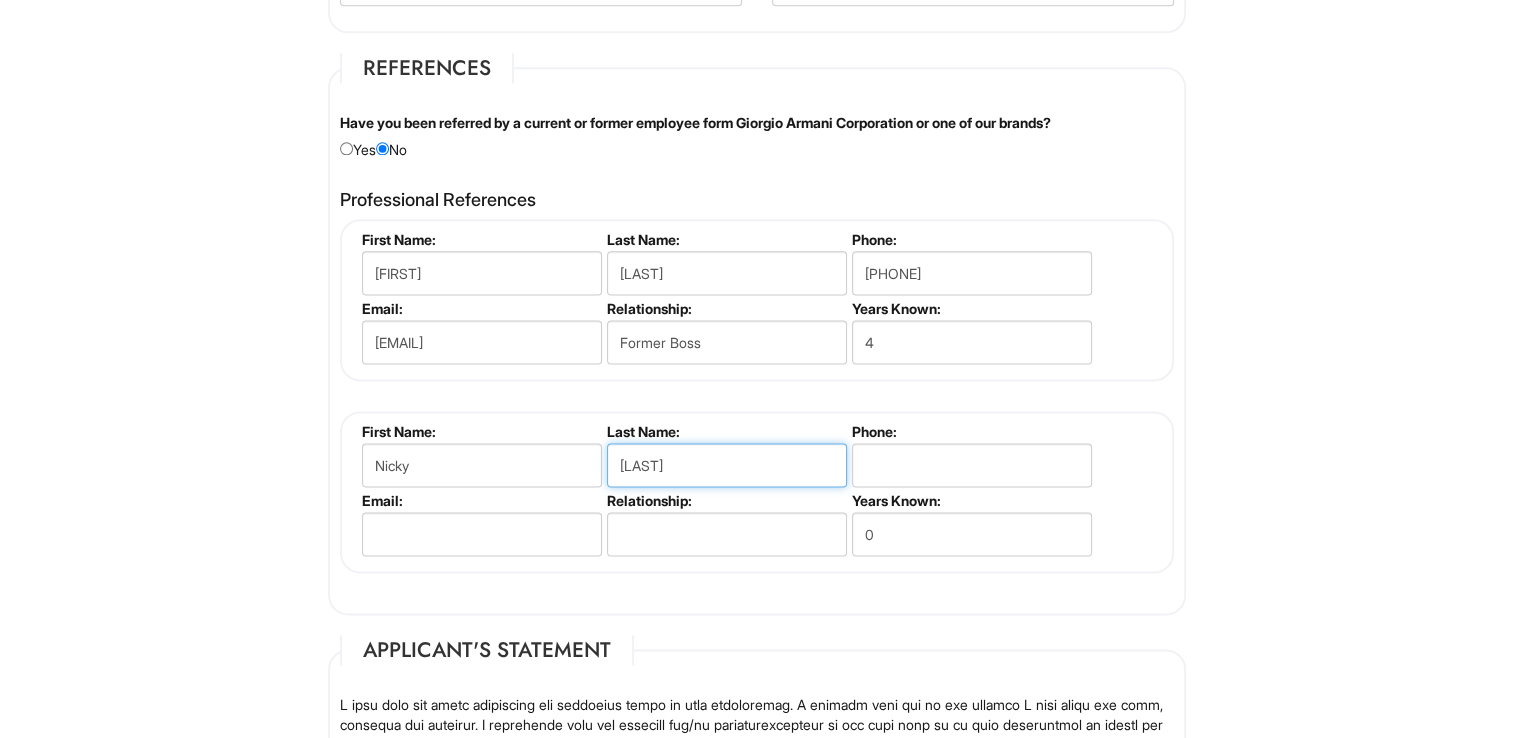 type on "Halvorson" 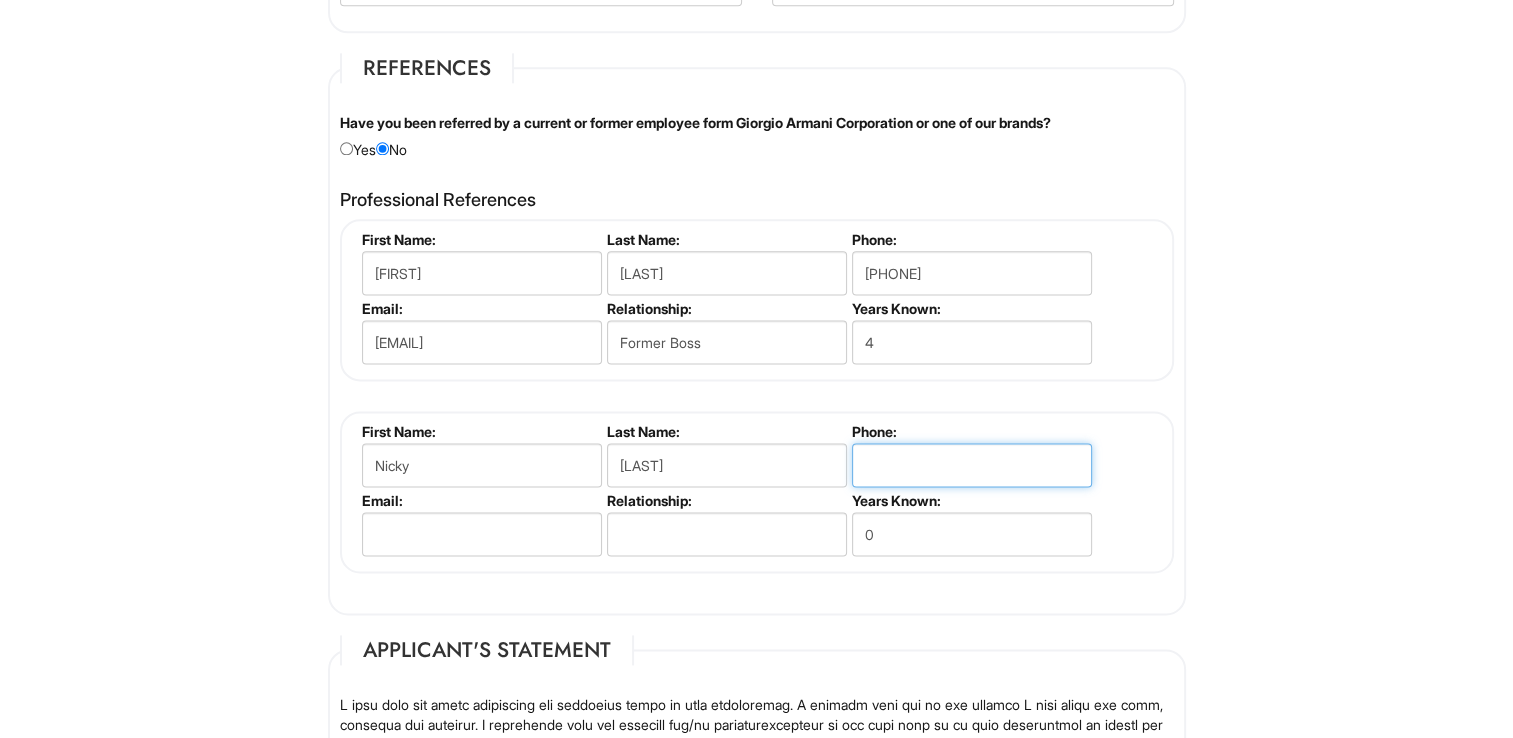 click at bounding box center [972, 465] 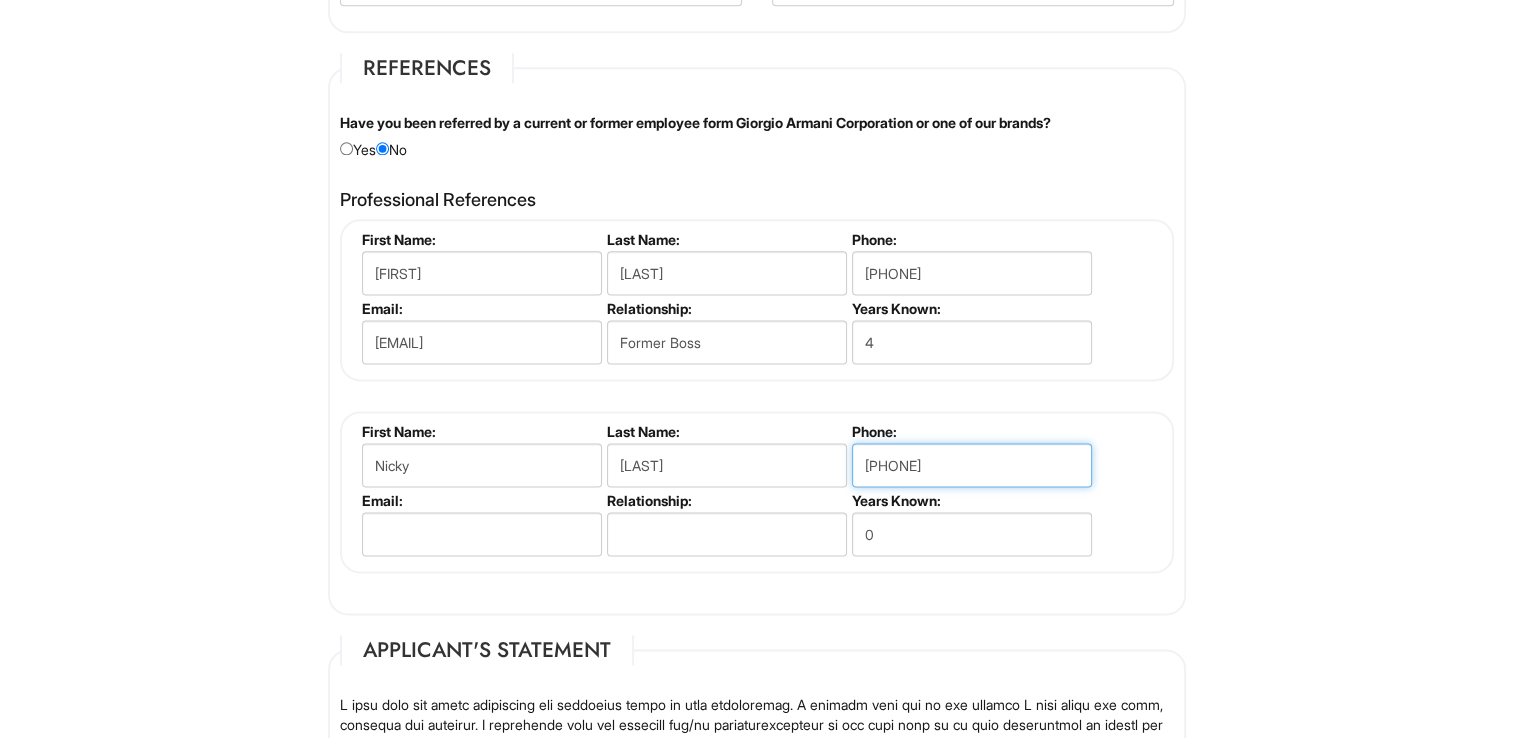 type on "618-792-6401" 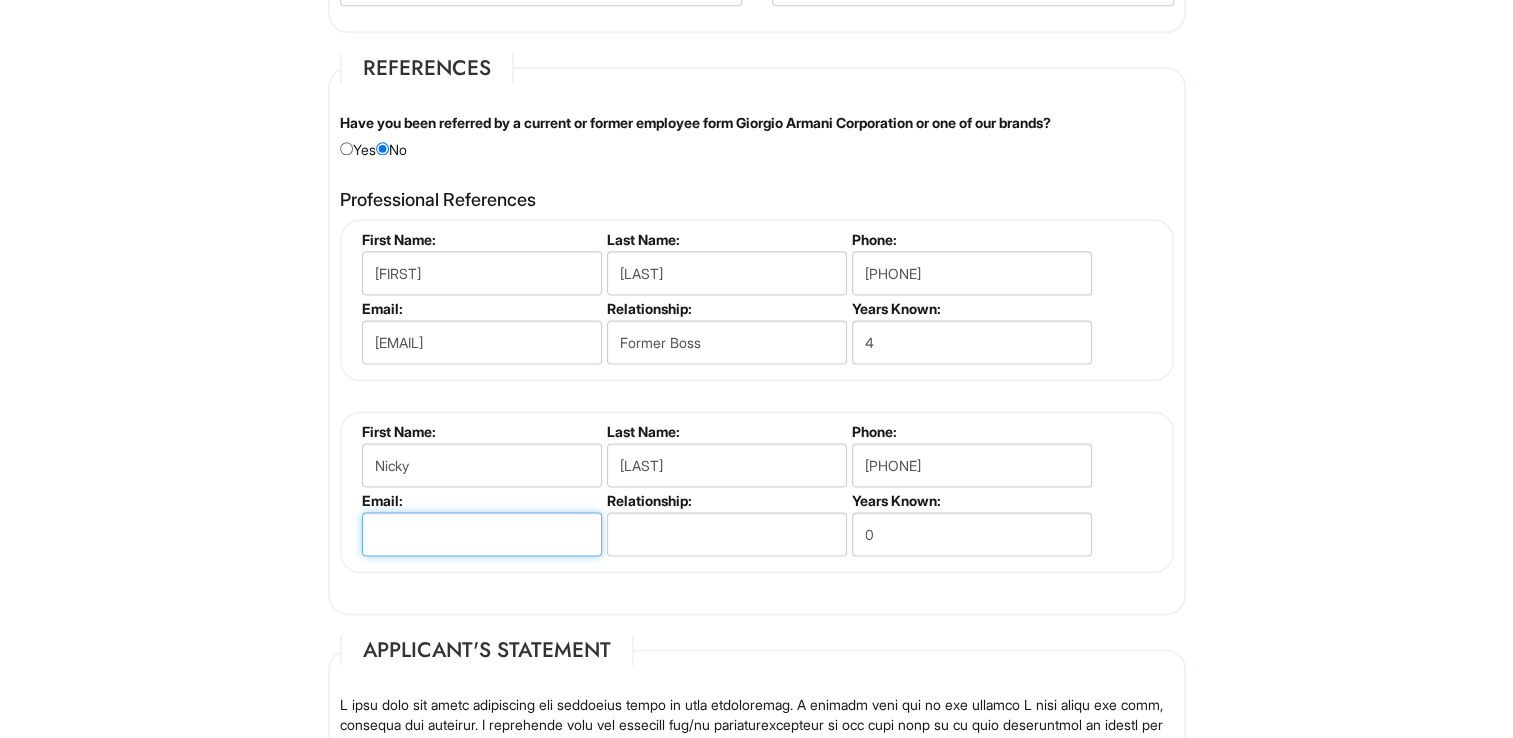 click at bounding box center (482, 534) 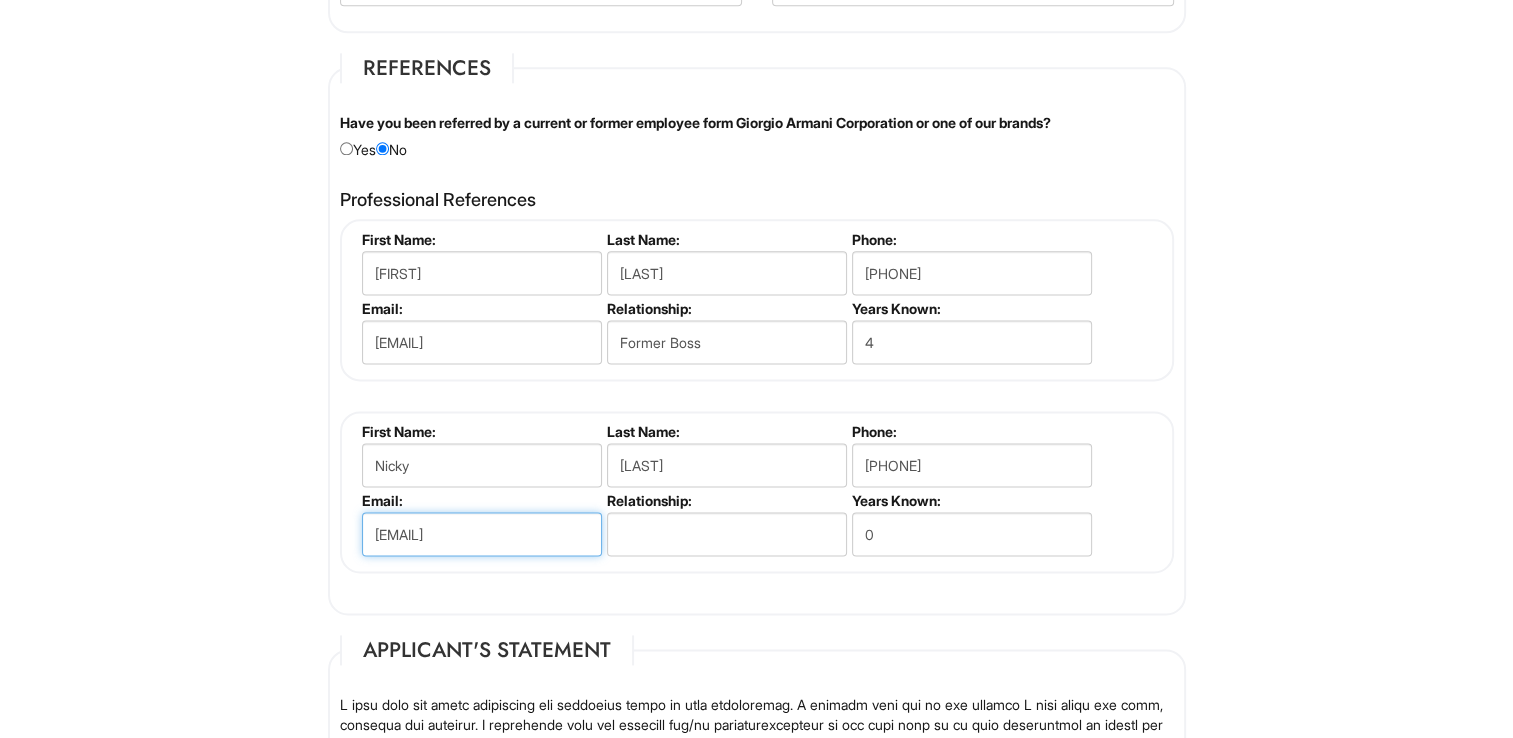 type on "nicky@snowdayvibe.com" 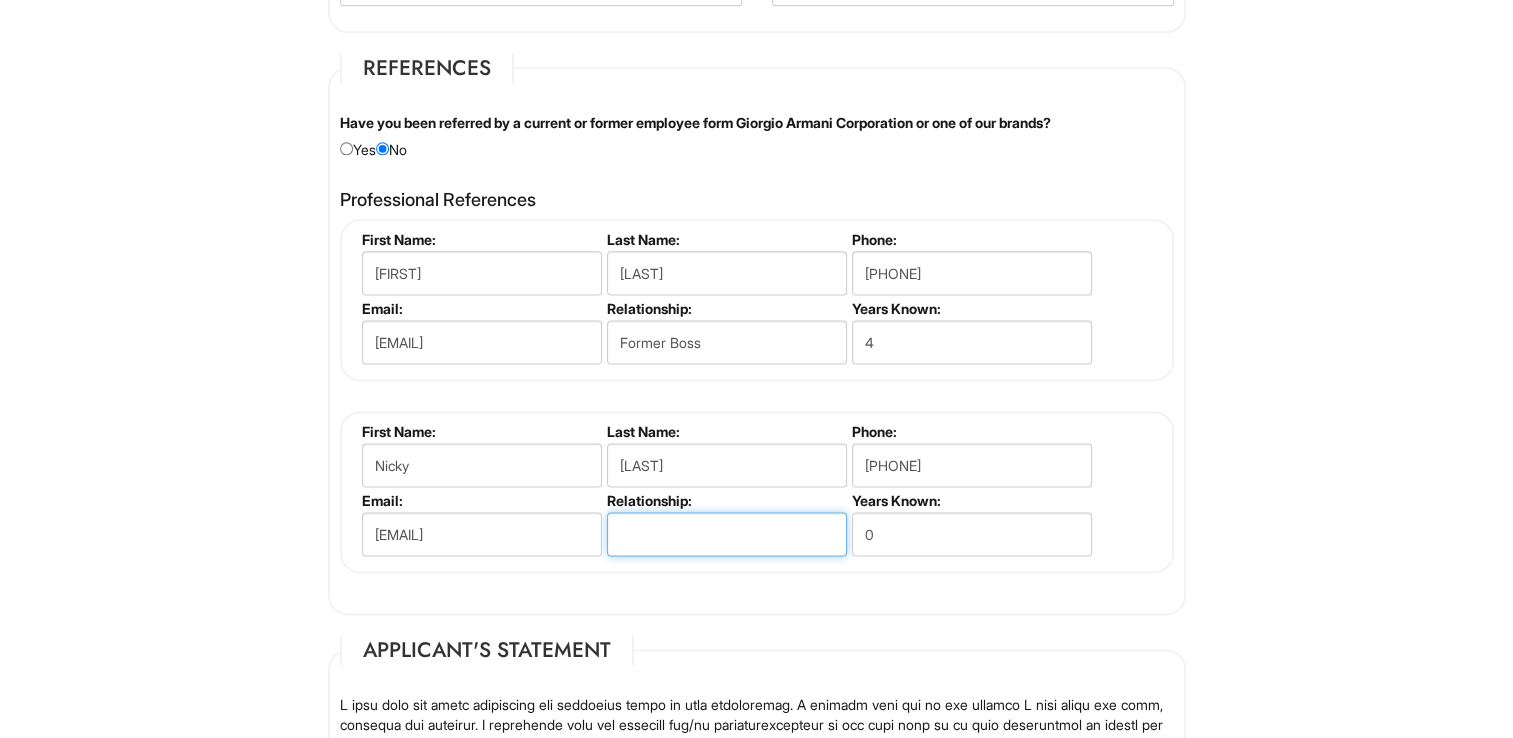 click at bounding box center [727, 534] 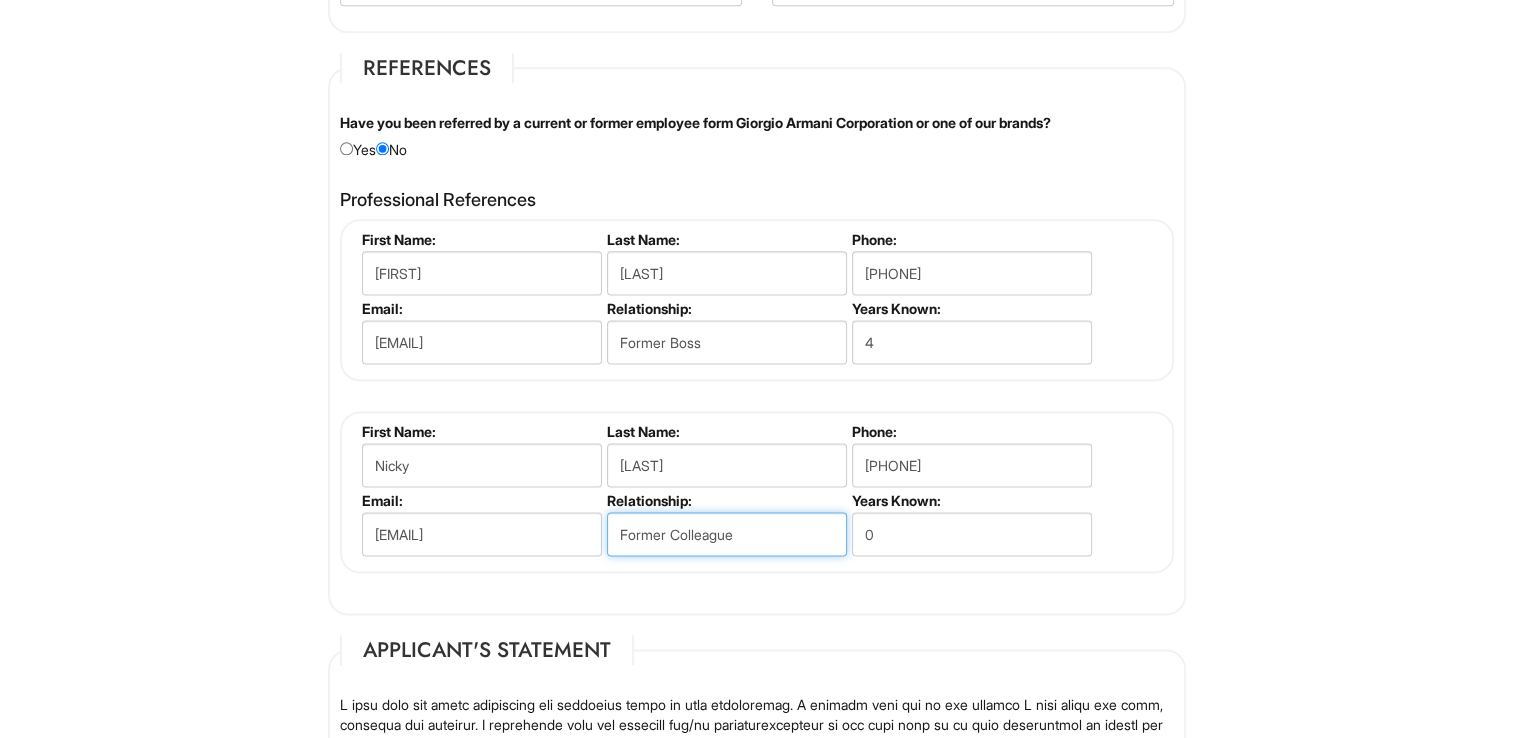 type on "Former Collegue" 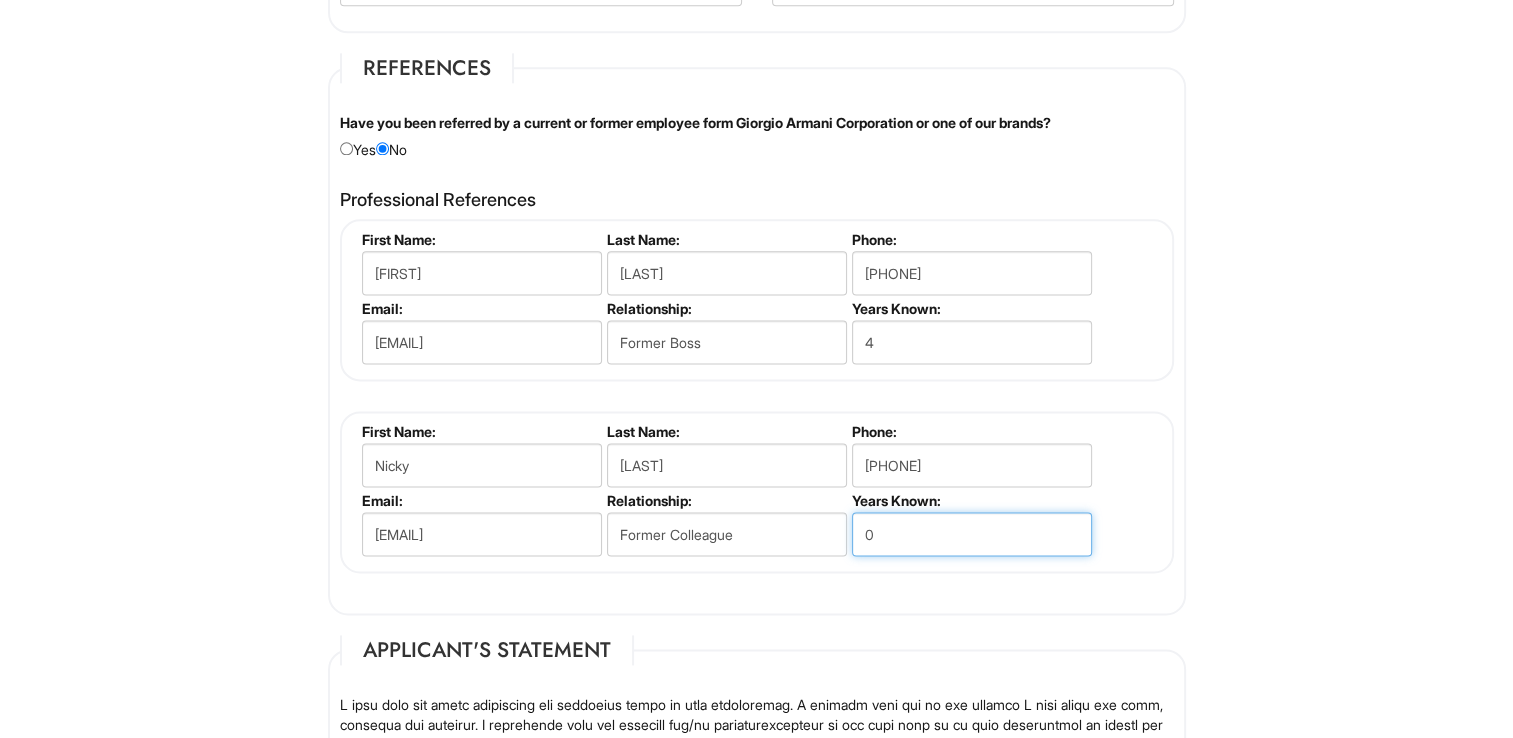 click on "0" at bounding box center [972, 534] 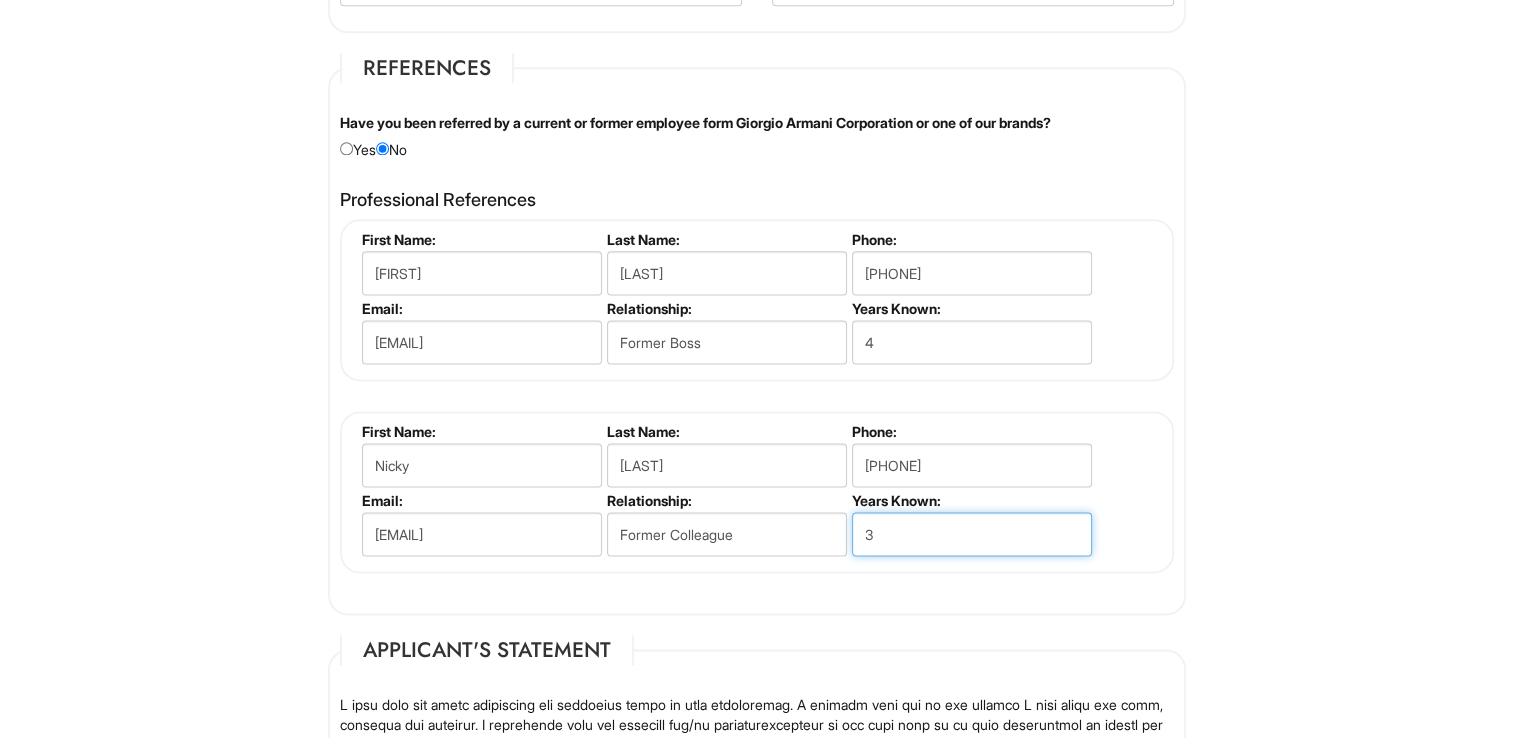 scroll, scrollTop: 2994, scrollLeft: 0, axis: vertical 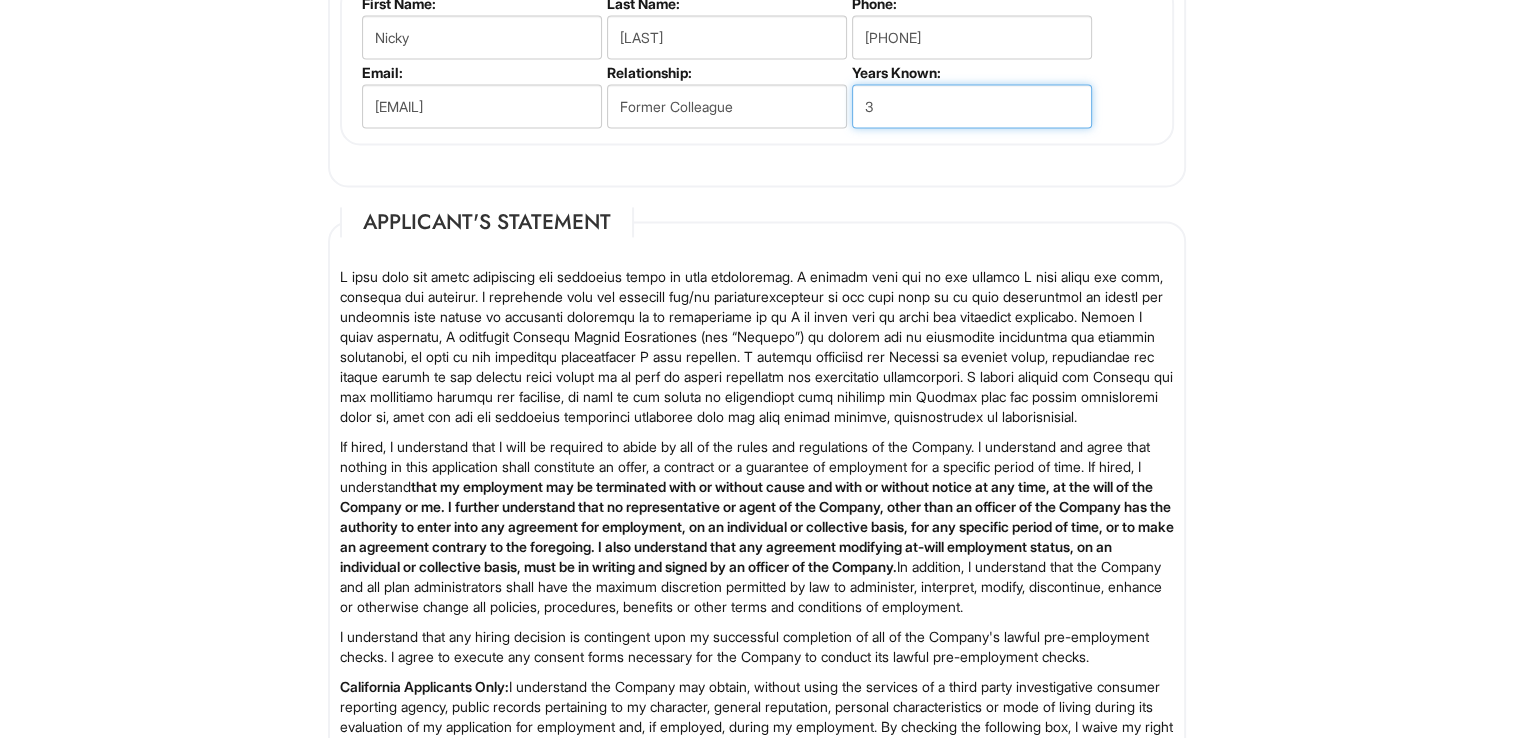 type on "3" 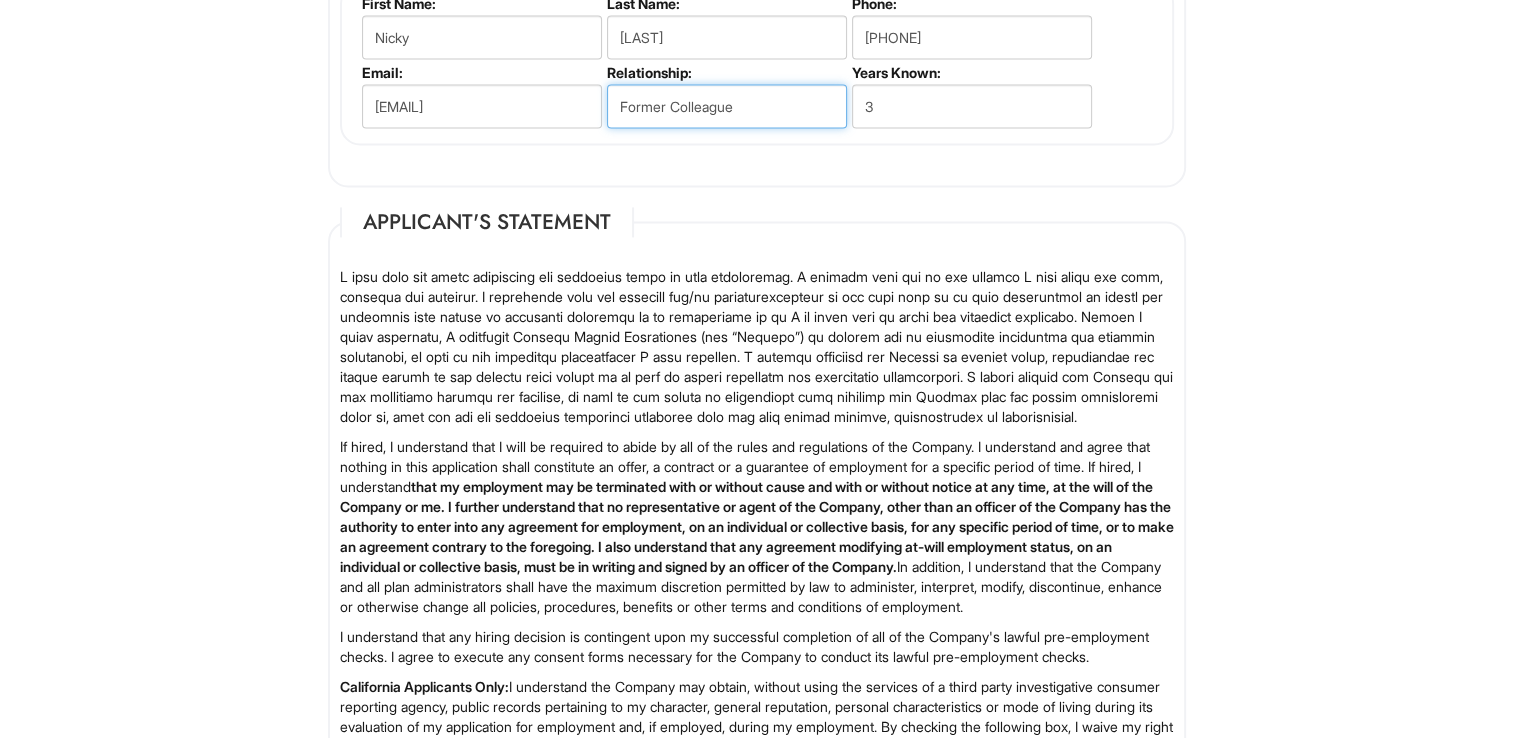 click on "Former Collegue" at bounding box center (727, 106) 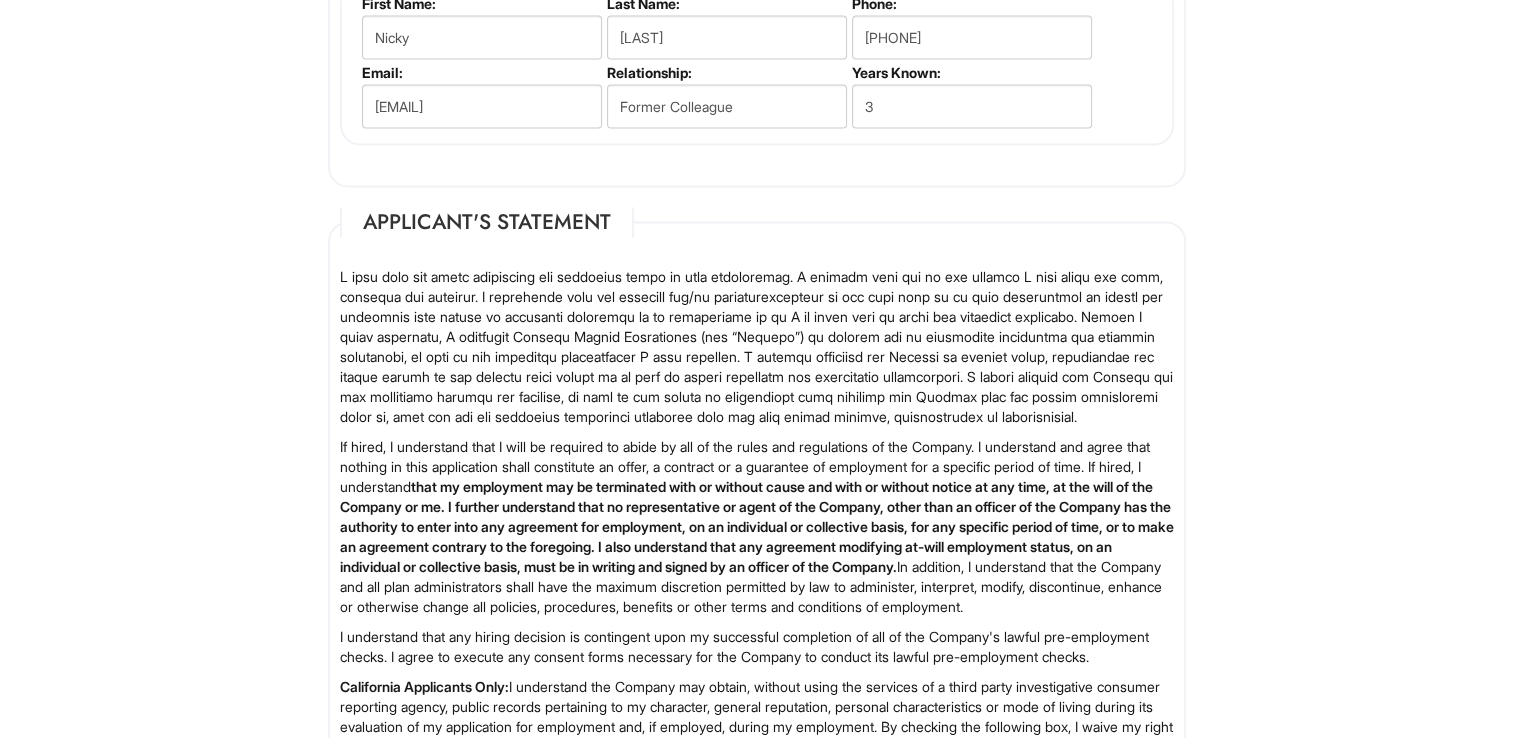 click on "References
Have you been referred by a current or former employee form Giorgio Armani Corporation or one of our brands?    Yes   No
Please provide the name of the employee:
Professional References
Jonah Rapino
First Name:
Jonah
Last Name:
Rapino
Phone:
419-508-0297
Email:
jrapino@botanybay.llc
Relationship:
Former Boss
Years Known:
4
Nicky  Halvorson
First Name:
Nicky
Last Name:
Halvorson
Phone:
618-792-6401
Email:
nicky@snowdayvibe.com
Relationship:
Former Colleague
Years Known:
3
Add References
First Name:
Last Name:
Phone:
Email:
Relationship:
Years Known:
0" at bounding box center (757, -94) 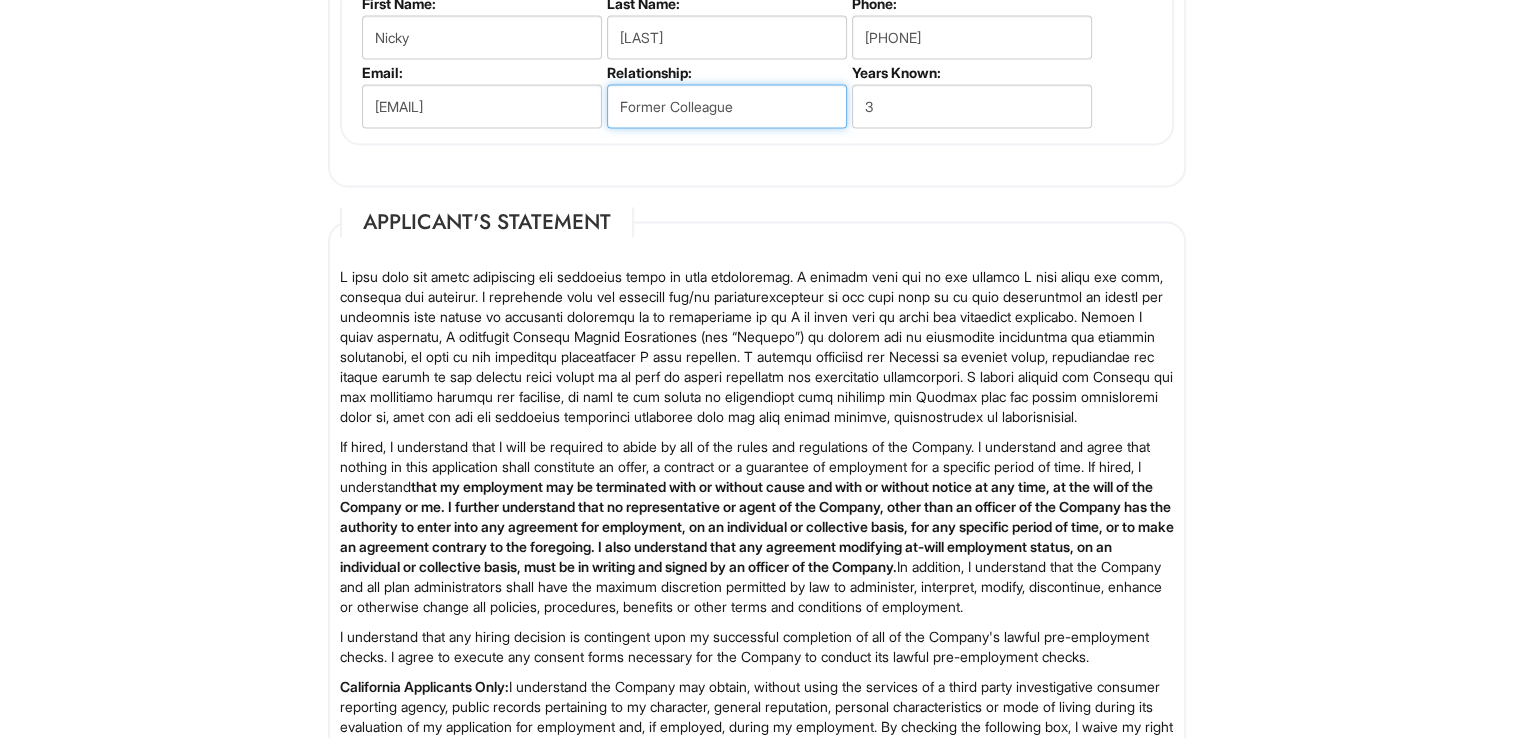 click on "Former Colleague" at bounding box center [727, 106] 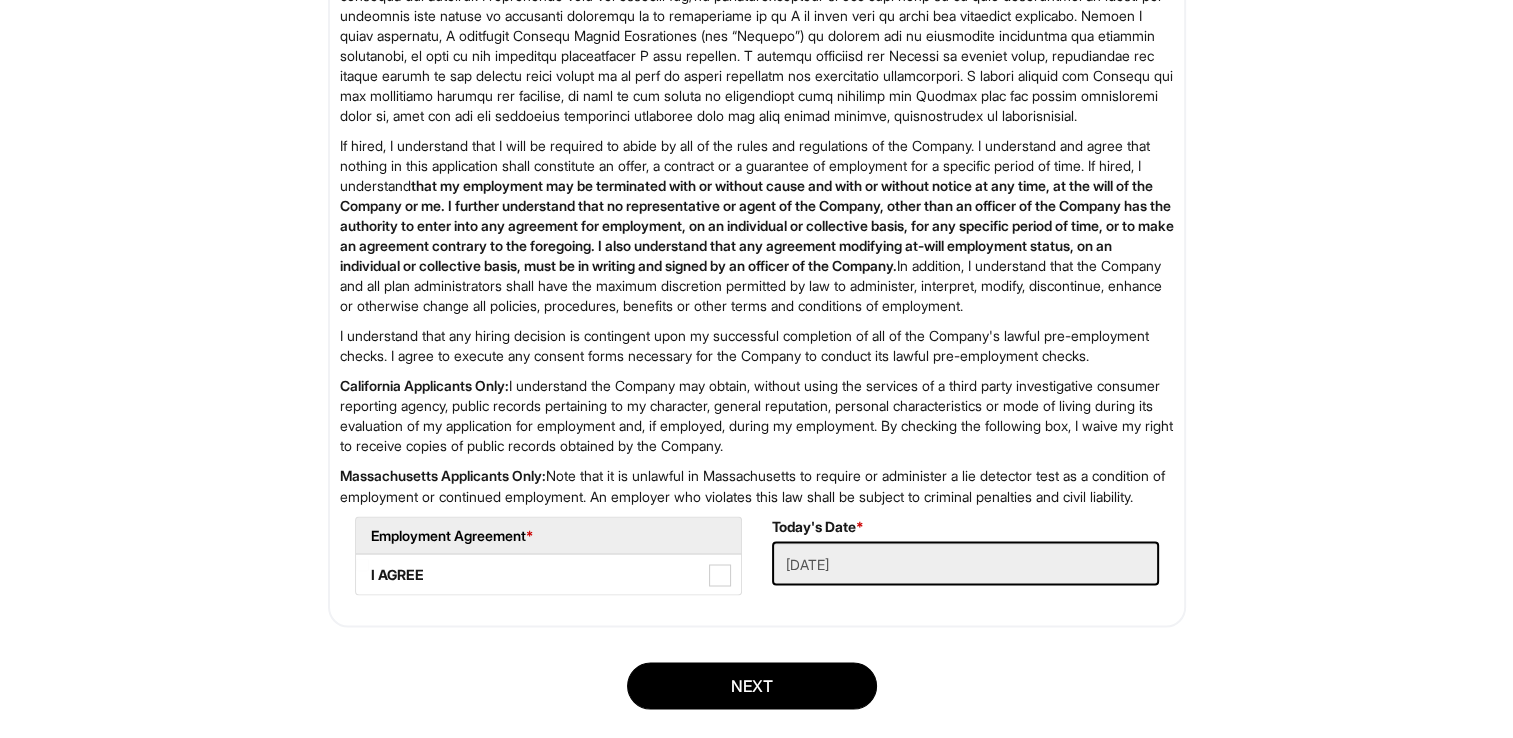 scroll, scrollTop: 3368, scrollLeft: 0, axis: vertical 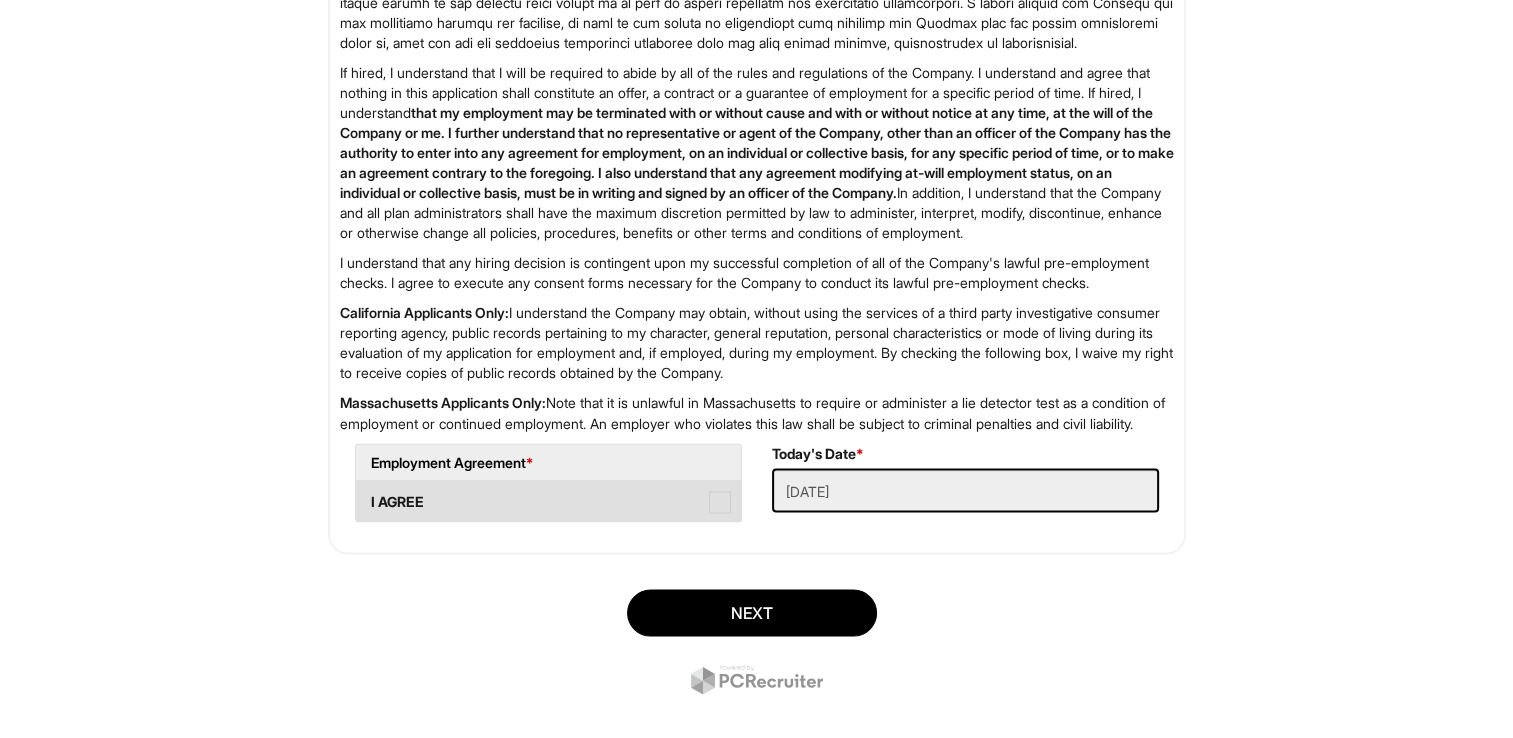 click on "I AGREE" at bounding box center (548, 501) 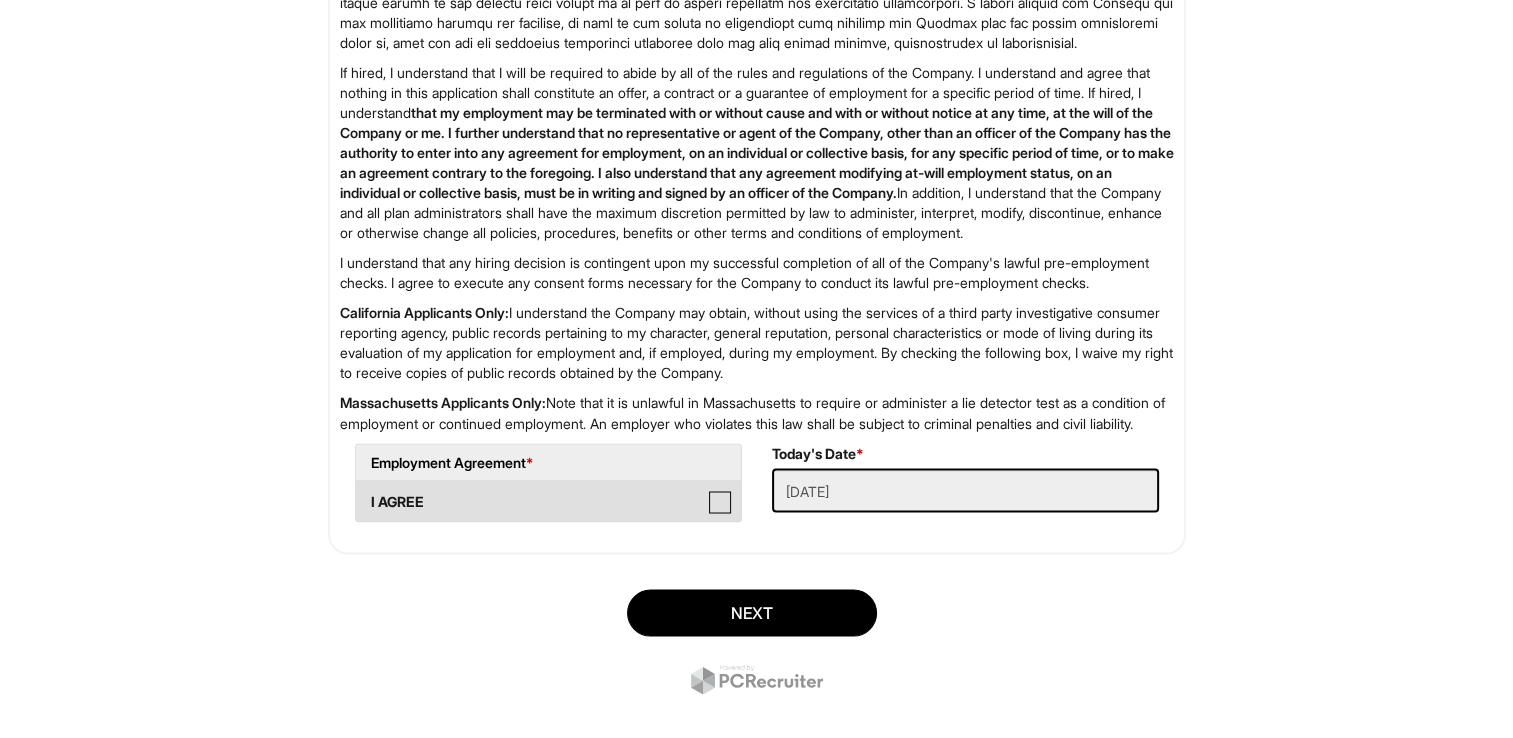 click on "I AGREE" at bounding box center (362, 491) 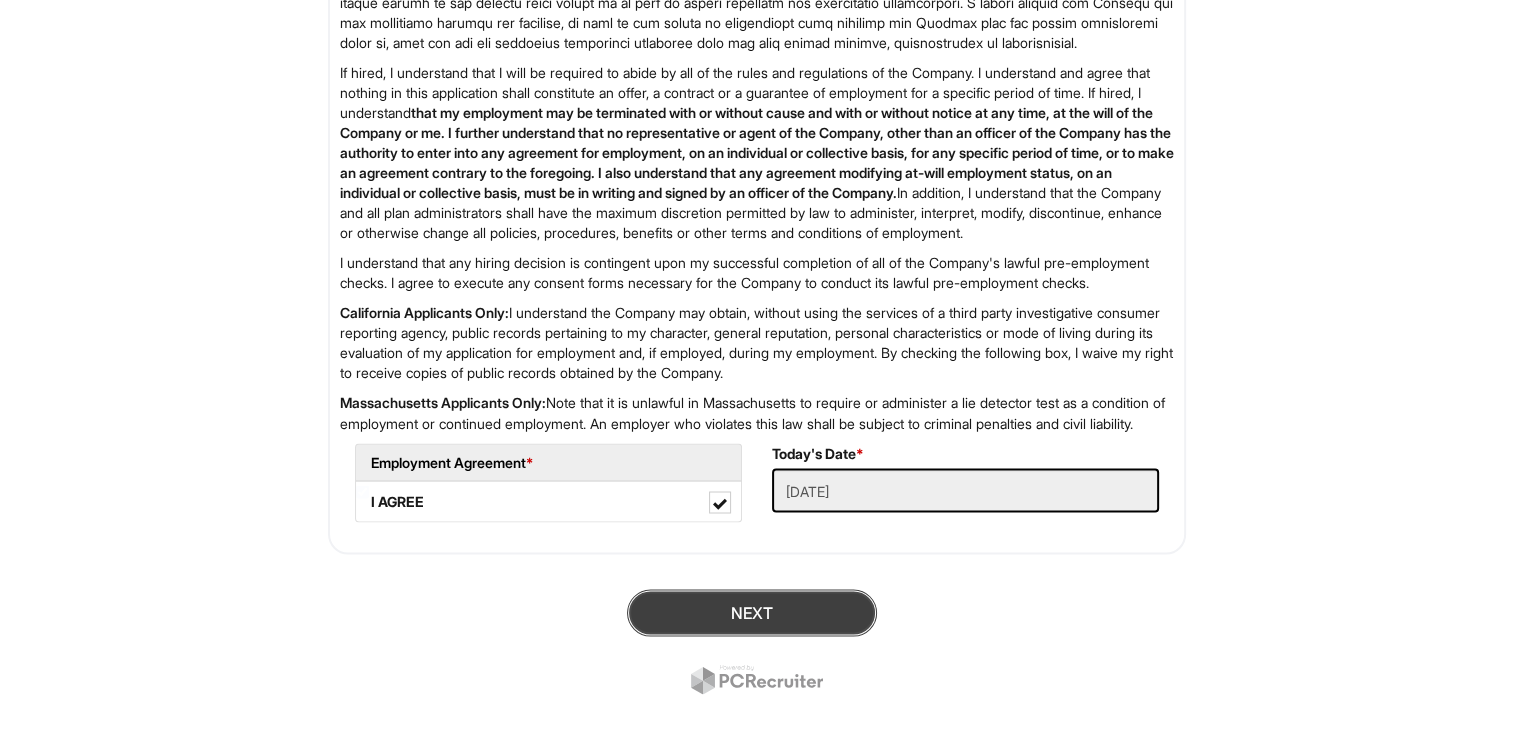 click on "Next" at bounding box center (752, 612) 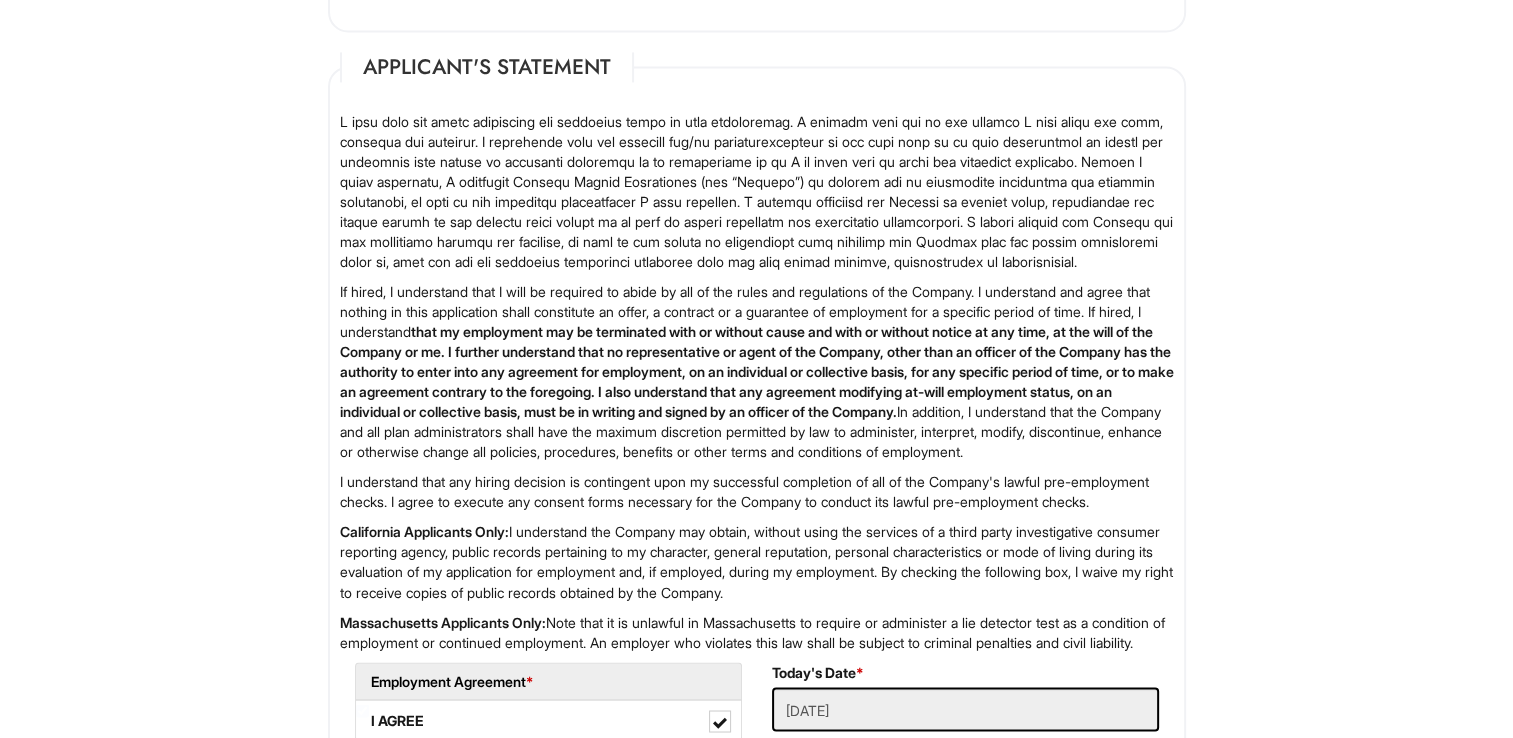 scroll, scrollTop: 3510, scrollLeft: 0, axis: vertical 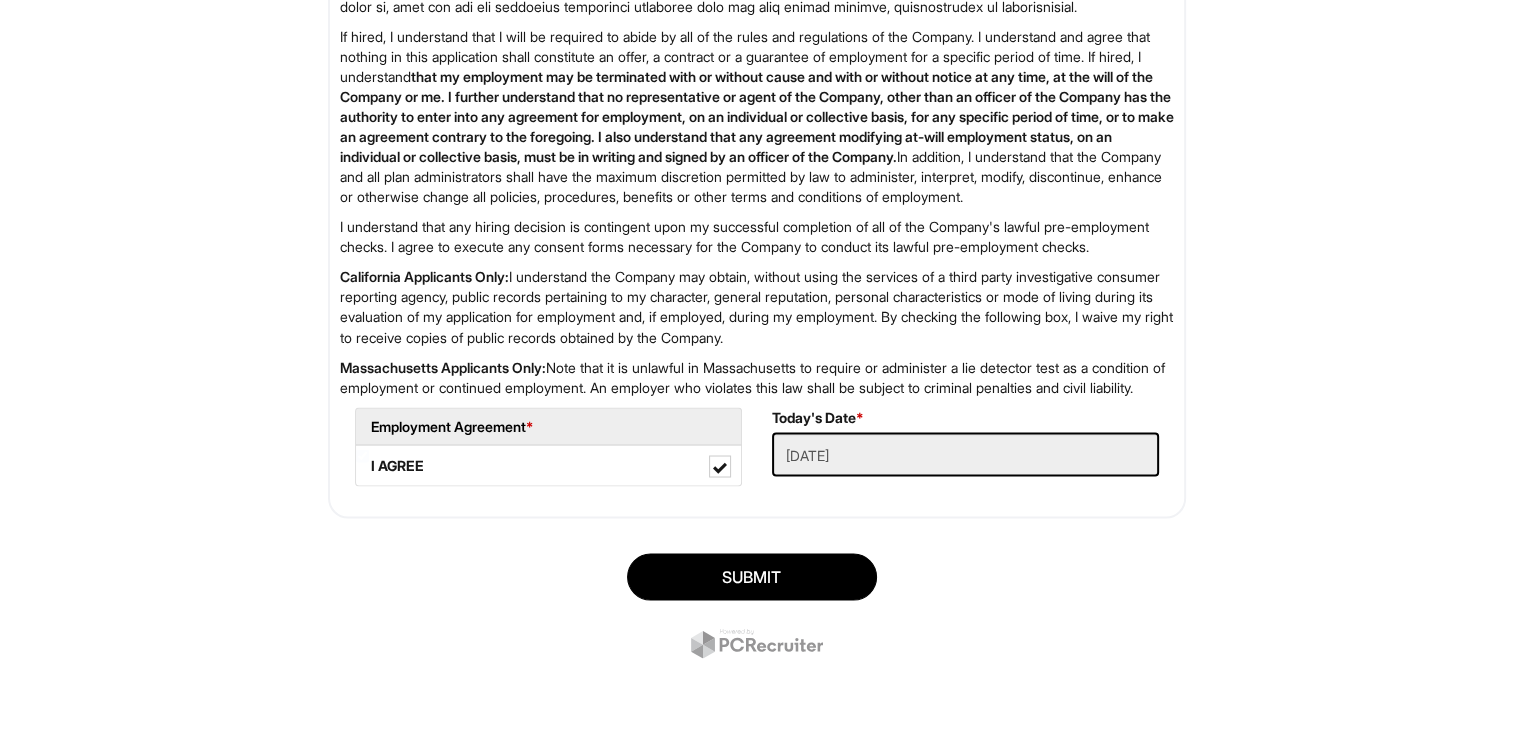 click on "SUBMIT" at bounding box center (757, 608) 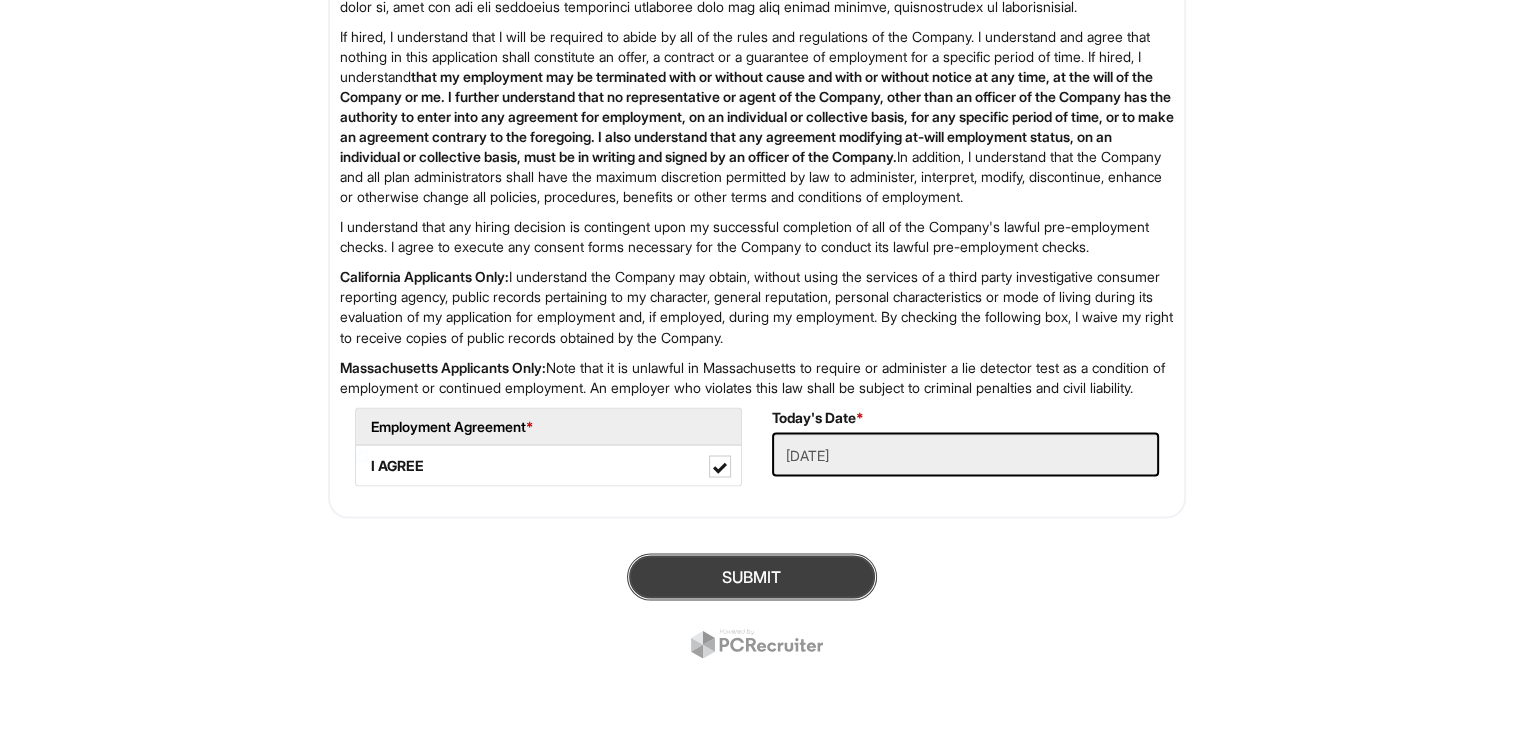 click on "SUBMIT" at bounding box center [752, 576] 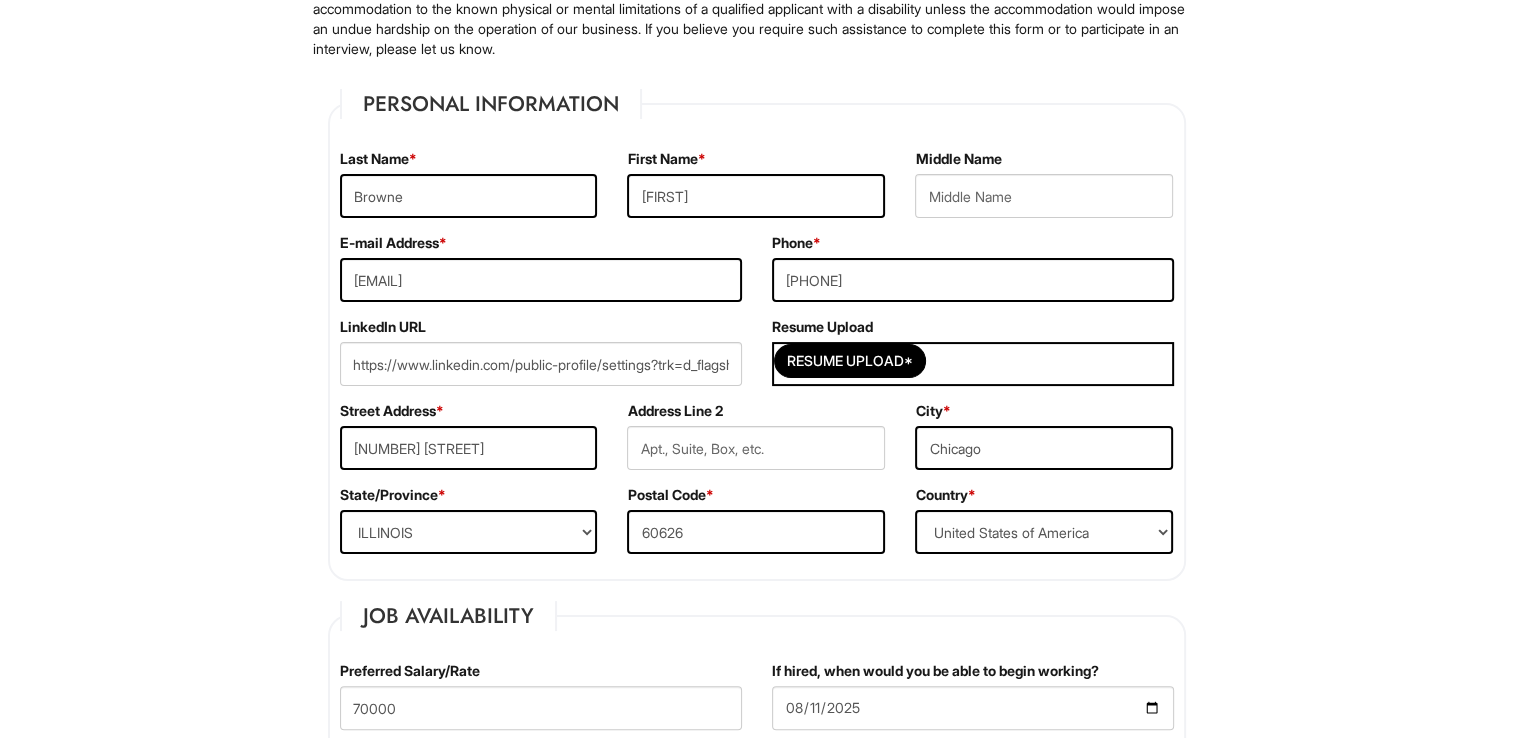scroll, scrollTop: 326, scrollLeft: 0, axis: vertical 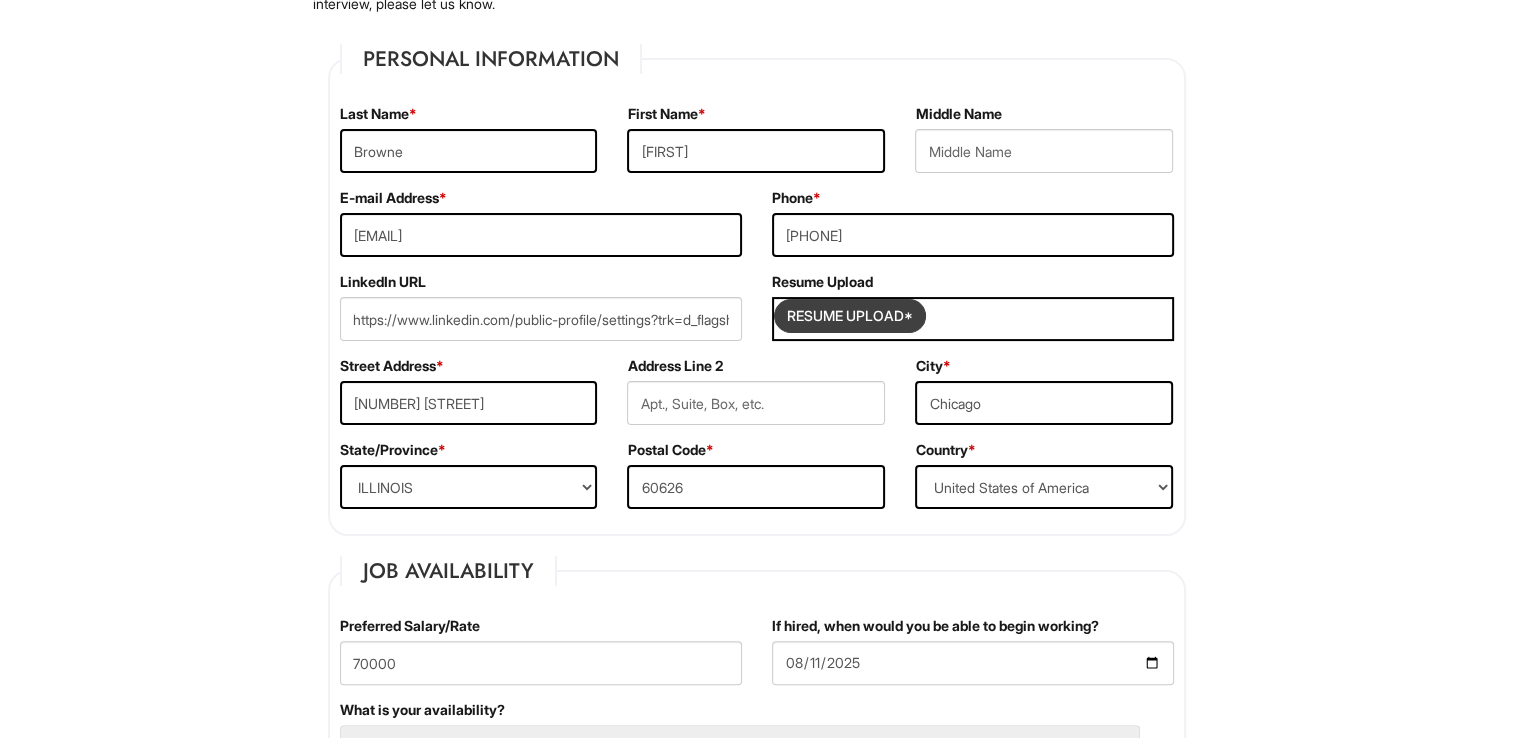 click at bounding box center [850, 316] 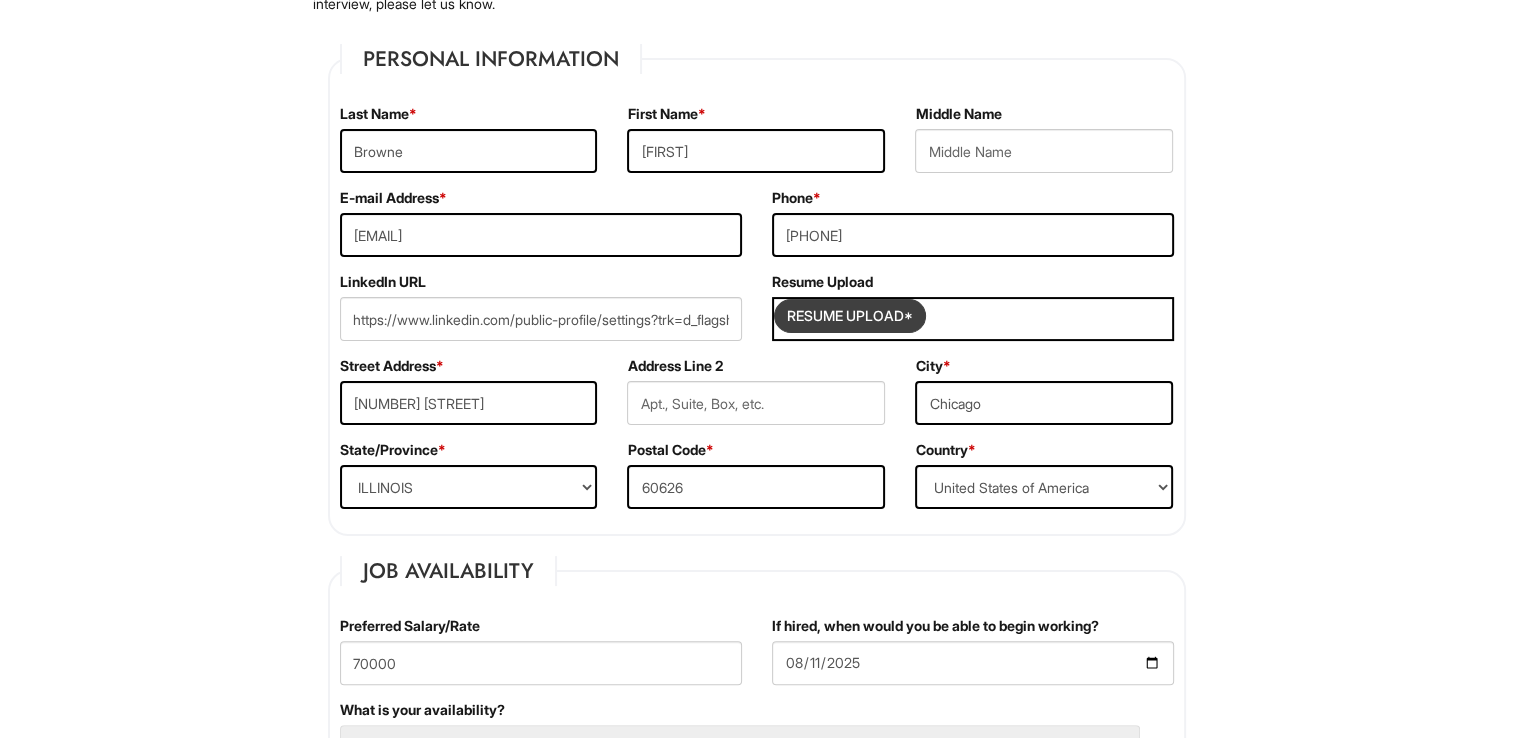 type on "C:\fakepath\EHB '25.pdf" 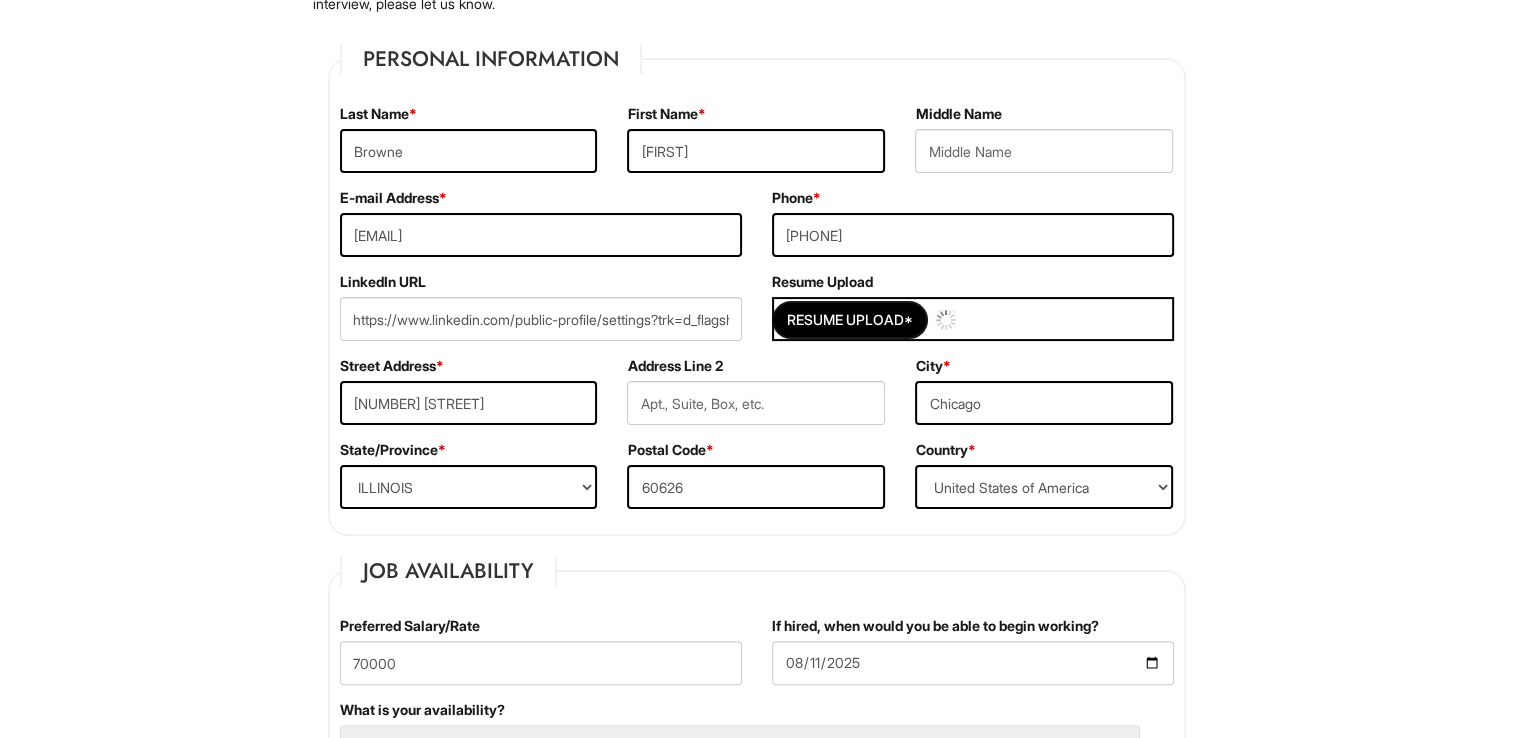 type 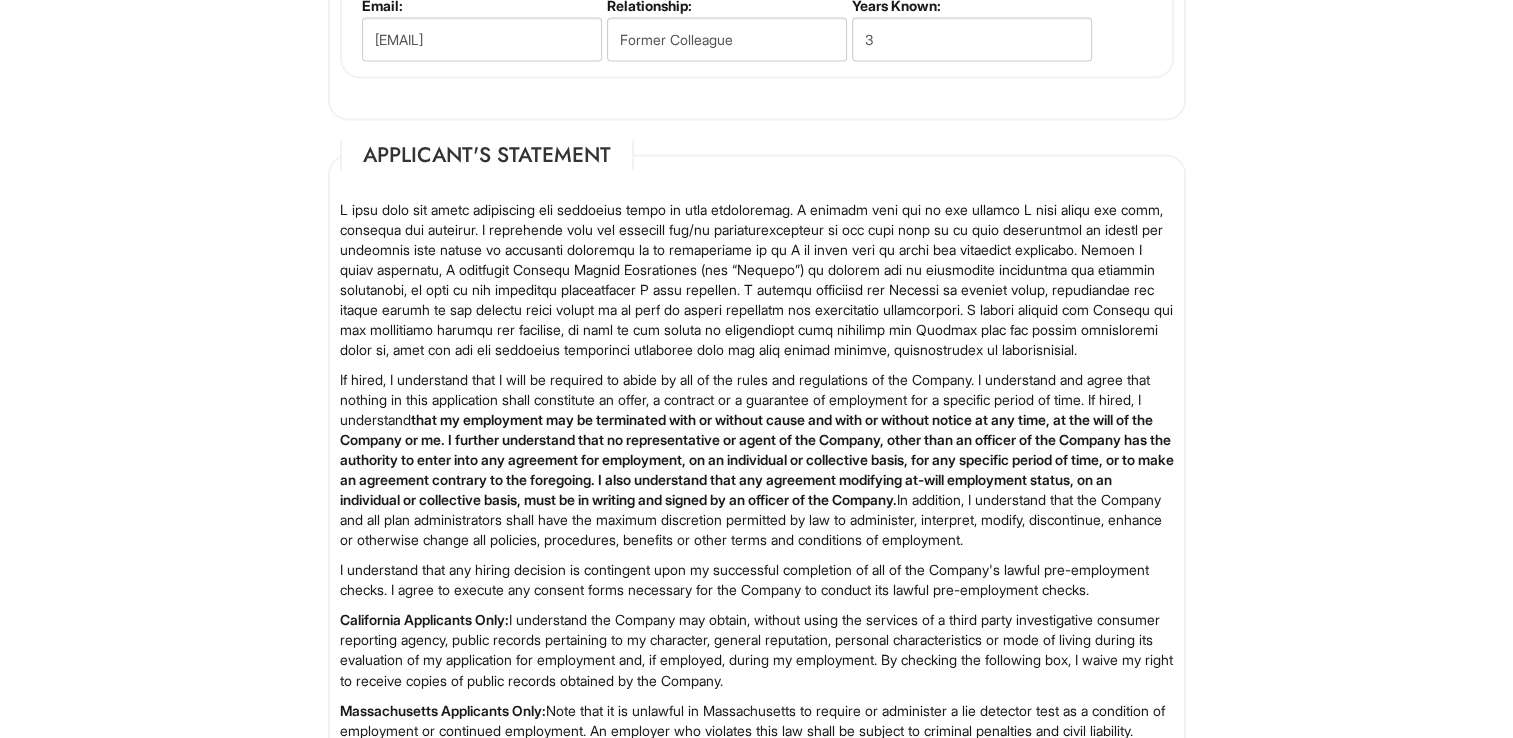 scroll, scrollTop: 3510, scrollLeft: 0, axis: vertical 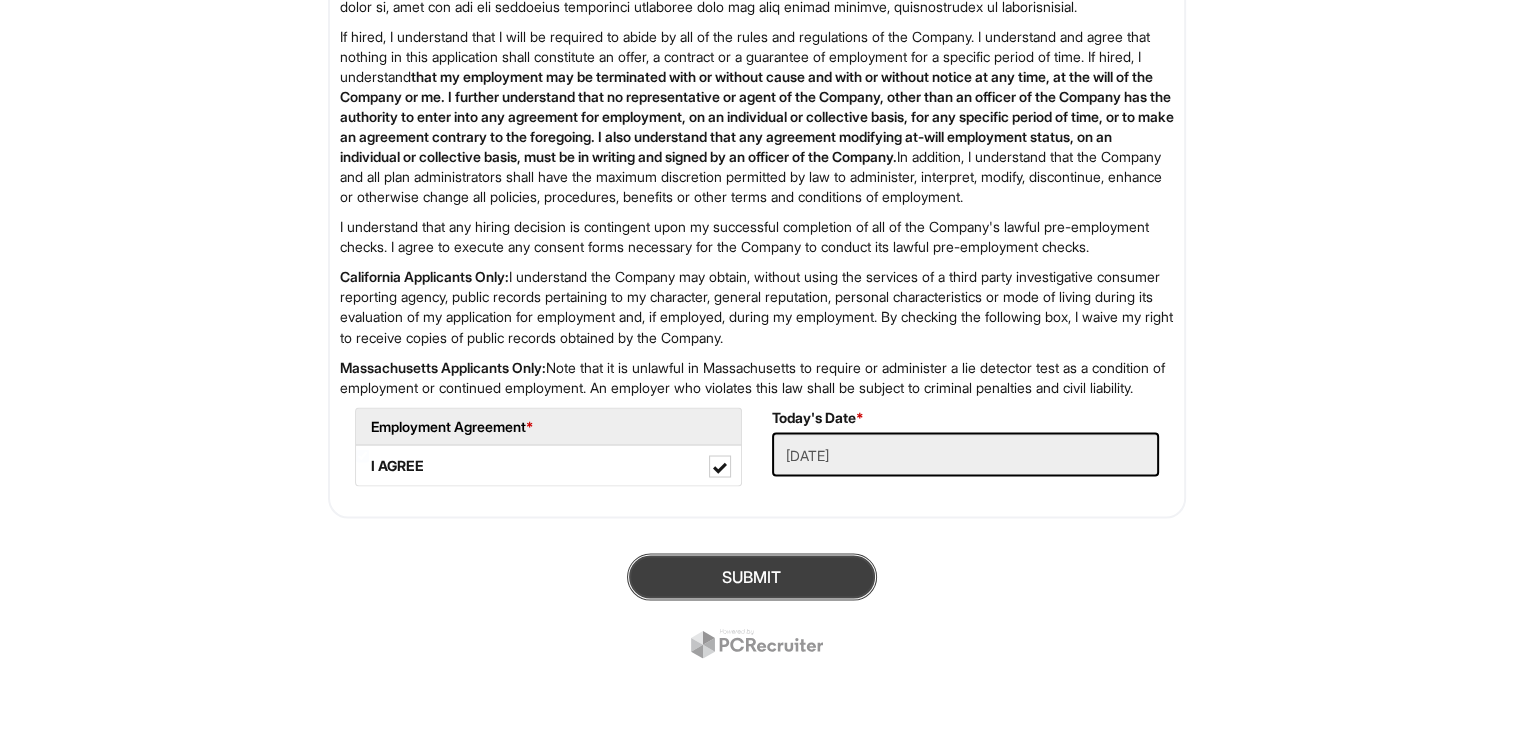 click on "SUBMIT" at bounding box center (752, 576) 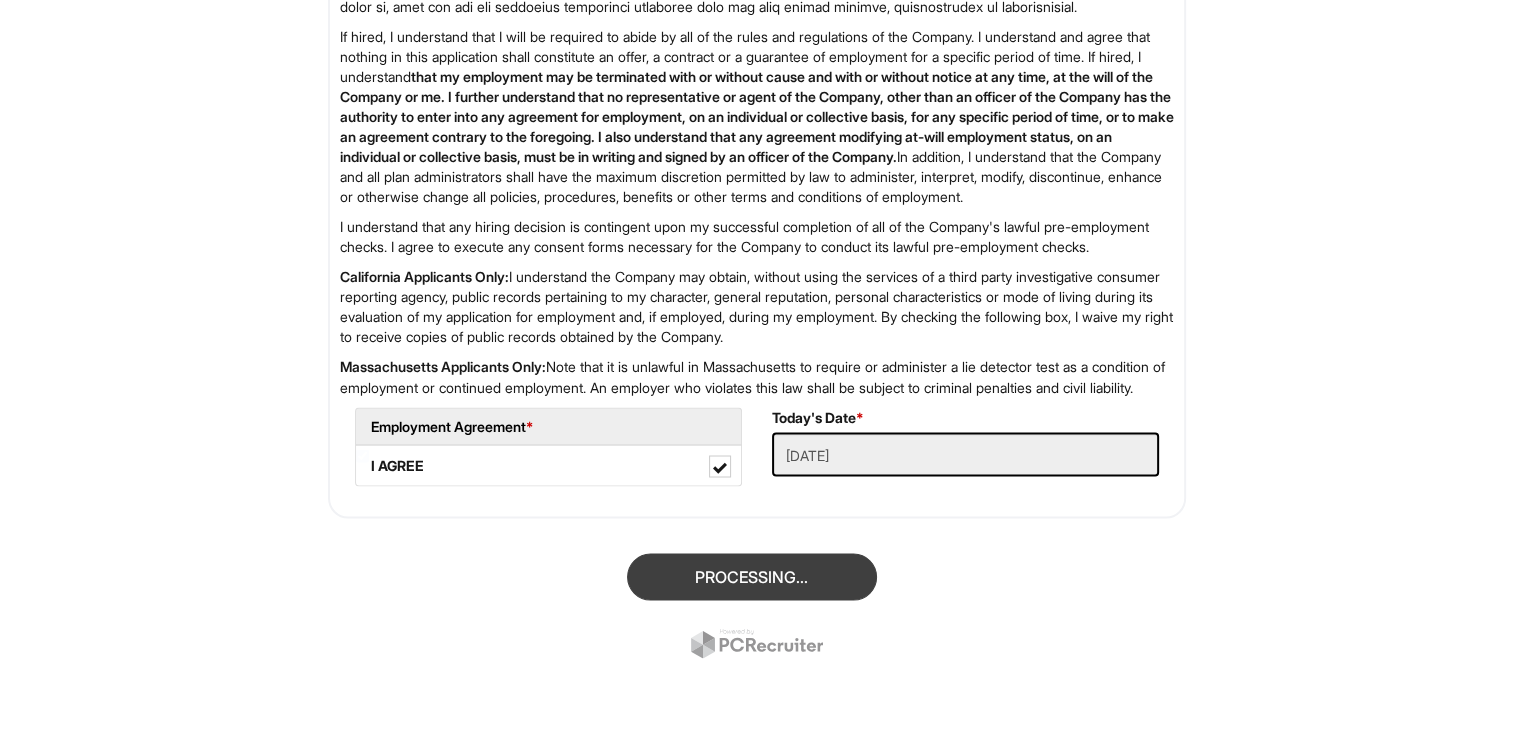 scroll, scrollTop: 3470, scrollLeft: 0, axis: vertical 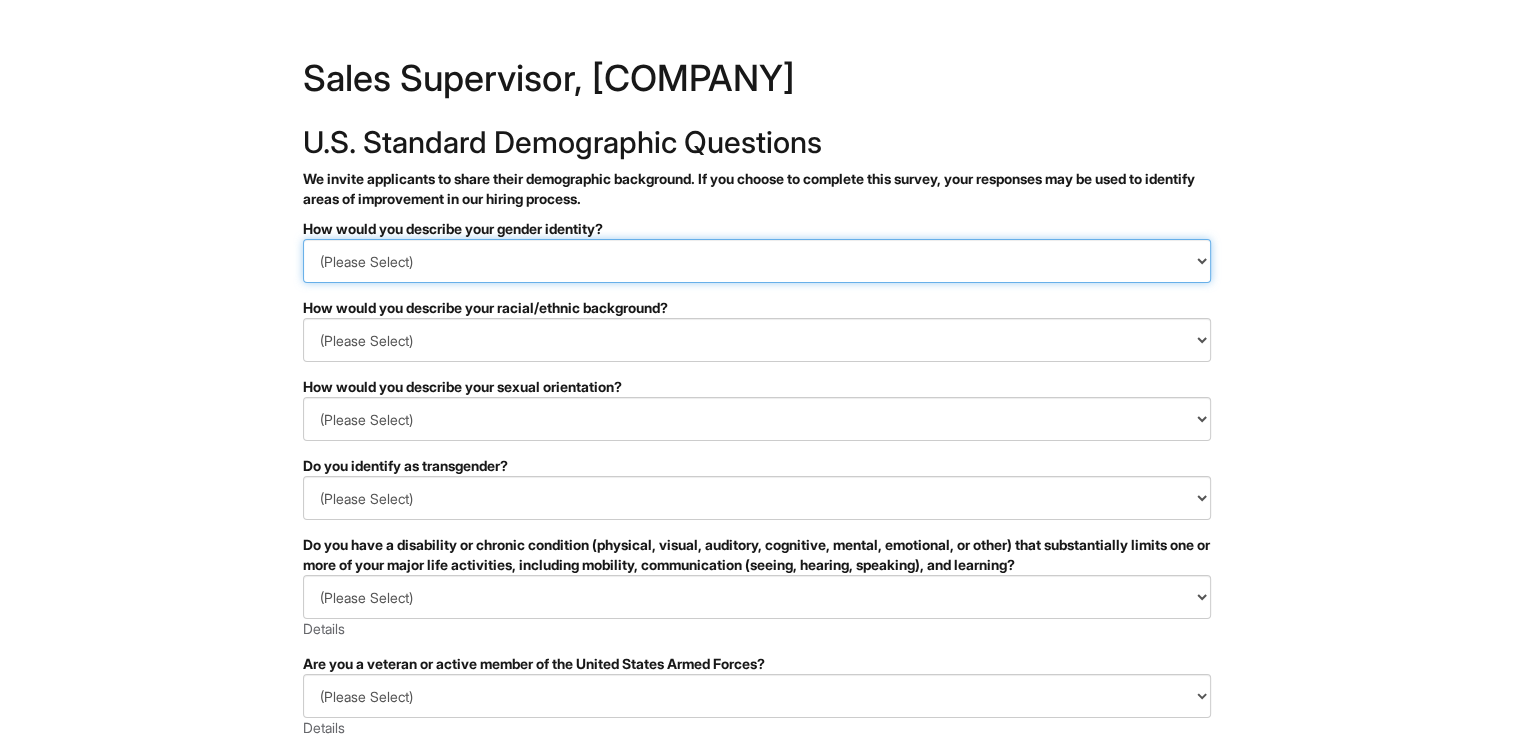 click on "(Please Select) Man Woman Non-binary I prefer to self-describe I don't wish to answer" at bounding box center (757, 261) 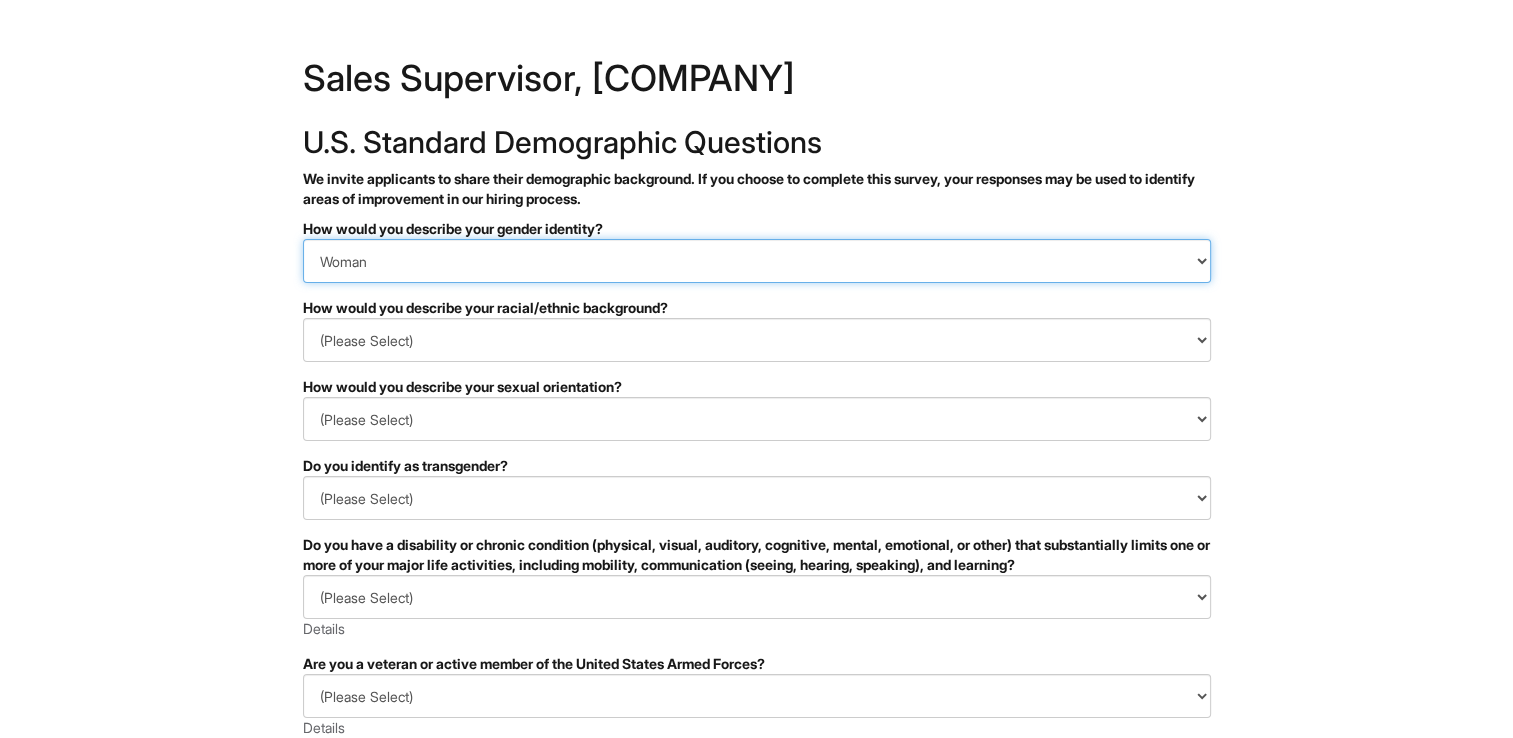 click on "(Please Select) Man Woman Non-binary I prefer to self-describe I don't wish to answer" at bounding box center (757, 261) 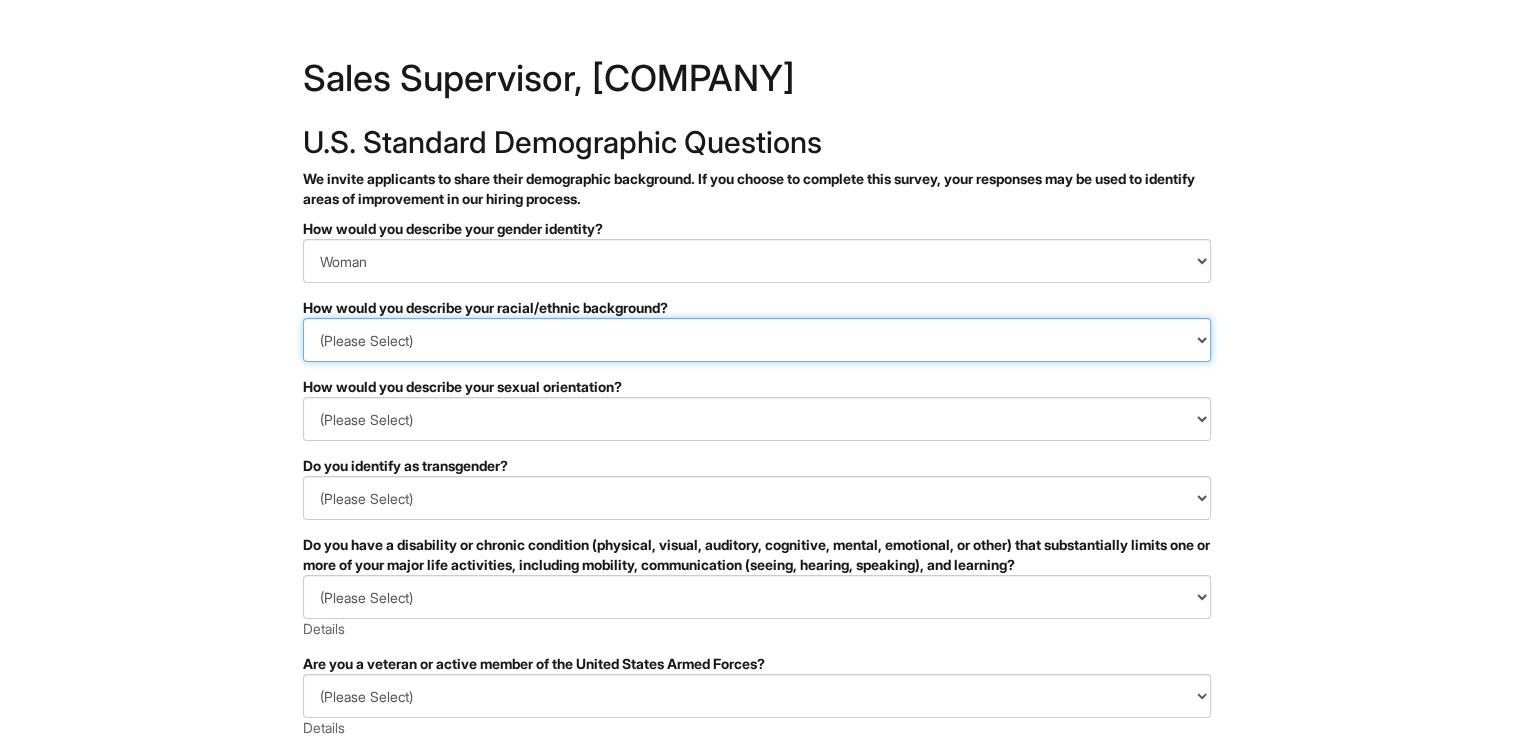 click on "(Please Select) Black or of African descent    East Asian    Hispanic, Latinx or of Spanish Origin    Indigenous, American Indian or Alaska Native    Middle Eastern or North African    Native Hawaiian or Pacific Islander    South Asian    Southeast Asian    White or European    I prefer to self-describe    I don't wish to answer" at bounding box center (757, 340) 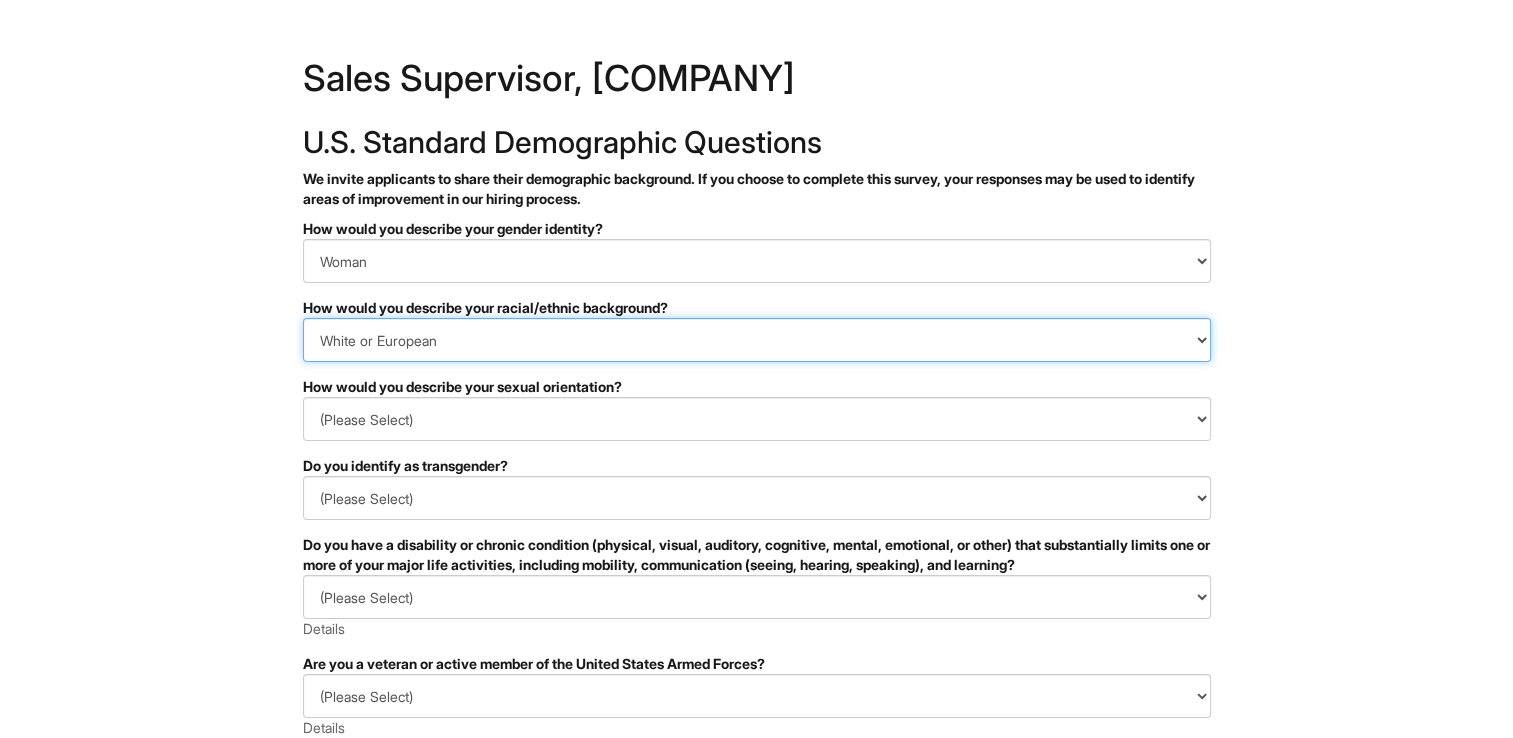 click on "(Please Select) Black or of African descent    East Asian    Hispanic, Latinx or of Spanish Origin    Indigenous, American Indian or Alaska Native    Middle Eastern or North African    Native Hawaiian or Pacific Islander    South Asian    Southeast Asian    White or European    I prefer to self-describe    I don't wish to answer" at bounding box center (757, 340) 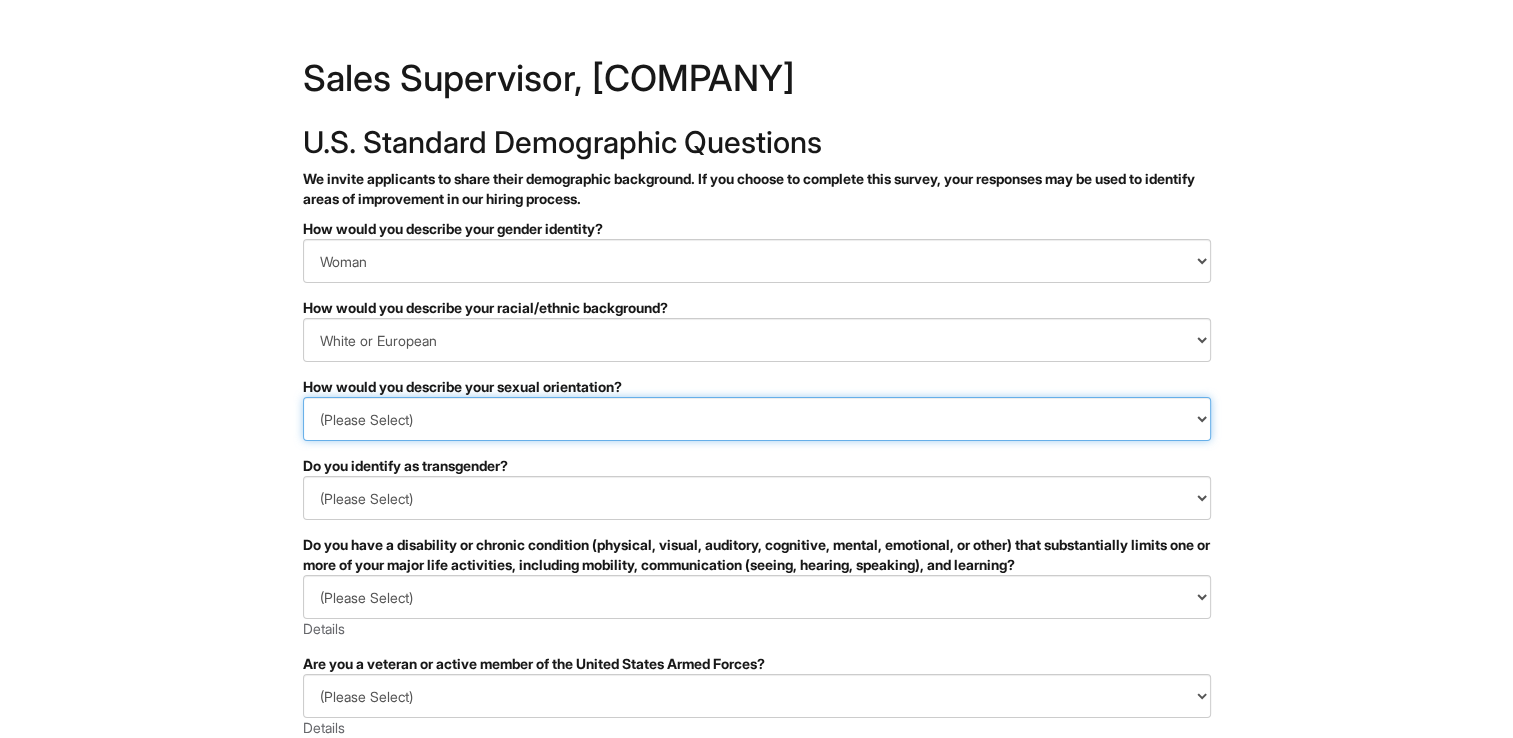 click on "(Please Select) Asexual Bisexual and/or pansexual Gay Heterosexual Lesbian Queer I prefer to self-describe I don't wish to answer" at bounding box center (757, 419) 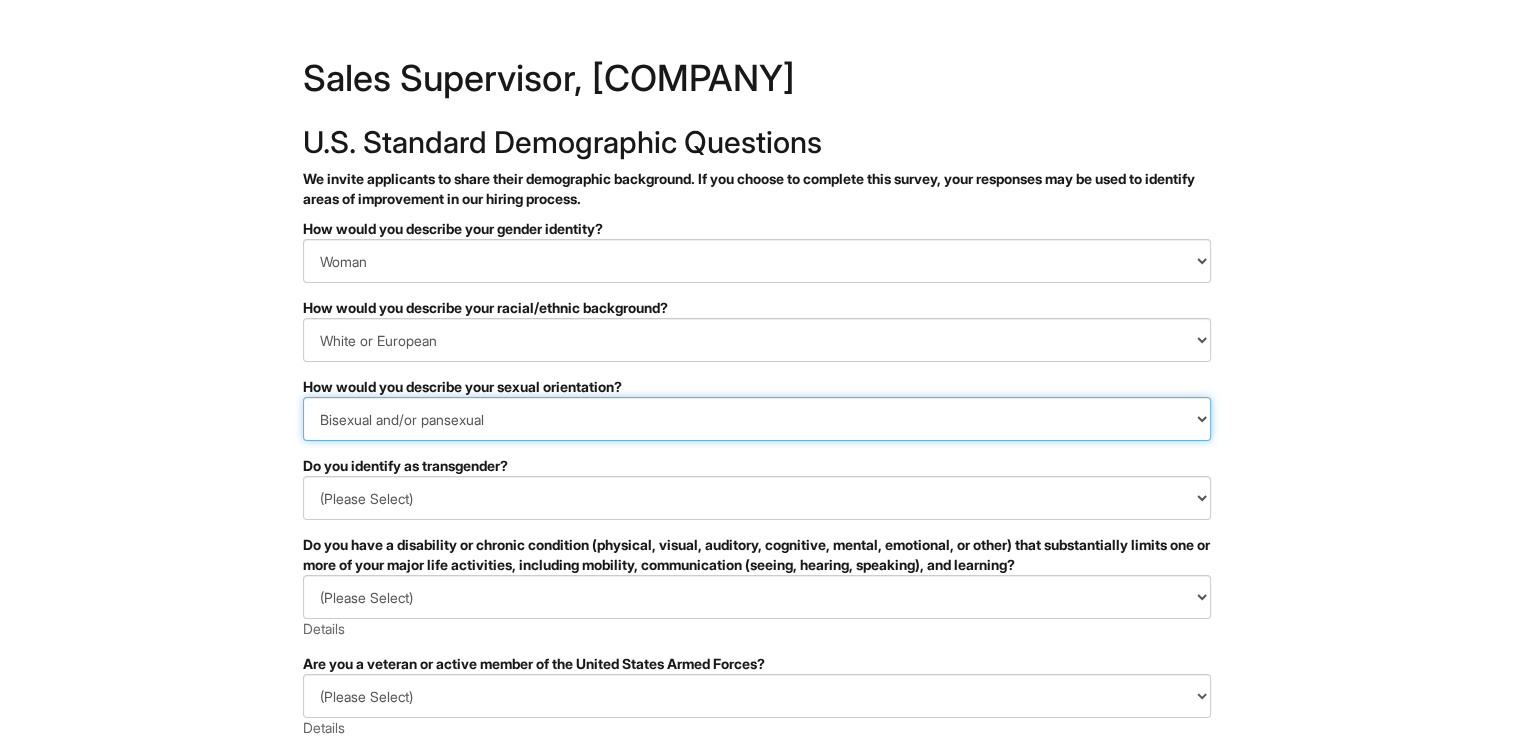 scroll, scrollTop: 312, scrollLeft: 0, axis: vertical 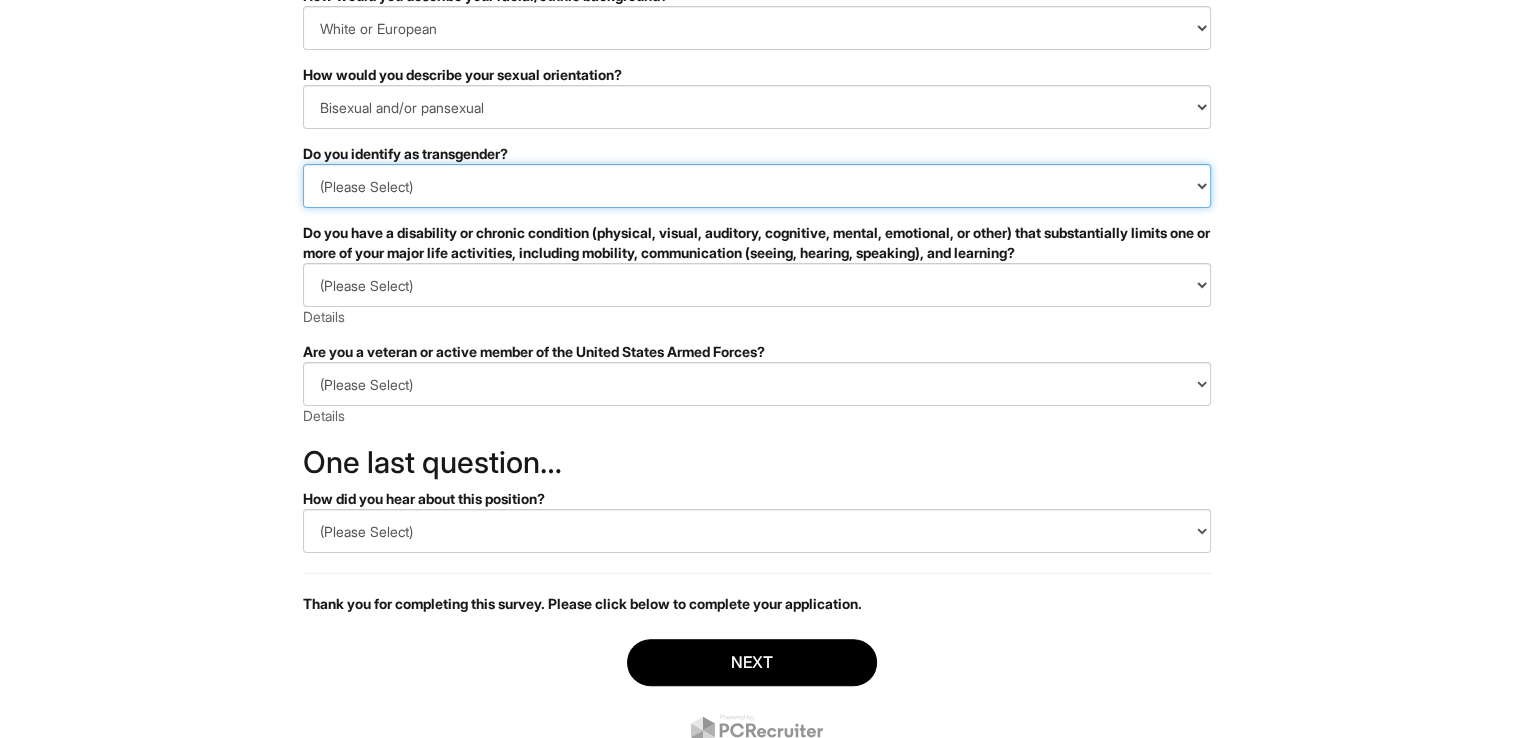 click on "(Please Select) Yes No I prefer to self-describe I don't wish to answer" at bounding box center (757, 186) 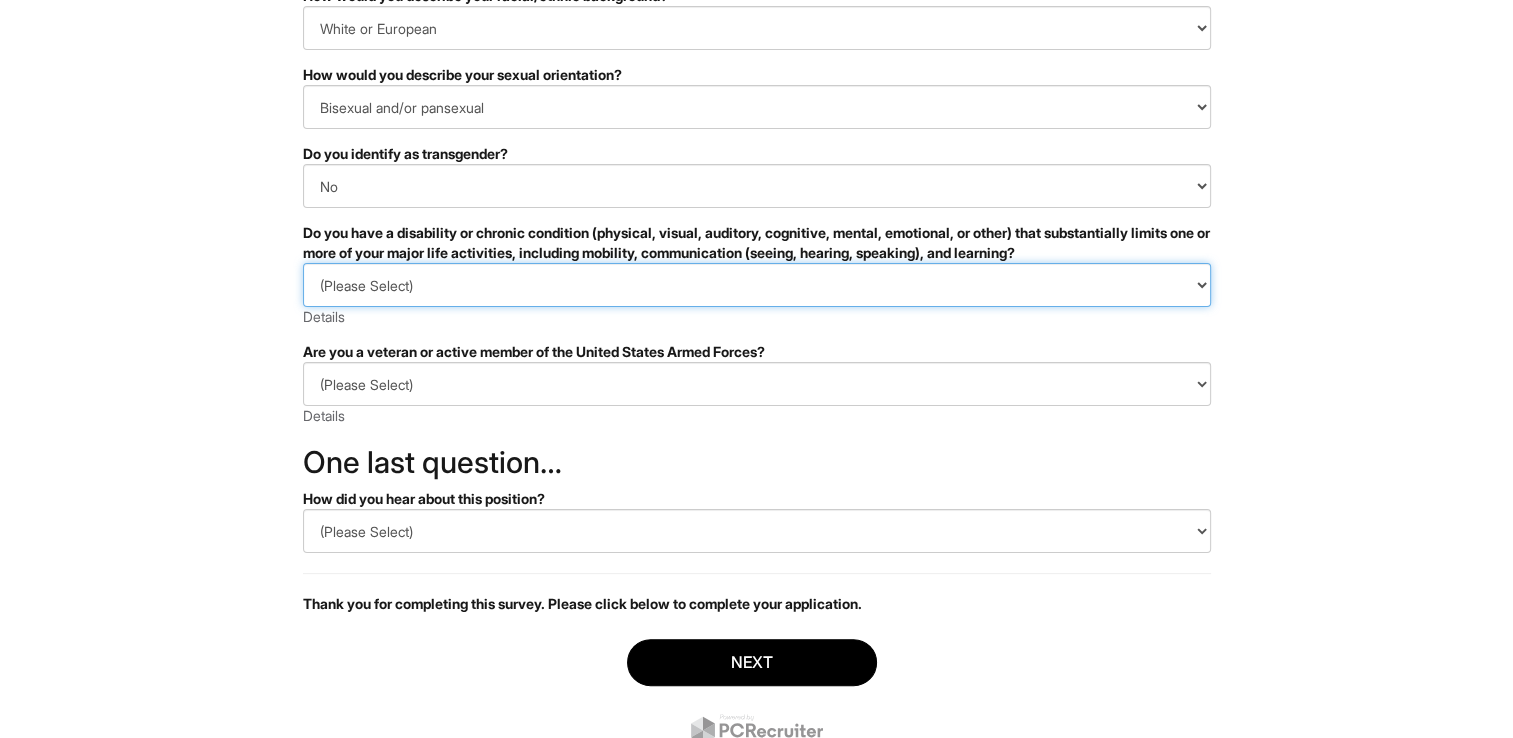 click on "(Please Select) YES, I HAVE A DISABILITY (or previously had a disability) NO, I DON'T HAVE A DISABILITY I DON'T WISH TO ANSWER" at bounding box center [757, 285] 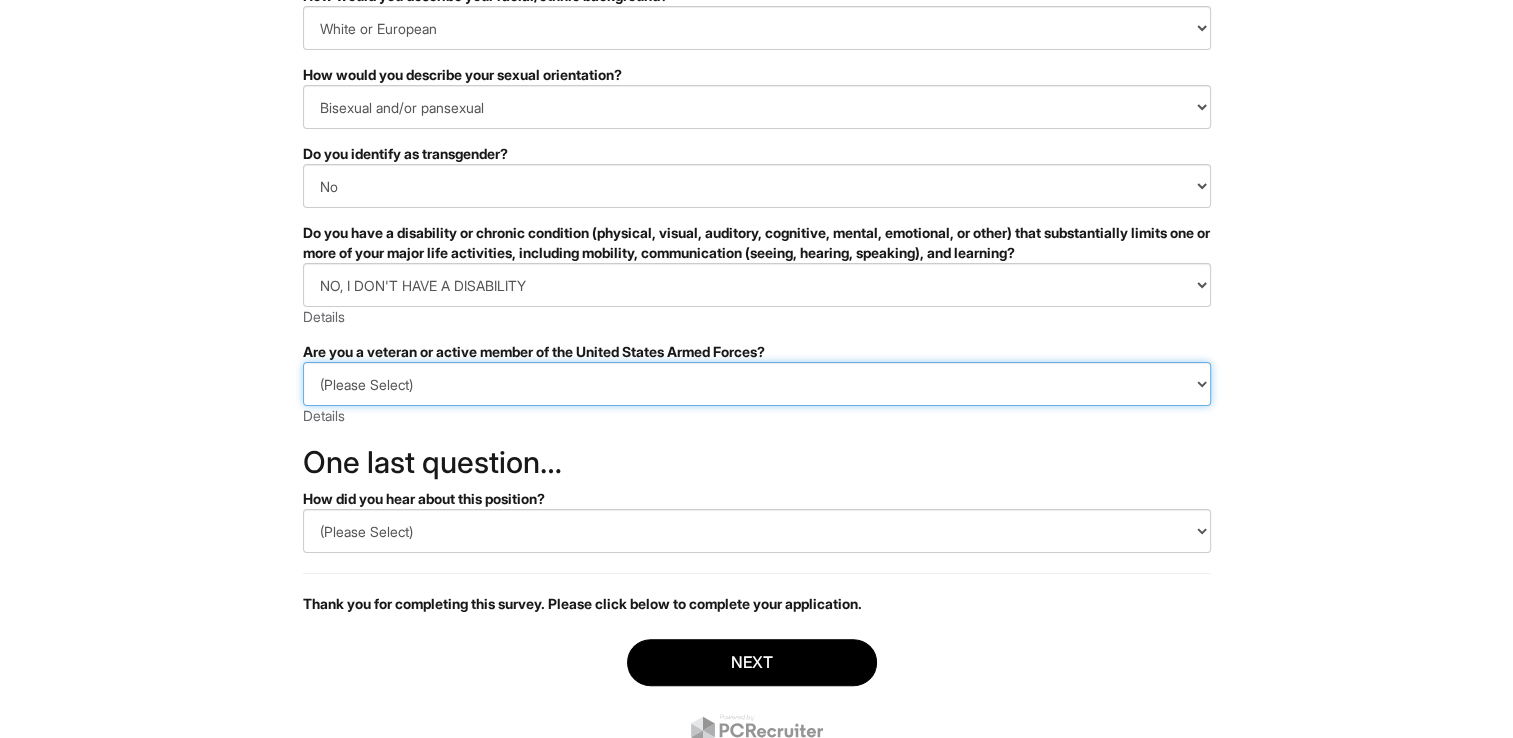 click on "(Please Select) I IDENTIFY AS ONE OR MORE OF THE CLASSIFICATIONS OF PROTECTED VETERANS LISTED I AM NOT A PROTECTED VETERAN I PREFER NOT TO ANSWER" at bounding box center [757, 384] 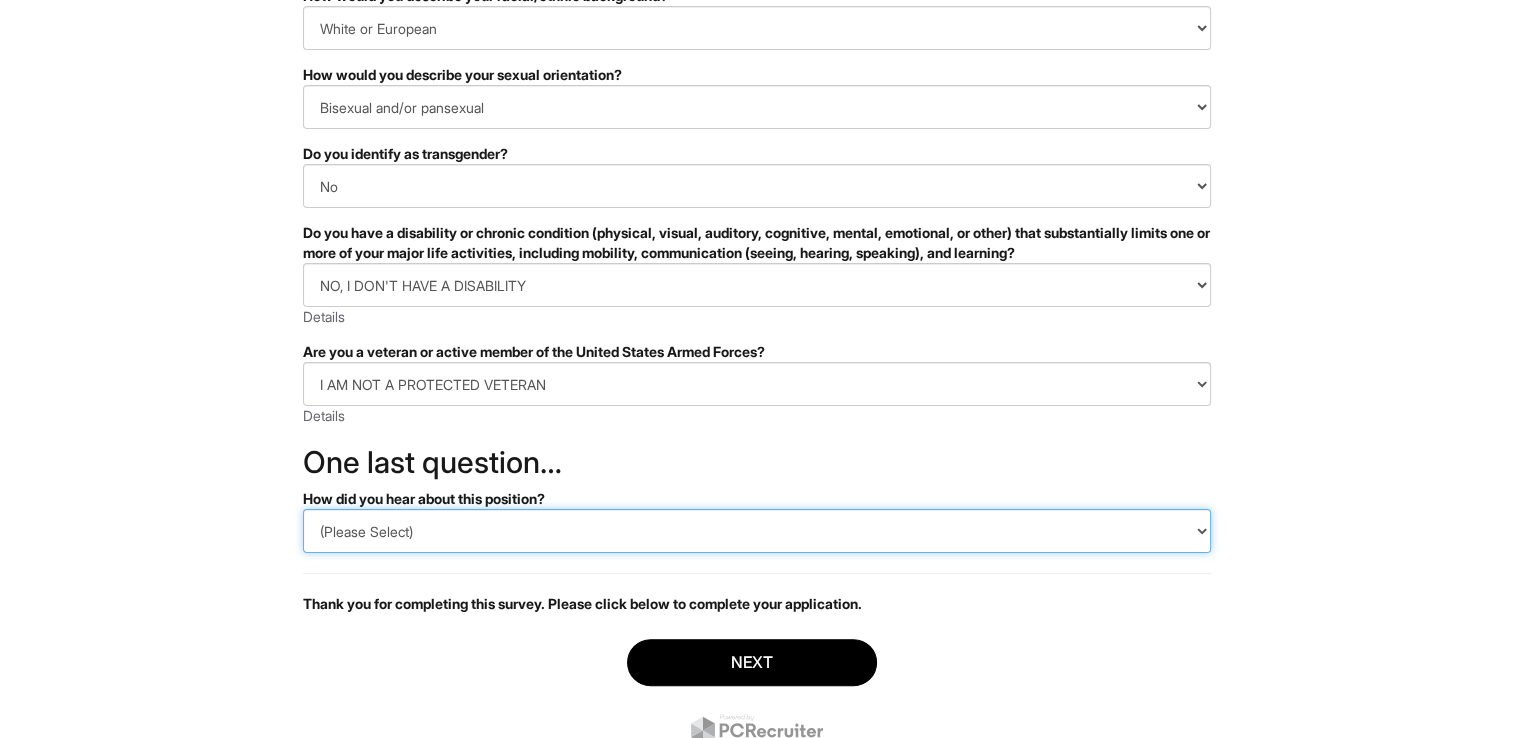 click on "(Please Select) CareerBuilder Indeed LinkedIn Monster Referral Other" at bounding box center [757, 531] 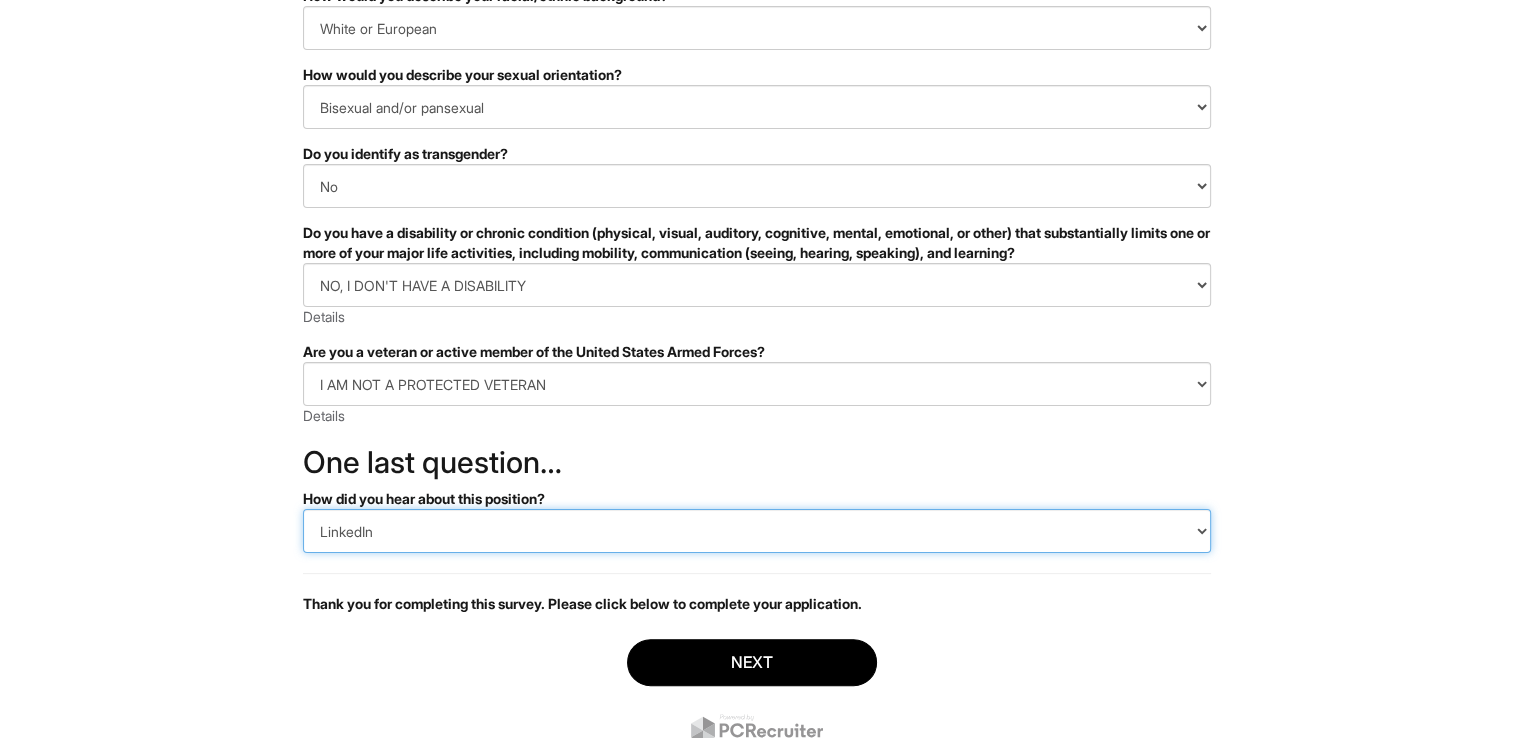click on "(Please Select) CareerBuilder Indeed LinkedIn Monster Referral Other" at bounding box center (757, 531) 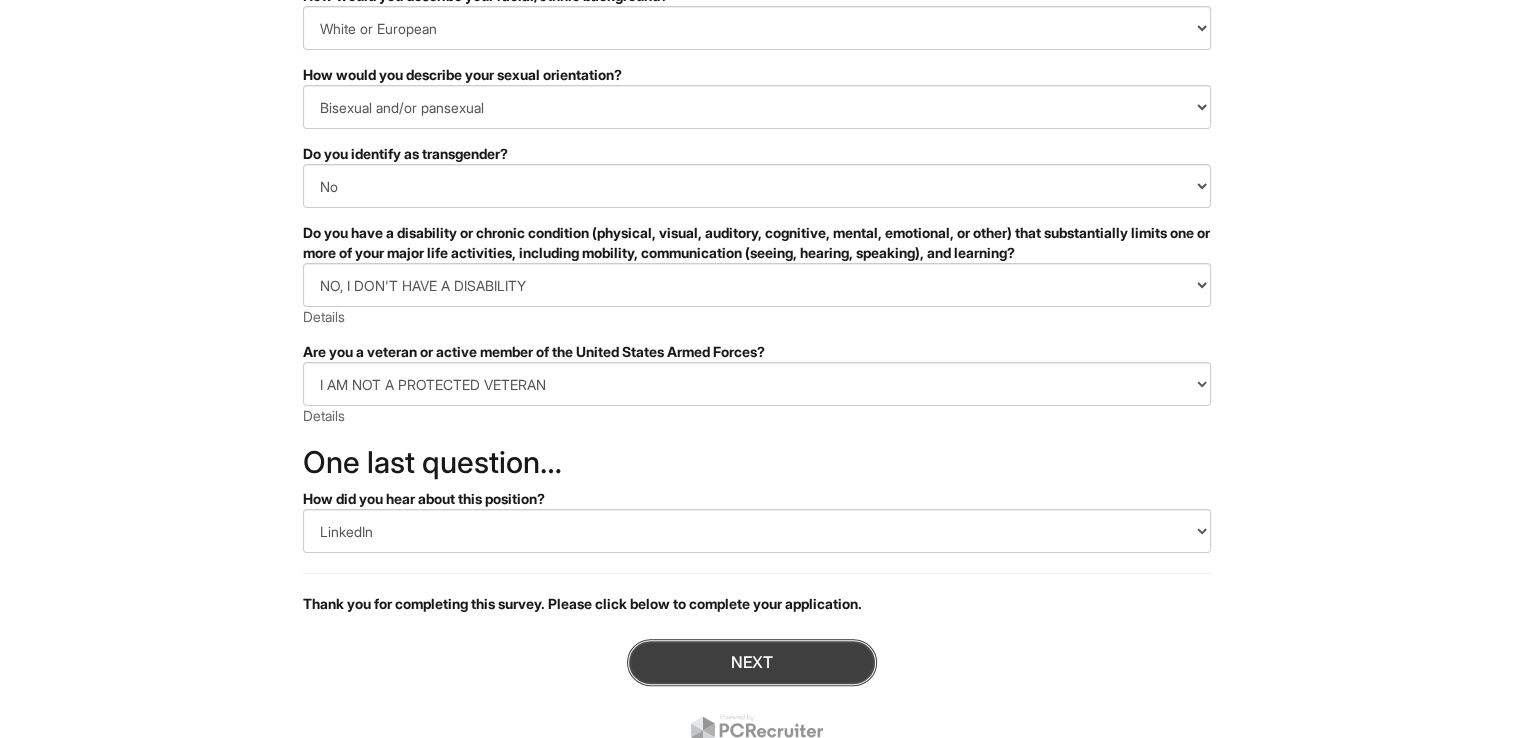 click on "Next" at bounding box center [752, 662] 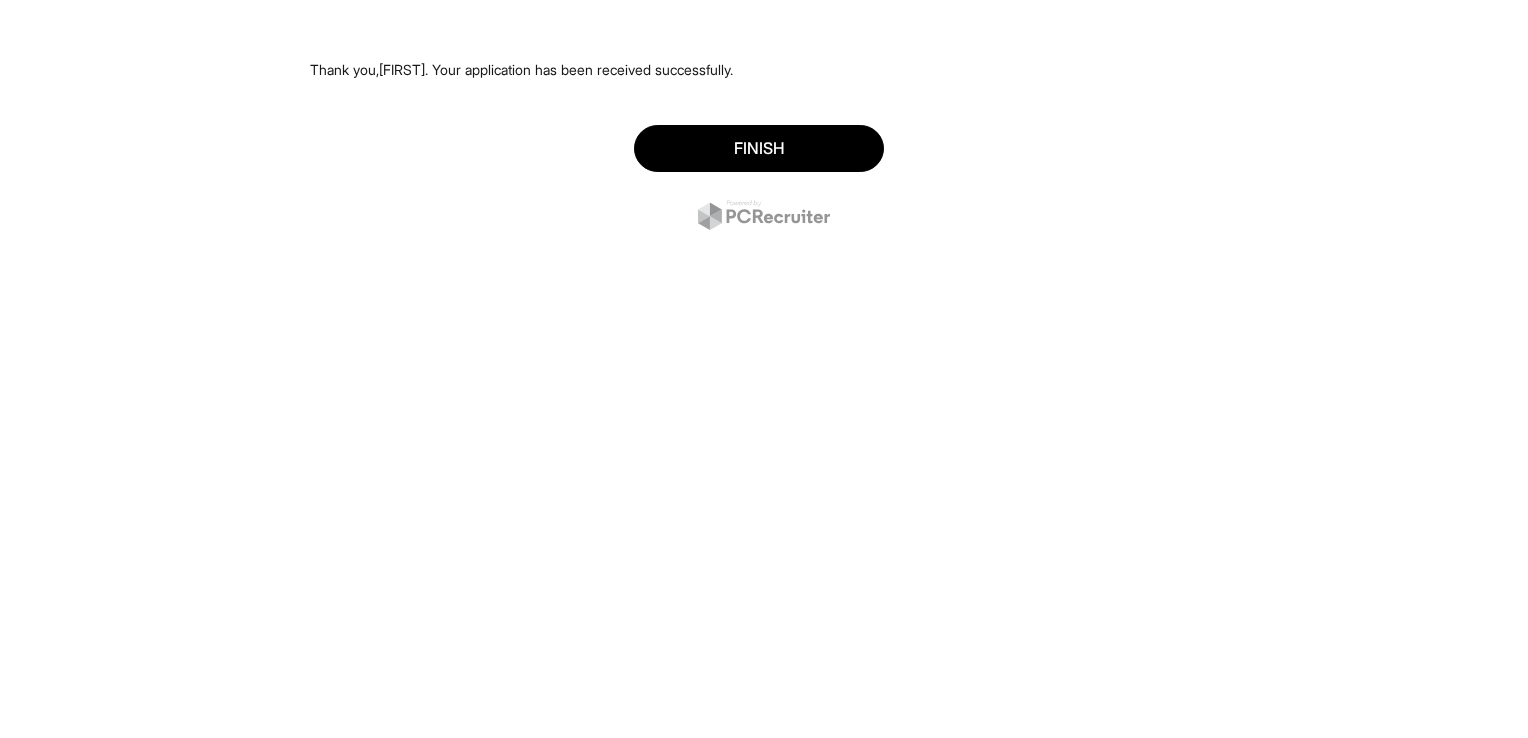 scroll, scrollTop: 0, scrollLeft: 0, axis: both 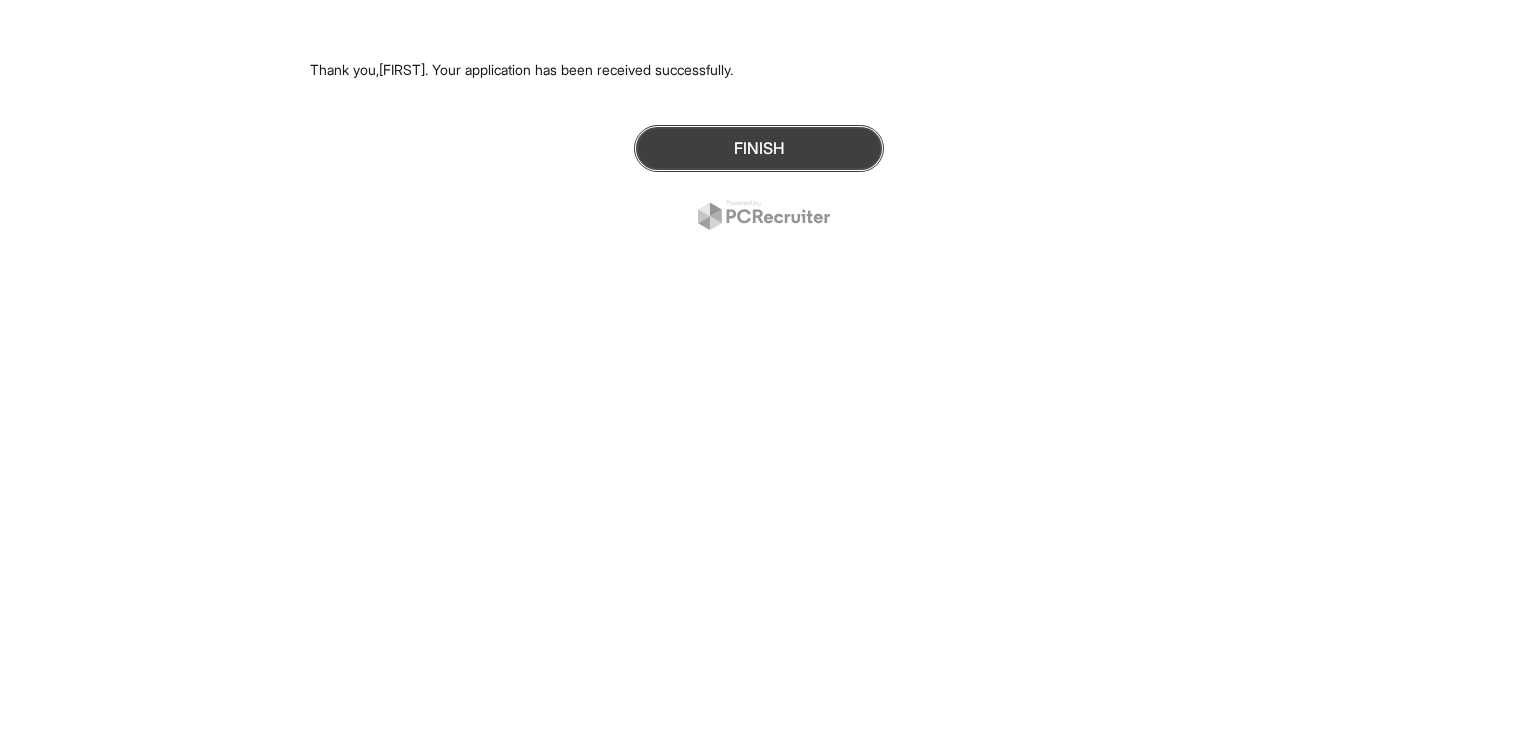 click on "Finish" at bounding box center (759, 148) 